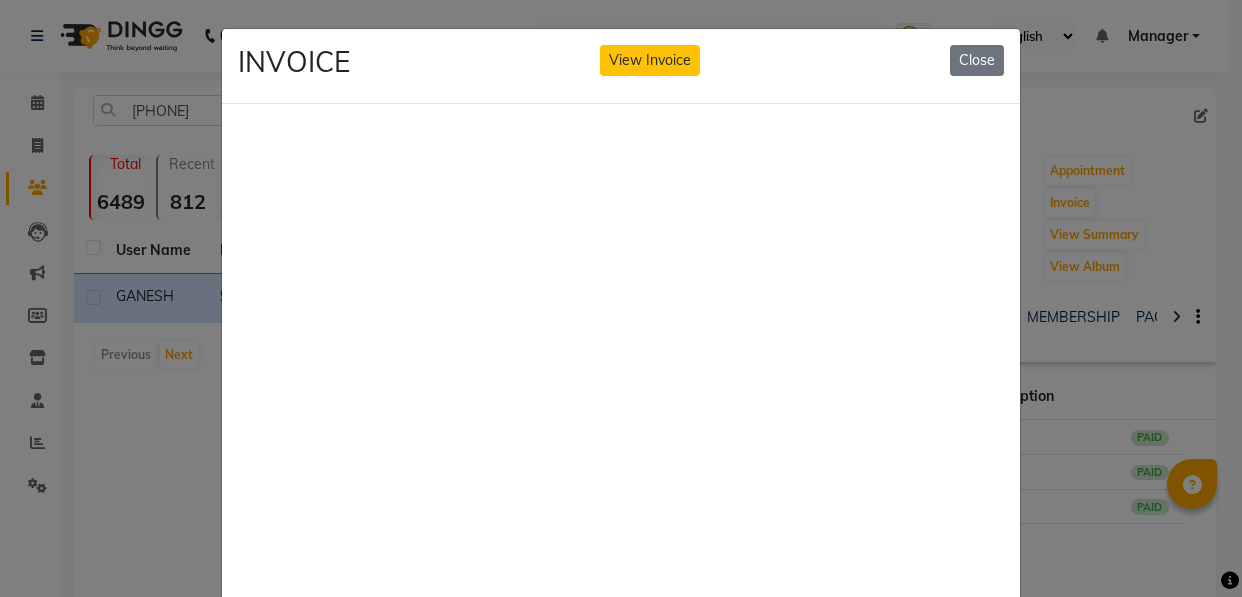 scroll, scrollTop: 4, scrollLeft: 0, axis: vertical 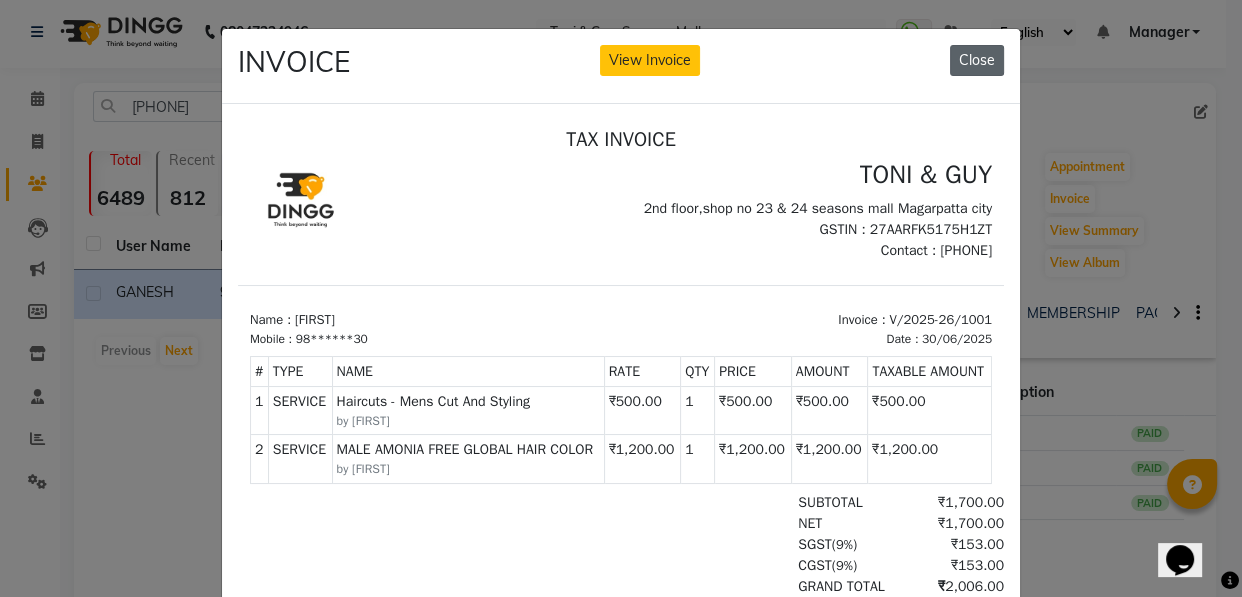 click on "Close" 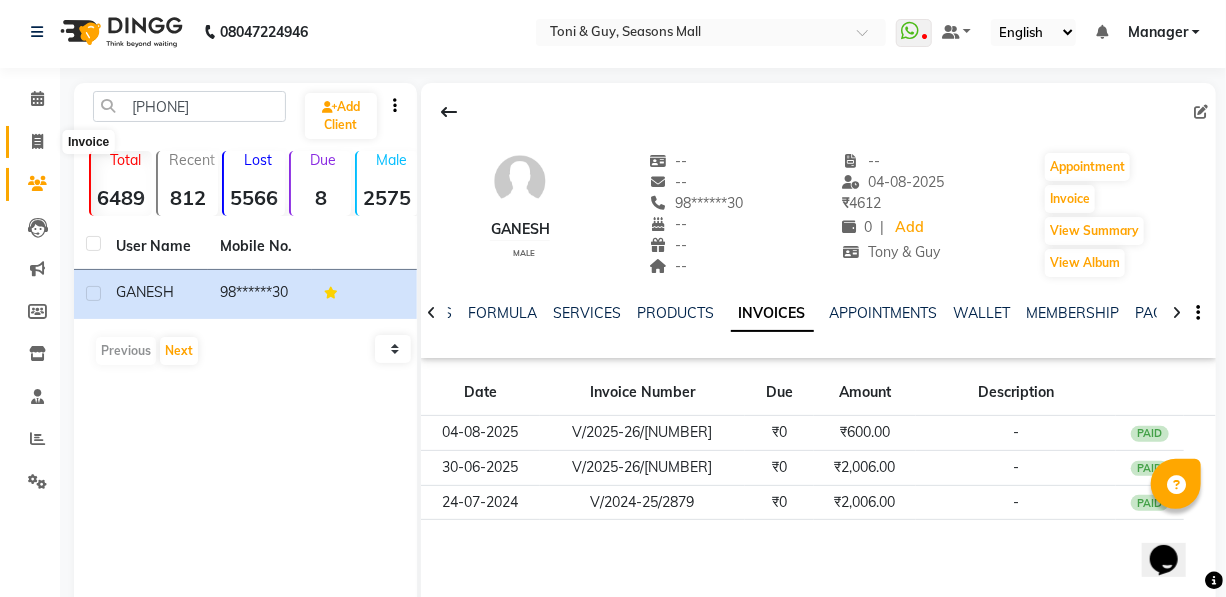 click 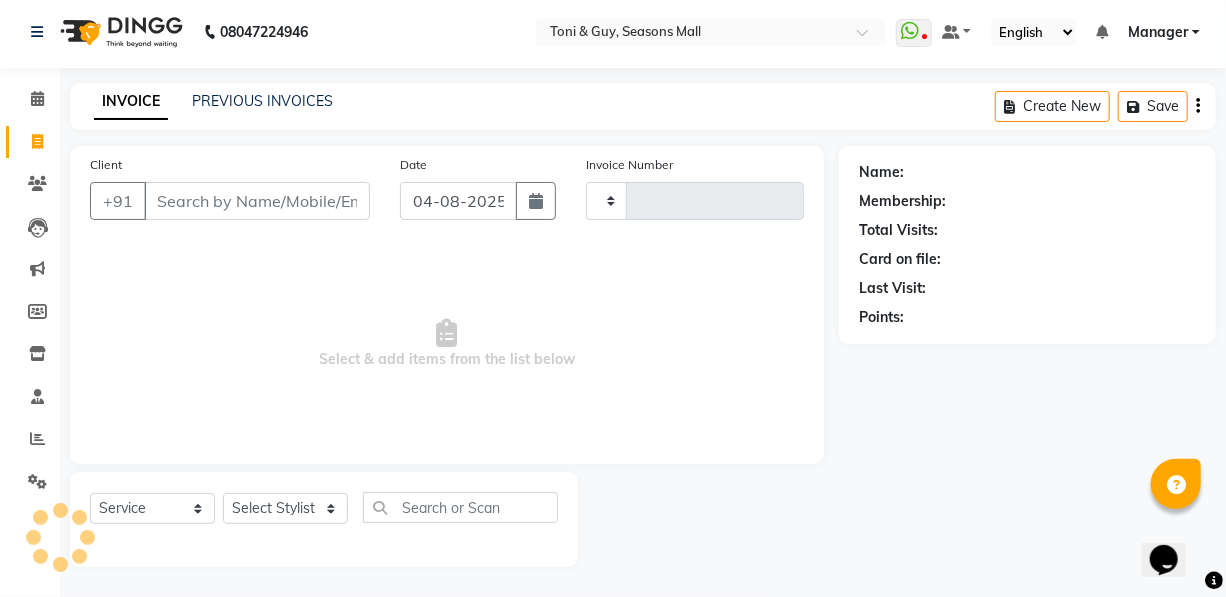 type on "1354" 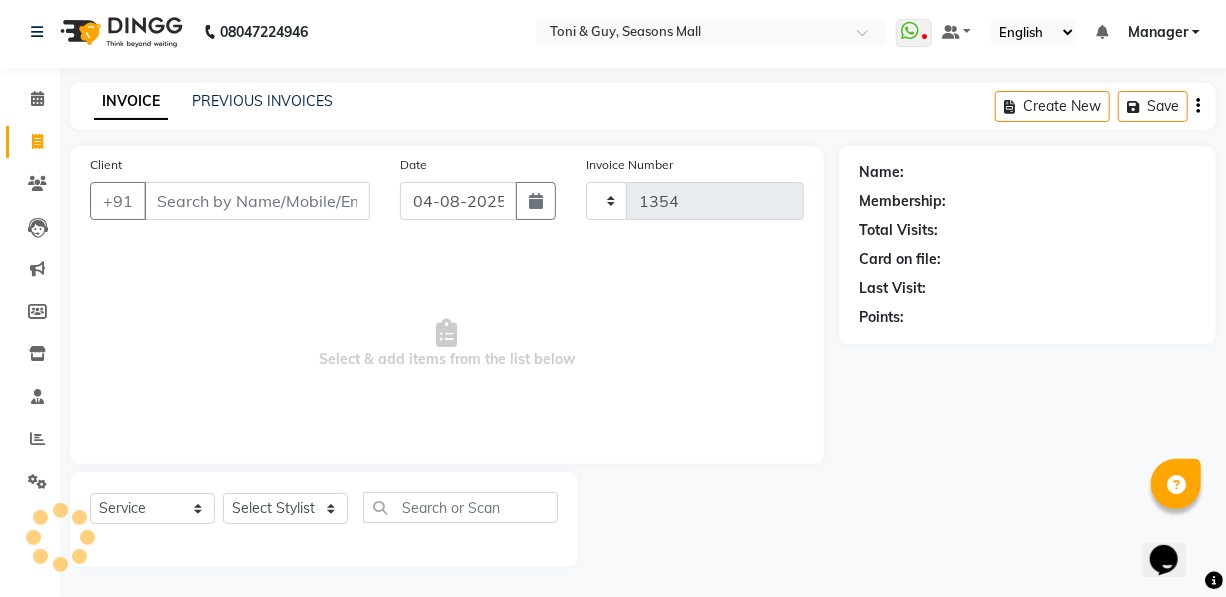 select on "3906" 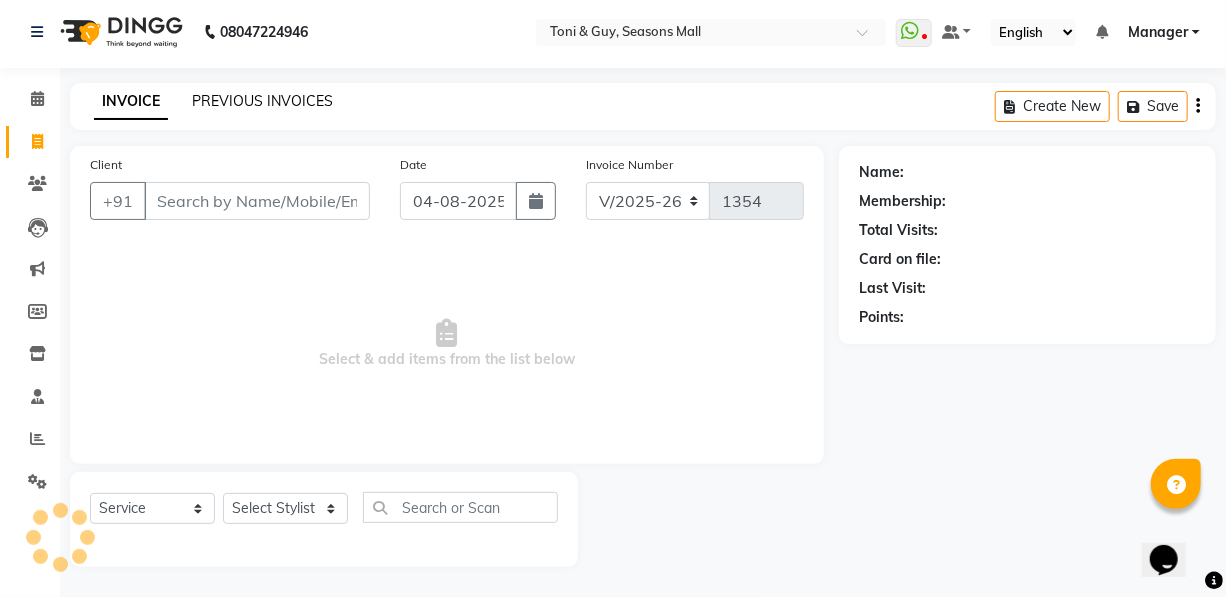 click on "PREVIOUS INVOICES" 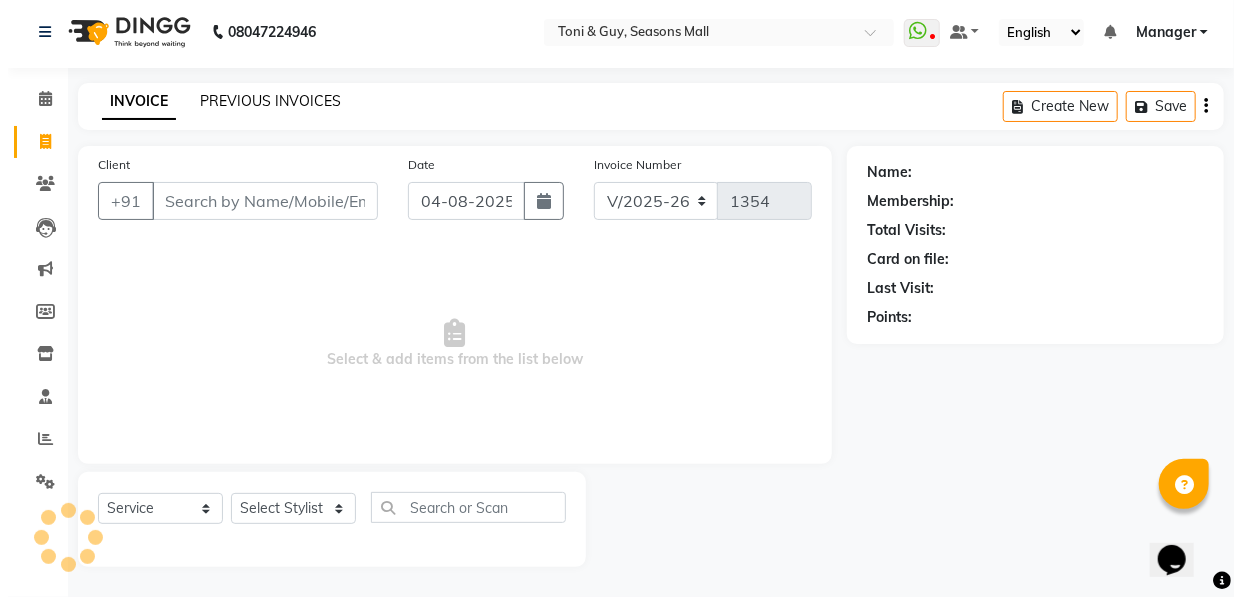 scroll, scrollTop: 0, scrollLeft: 0, axis: both 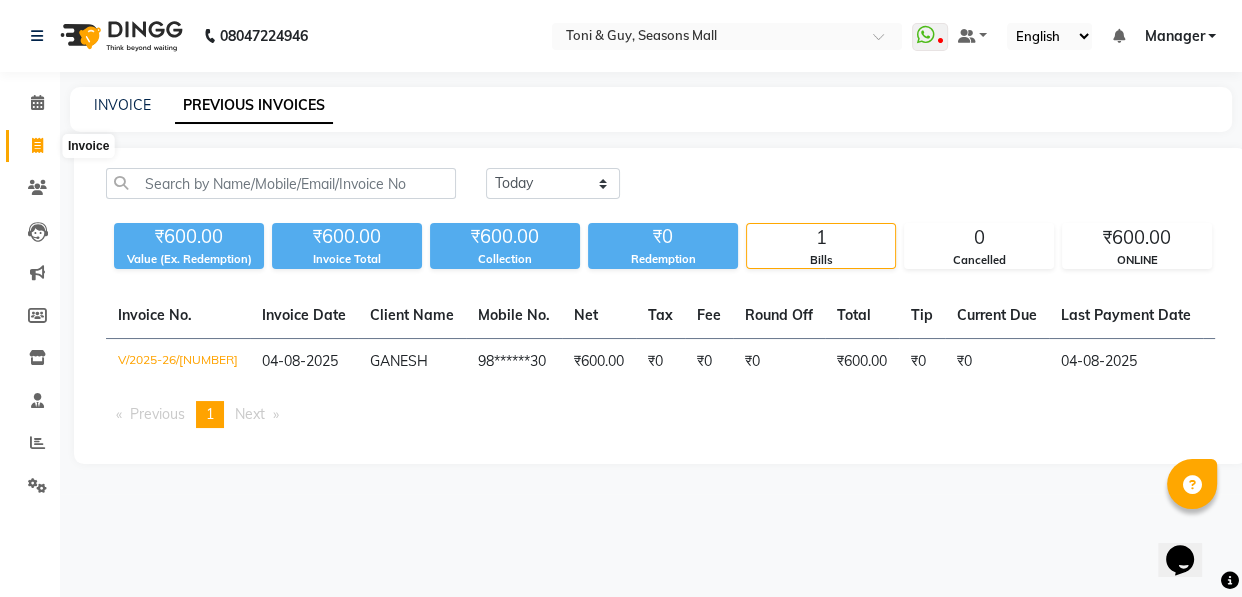 click 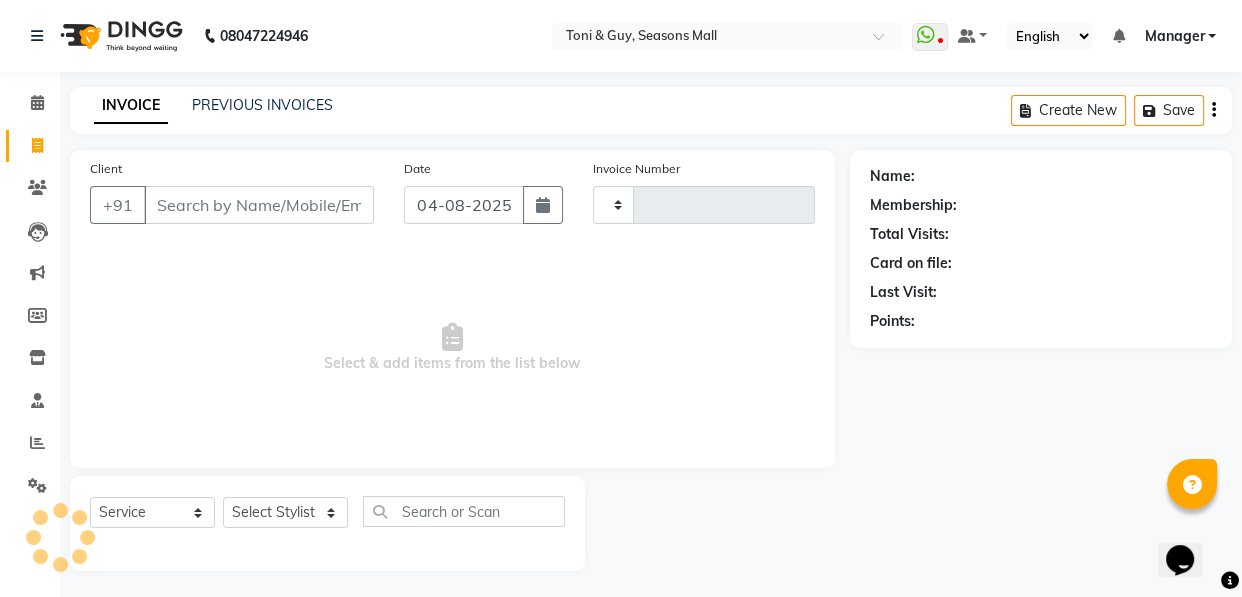 scroll, scrollTop: 4, scrollLeft: 0, axis: vertical 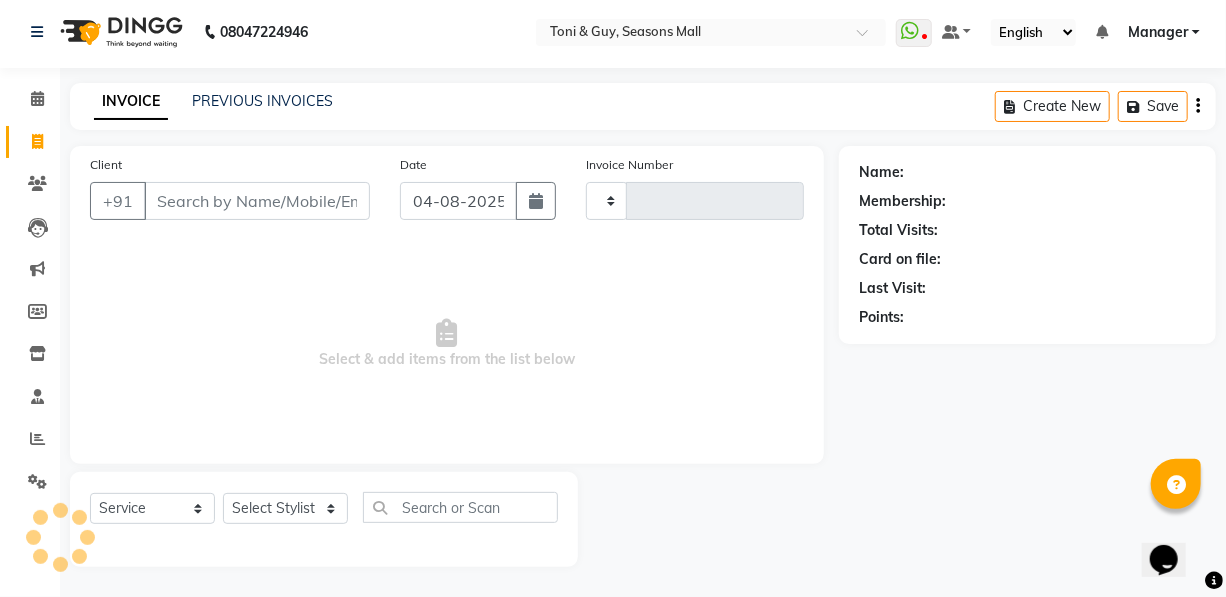 type on "1354" 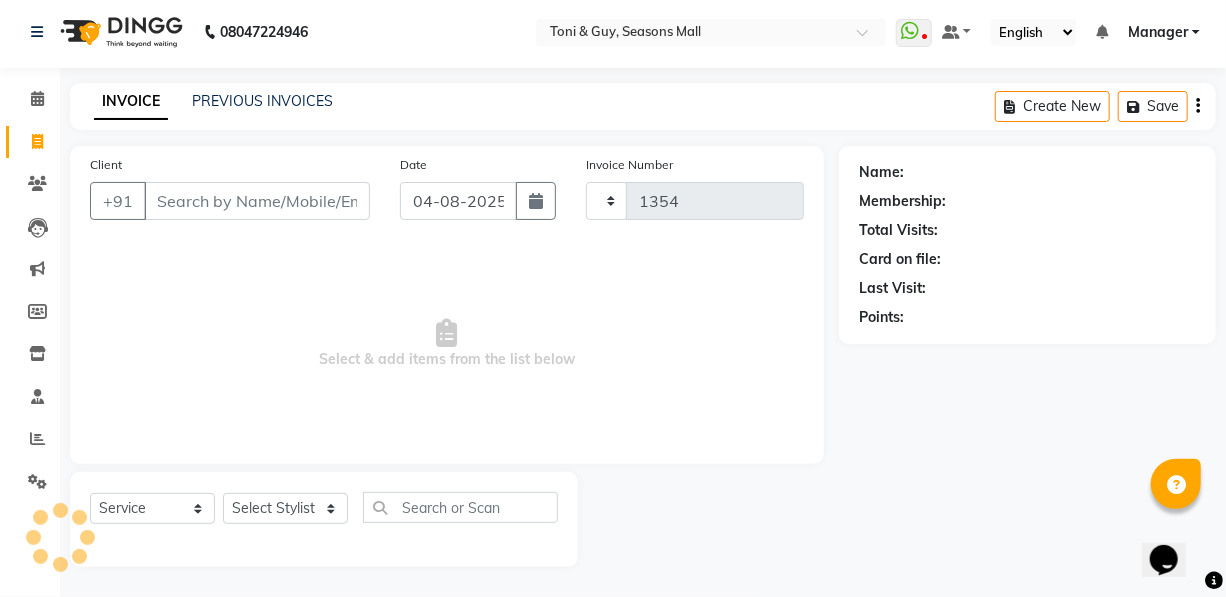 select on "3906" 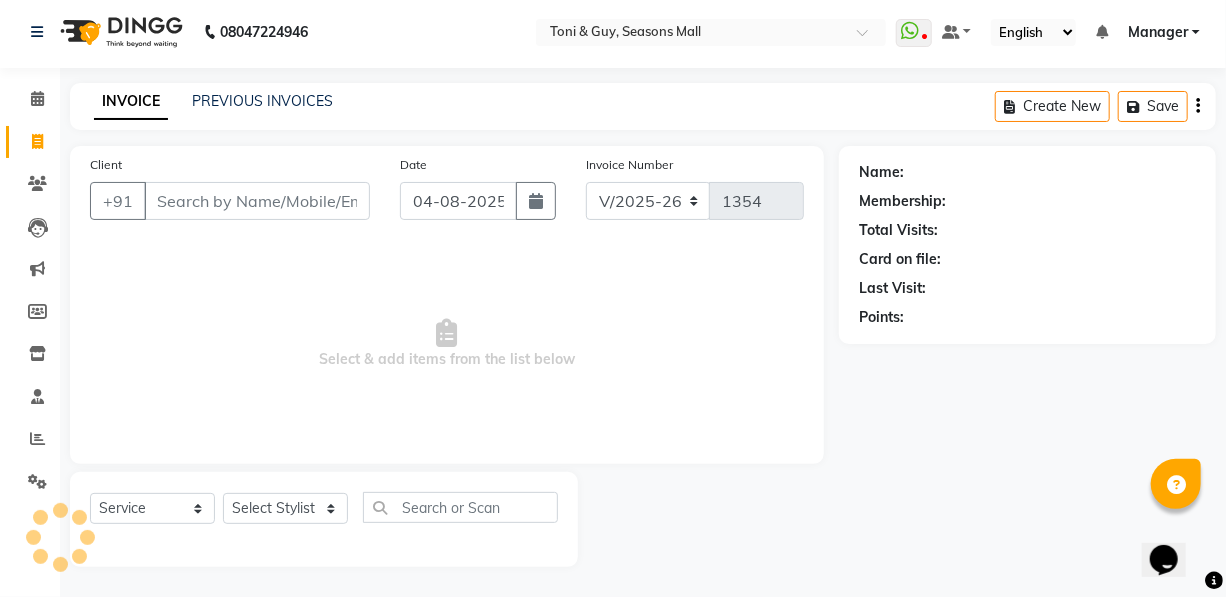 click on "Client" at bounding box center (257, 201) 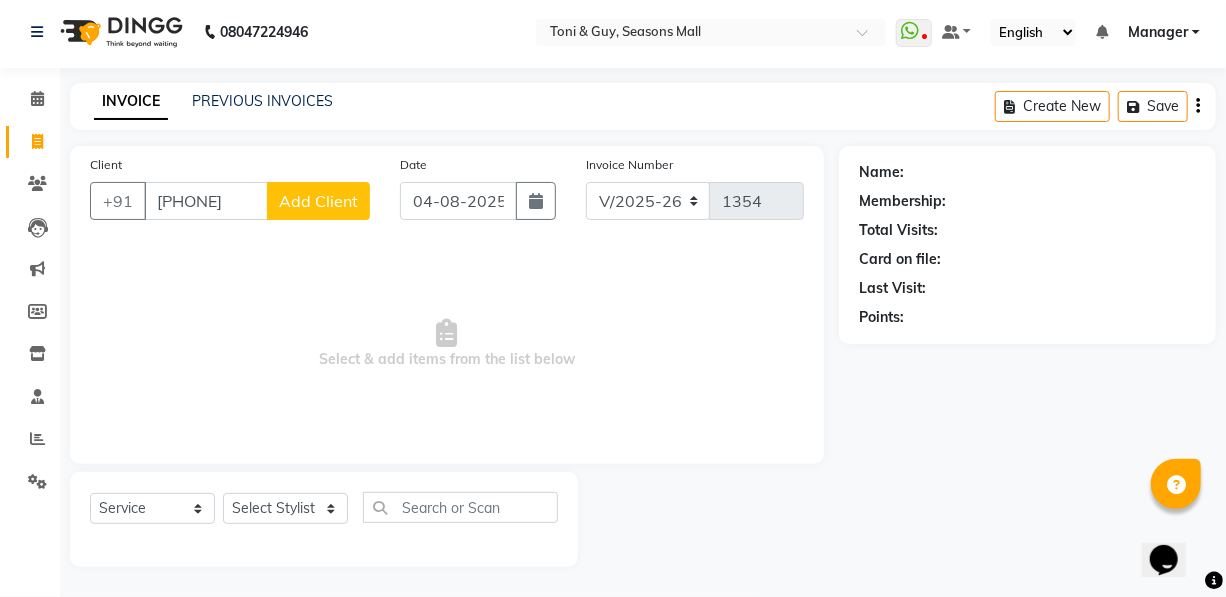 type on "[PHONE]" 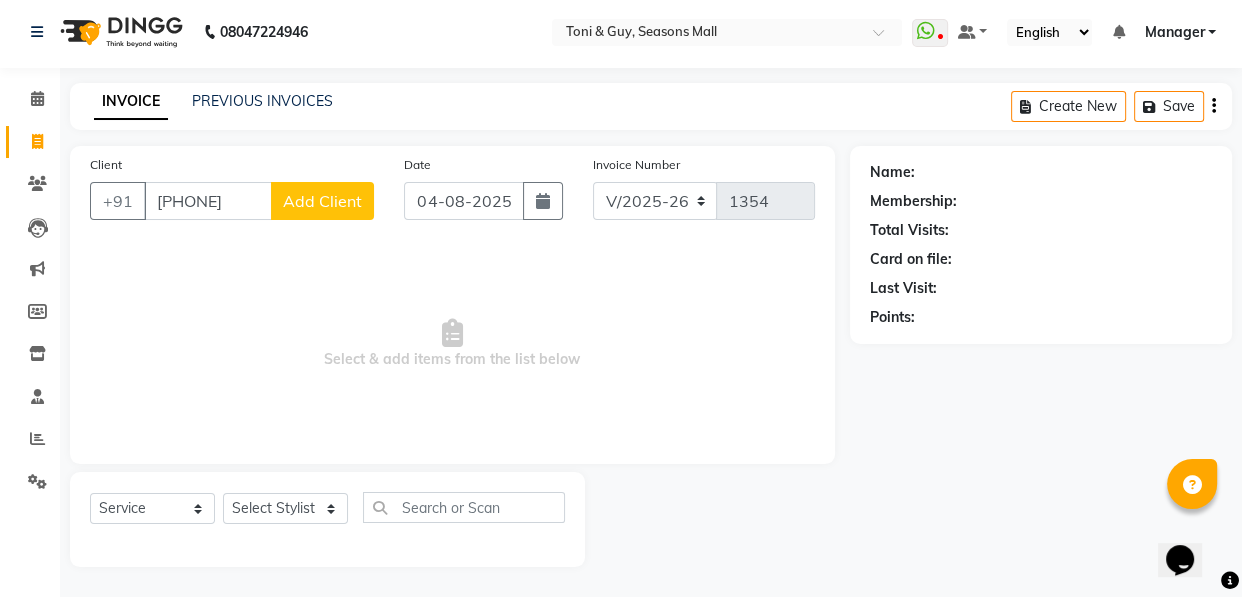 select on "22" 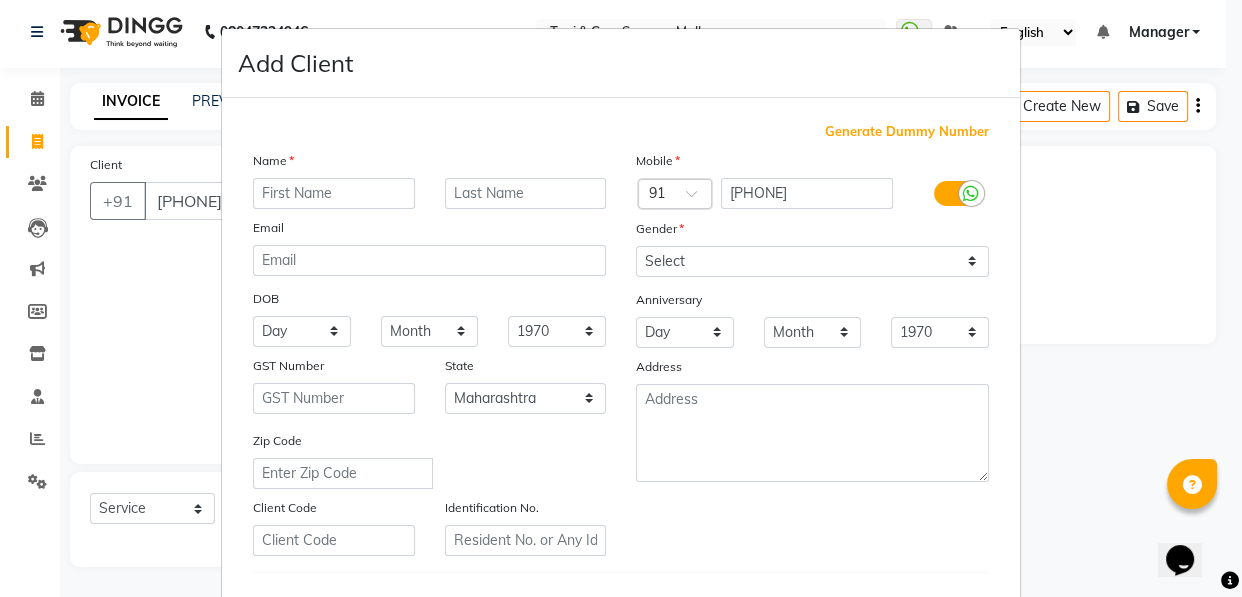 click at bounding box center (334, 193) 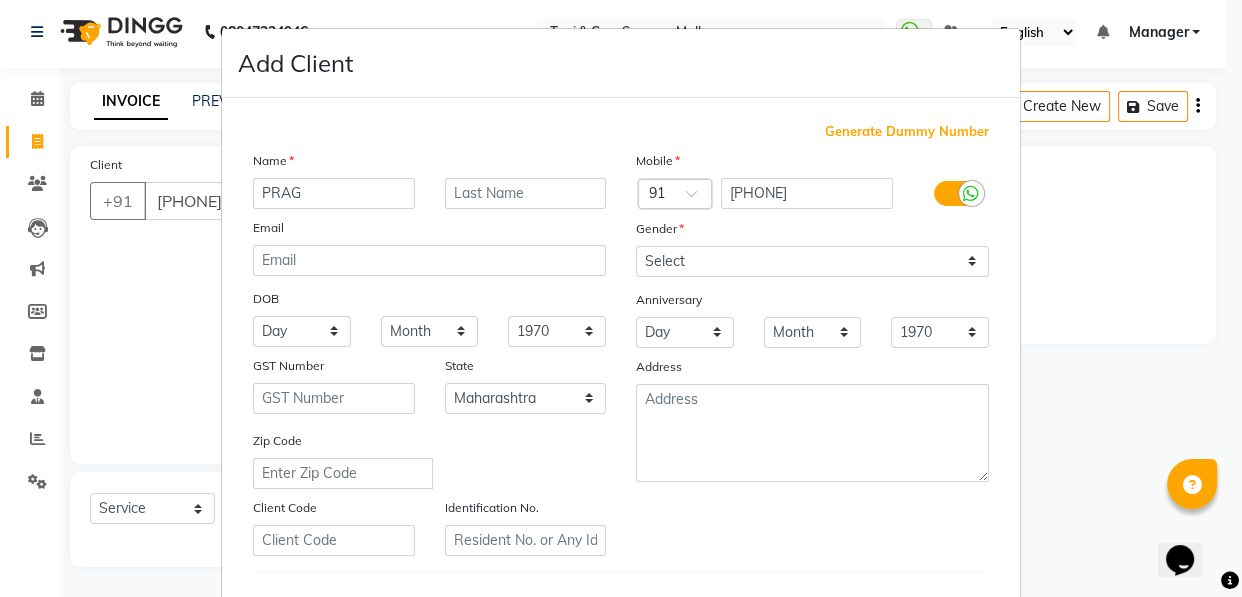 type on "PRAG" 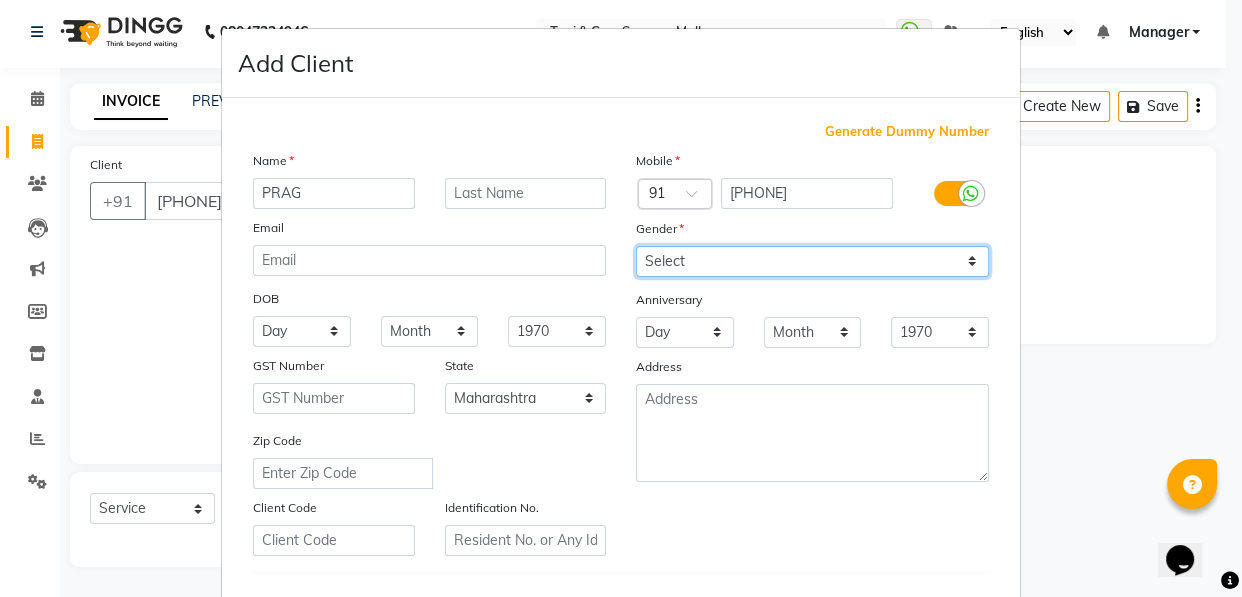 click on "Select Male Female Other Prefer Not To Say" at bounding box center [812, 261] 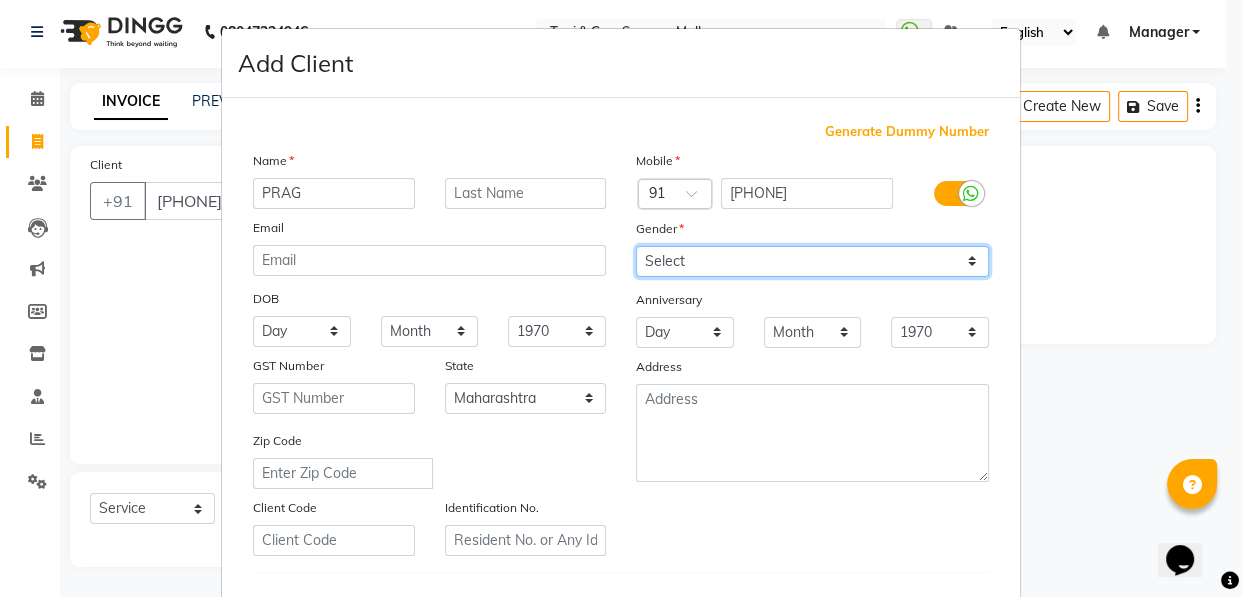 select on "male" 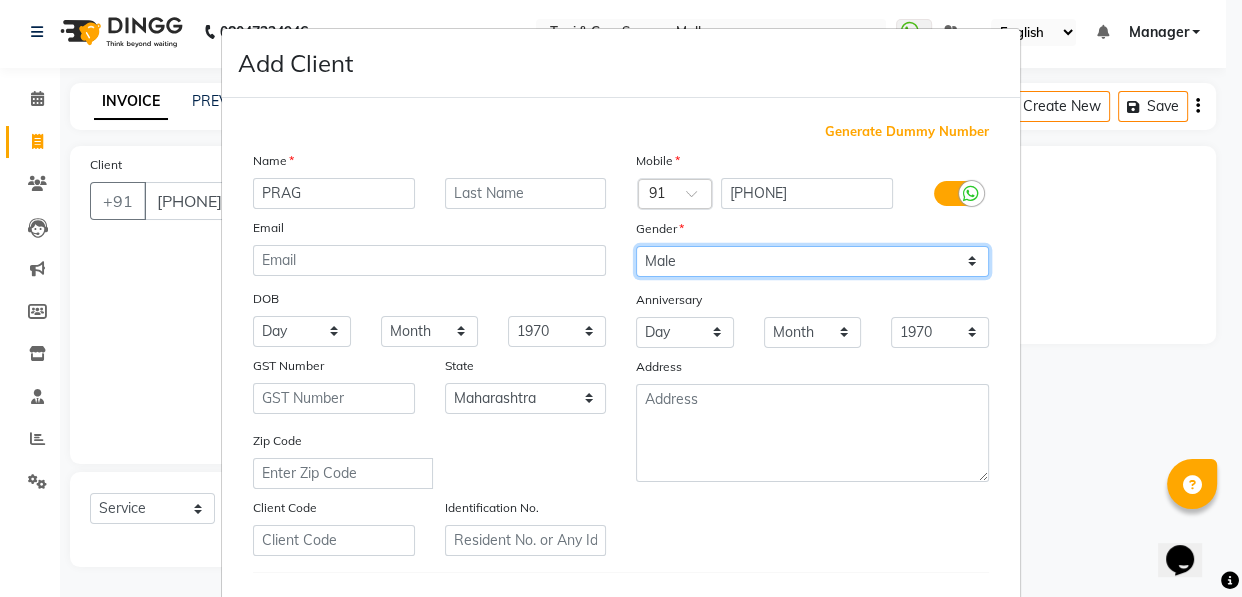 click on "Select Male Female Other Prefer Not To Say" at bounding box center (812, 261) 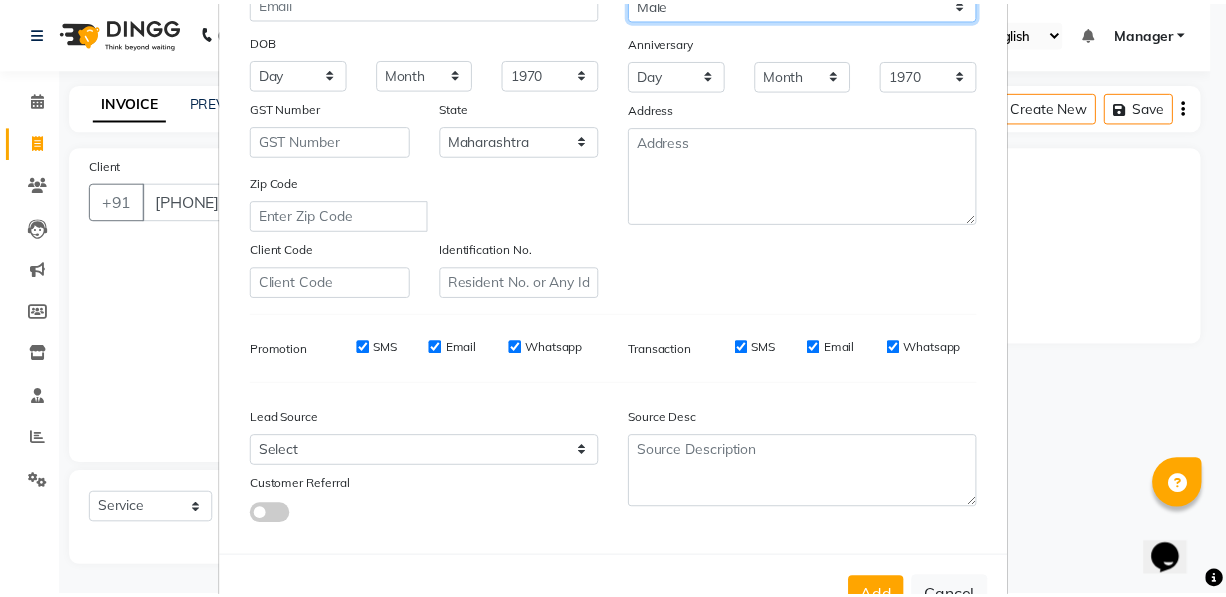 scroll, scrollTop: 331, scrollLeft: 0, axis: vertical 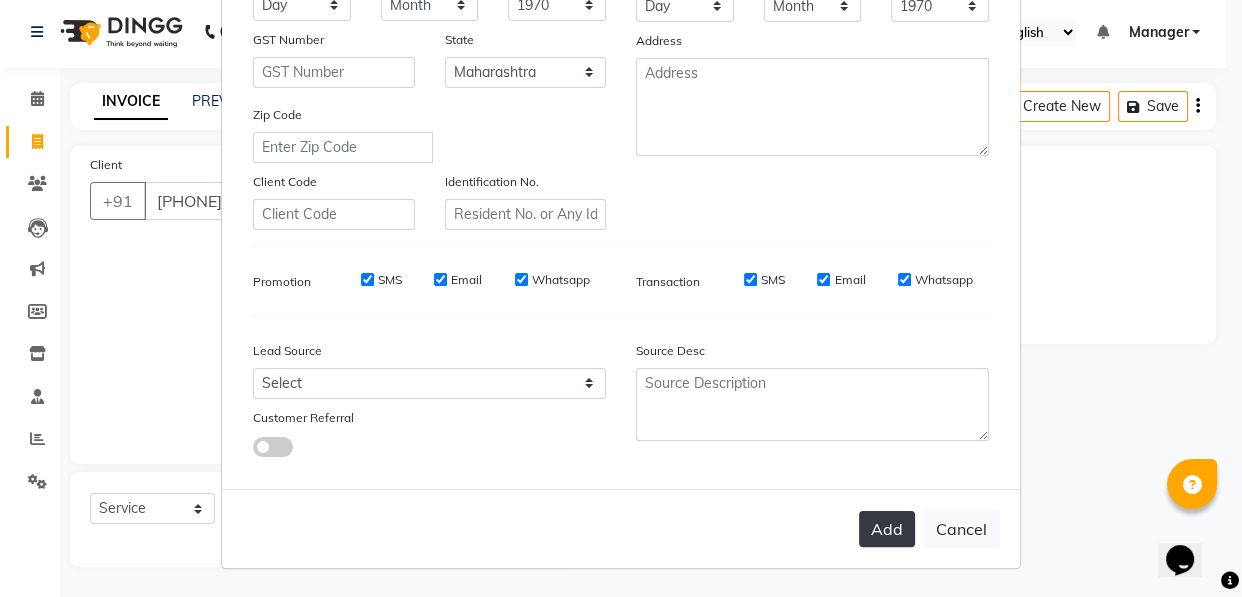 click on "Add" at bounding box center (887, 529) 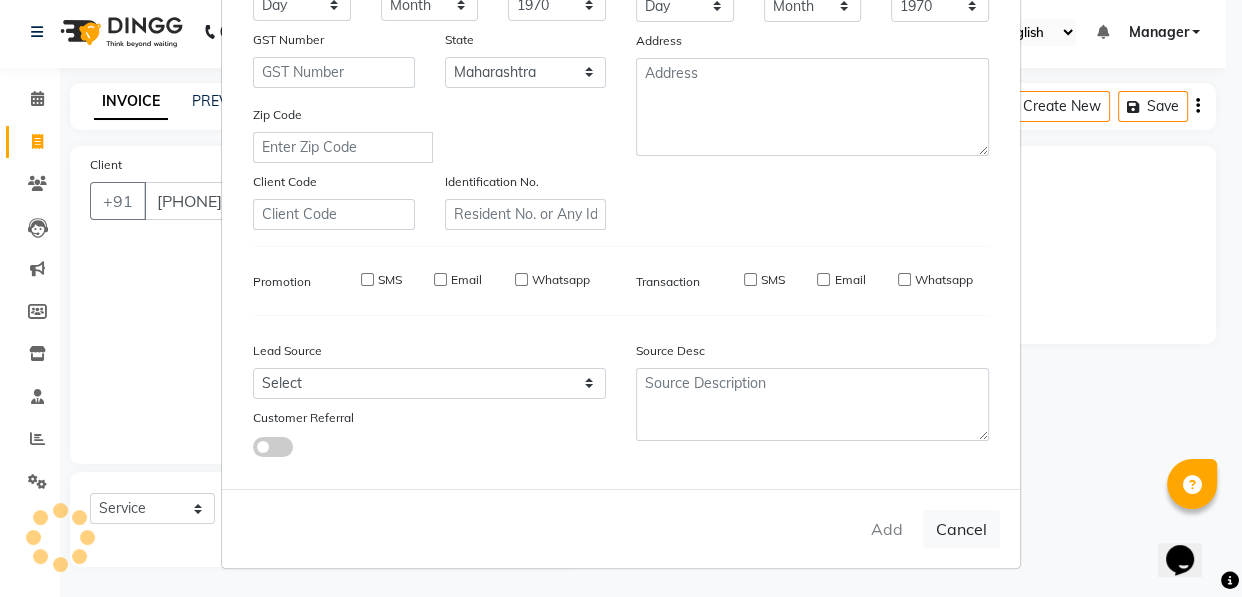 type on "98******22" 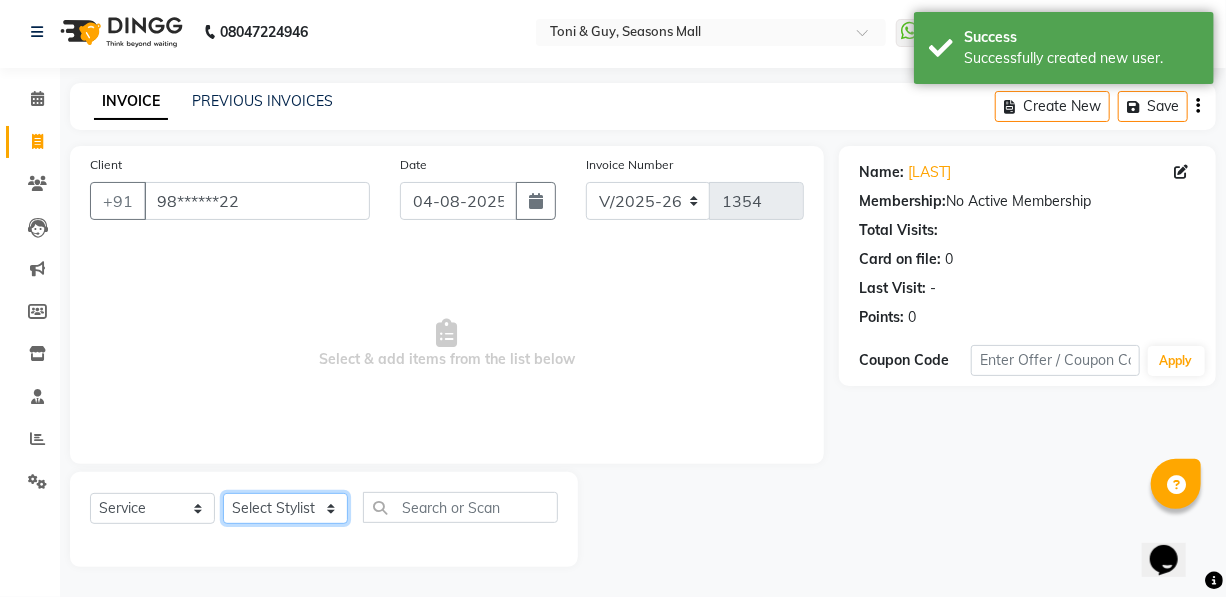 drag, startPoint x: 304, startPoint y: 506, endPoint x: 304, endPoint y: 494, distance: 12 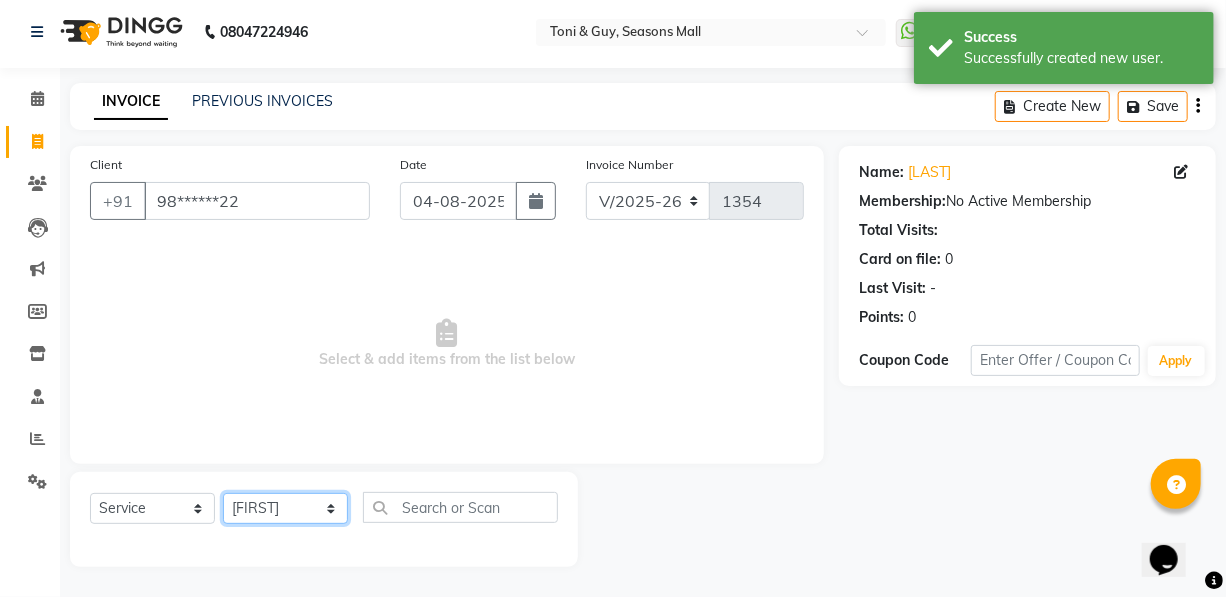 click on "Select Stylist [FIRST] [FIRST] [FIRST] [FIRST] [FIRST] Manager [FIRST] [FIRST] [FIRST] [FIRST] [FIRST] [FIRST]" 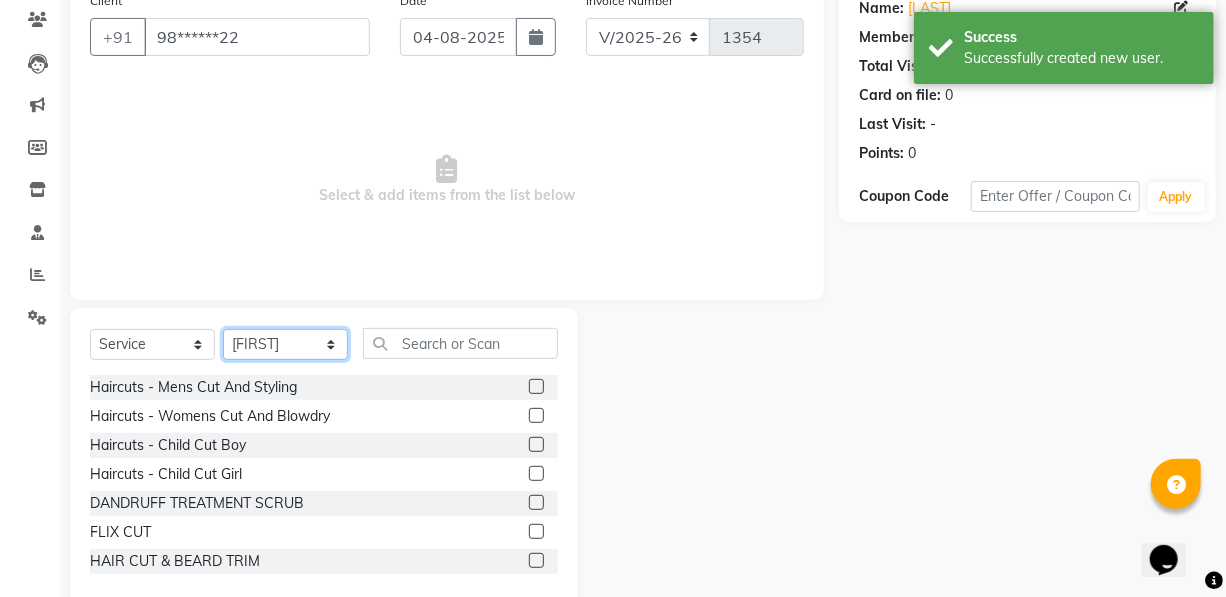 scroll, scrollTop: 204, scrollLeft: 0, axis: vertical 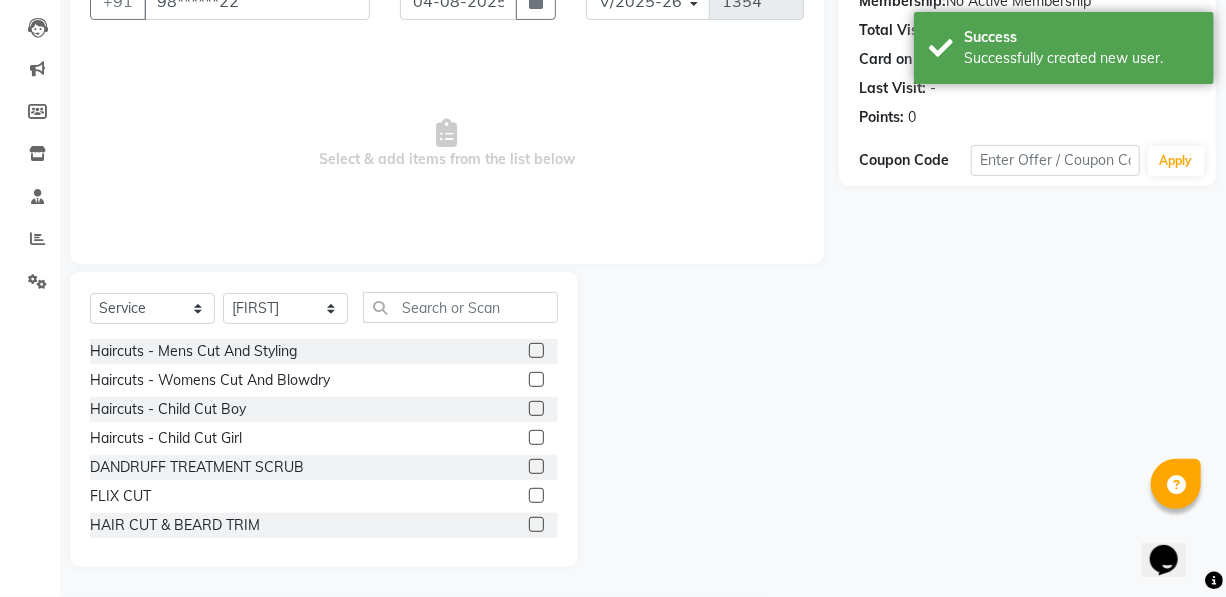 click 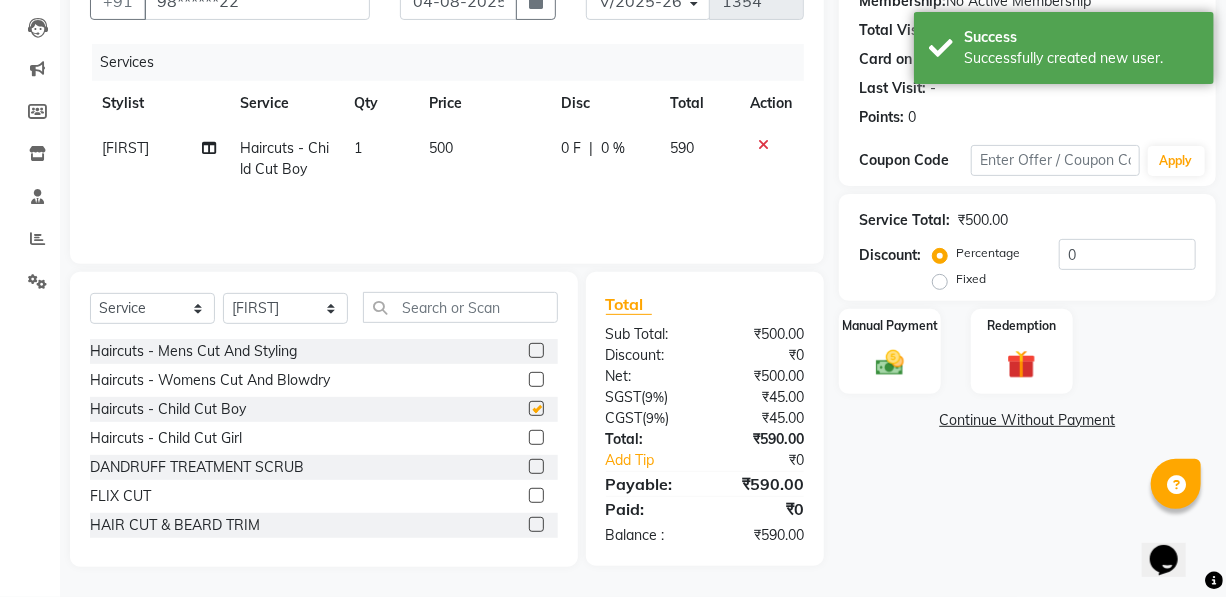 checkbox on "false" 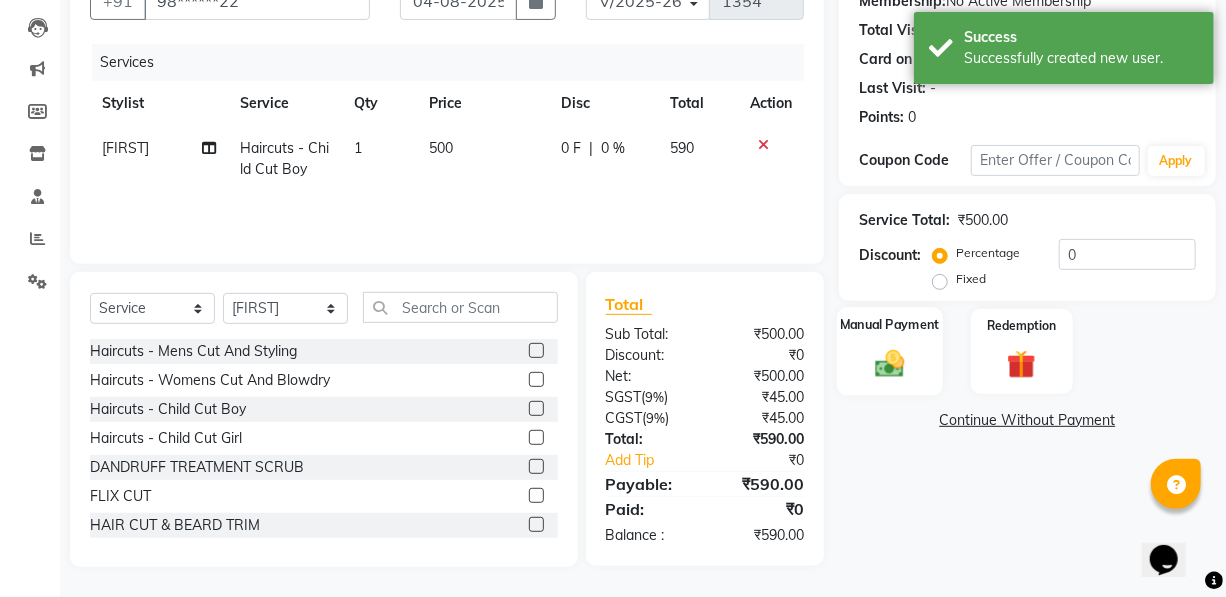 click 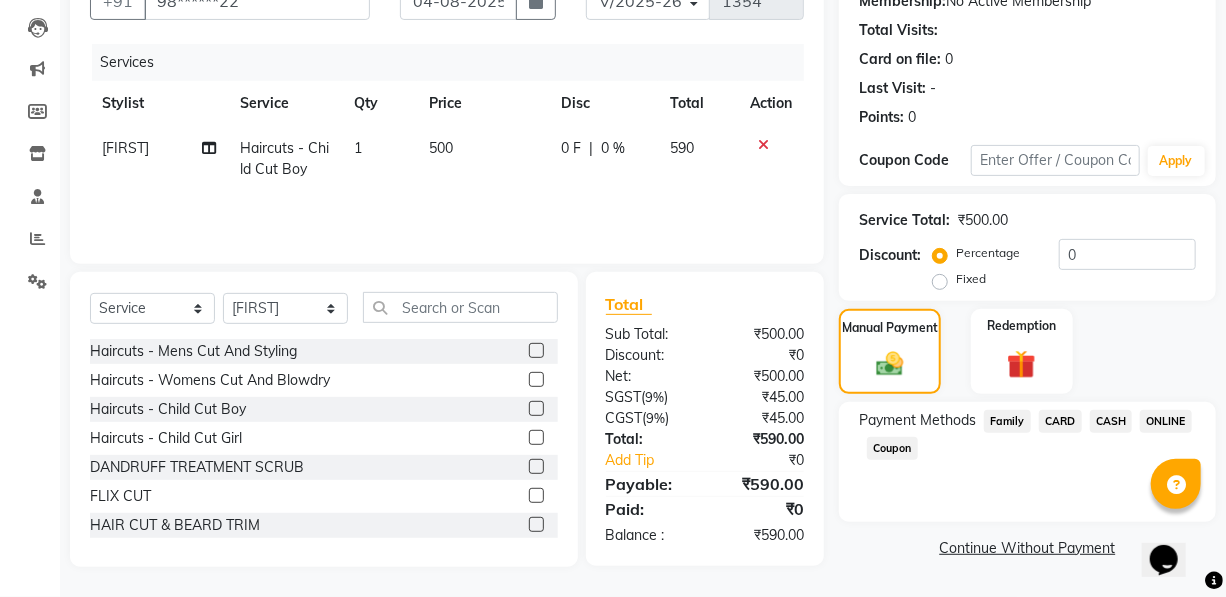 click on "CASH" 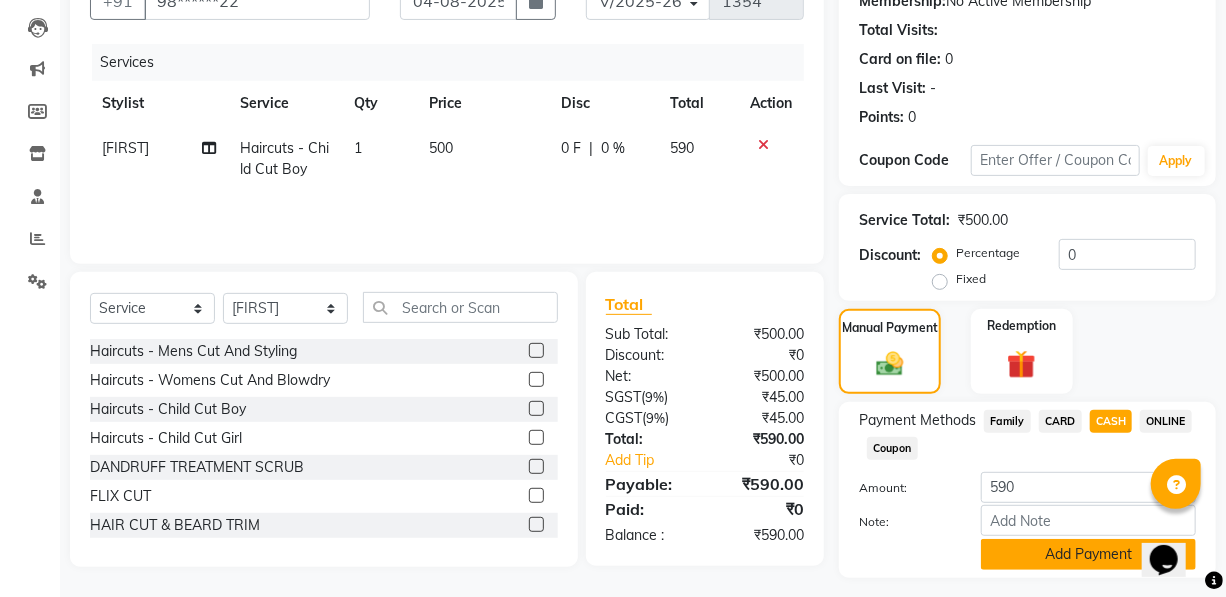 click on "Add Payment" 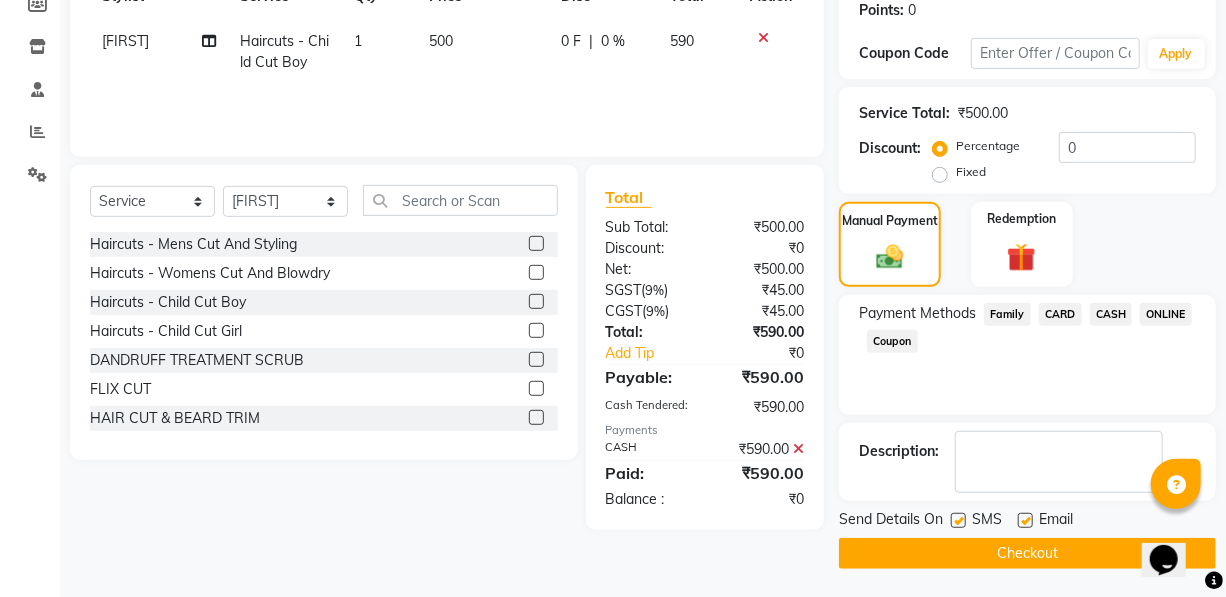 click on "Checkout" 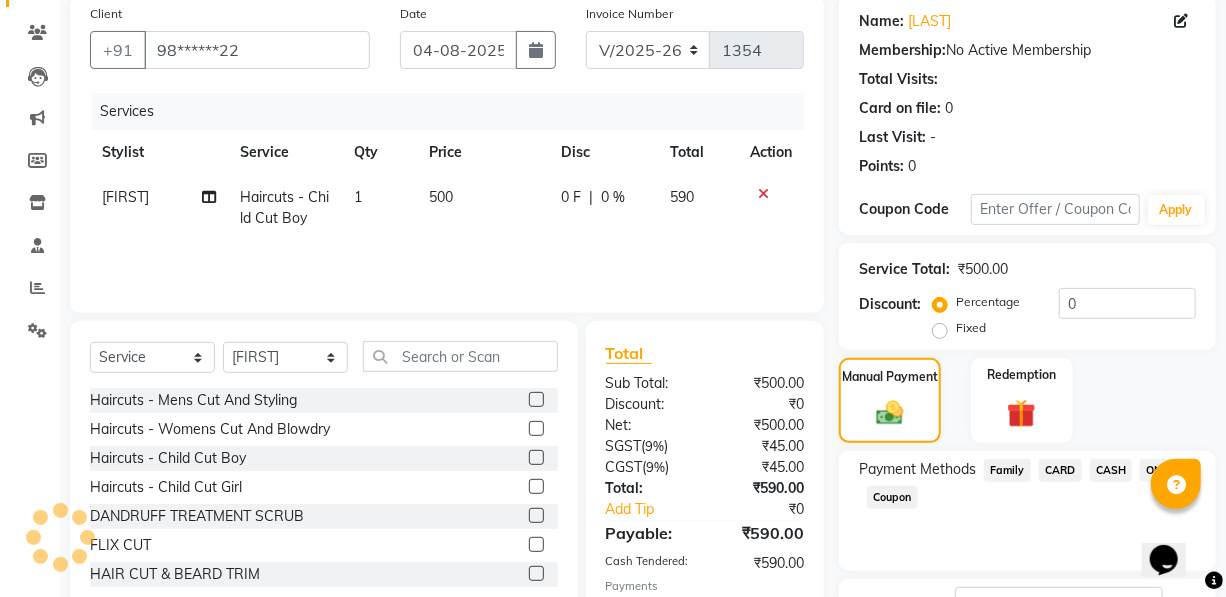 scroll, scrollTop: 0, scrollLeft: 0, axis: both 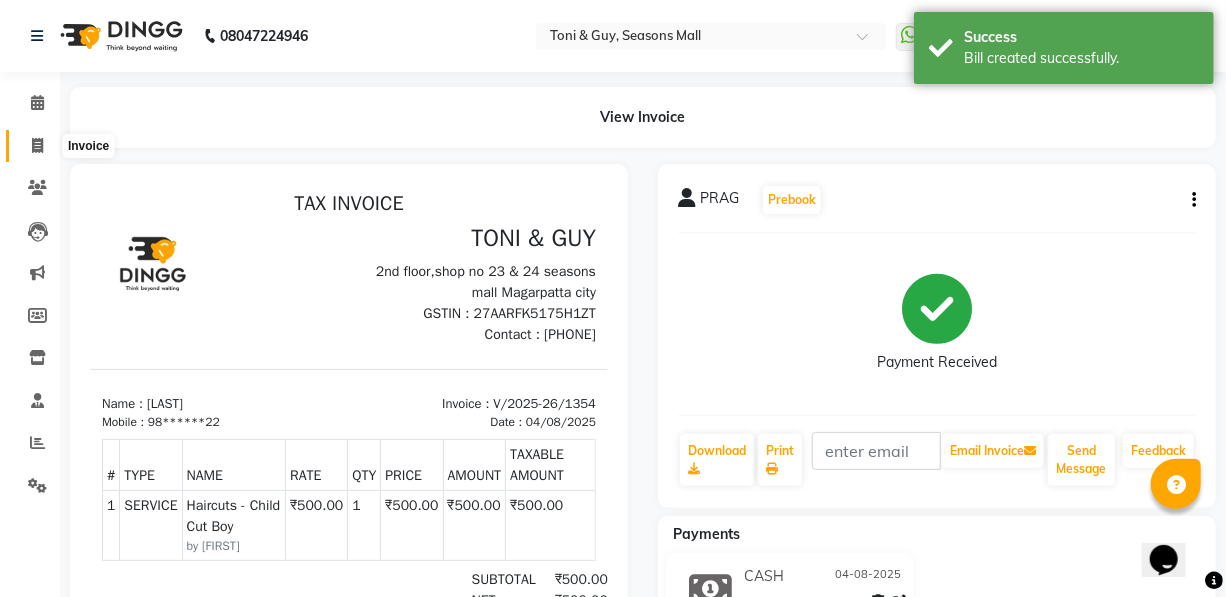 click 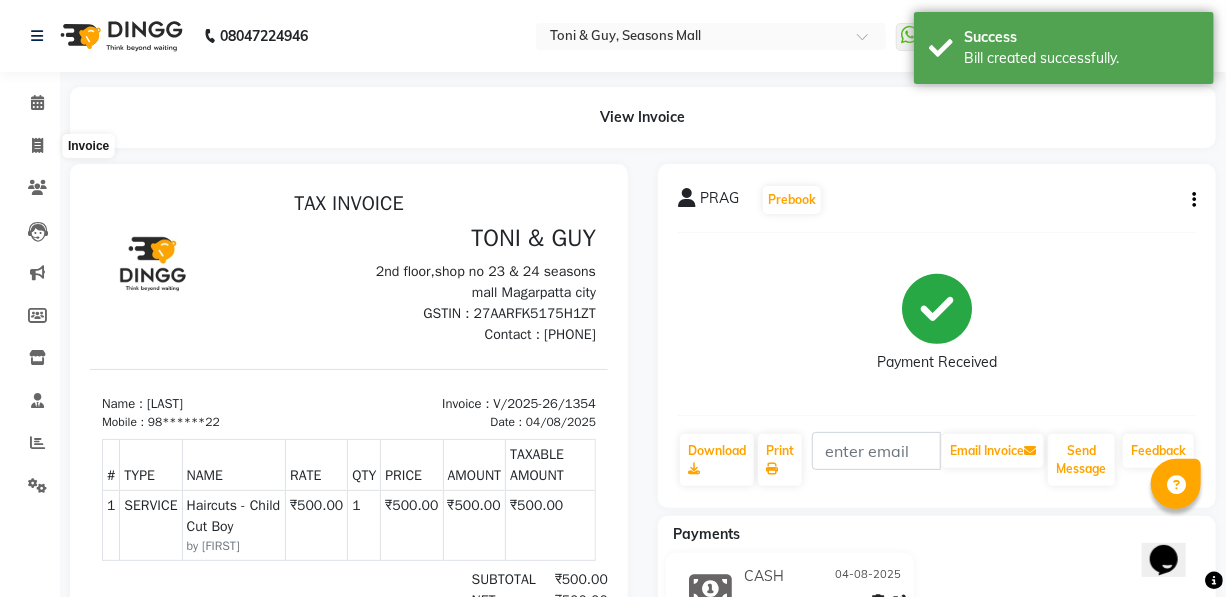 select on "3906" 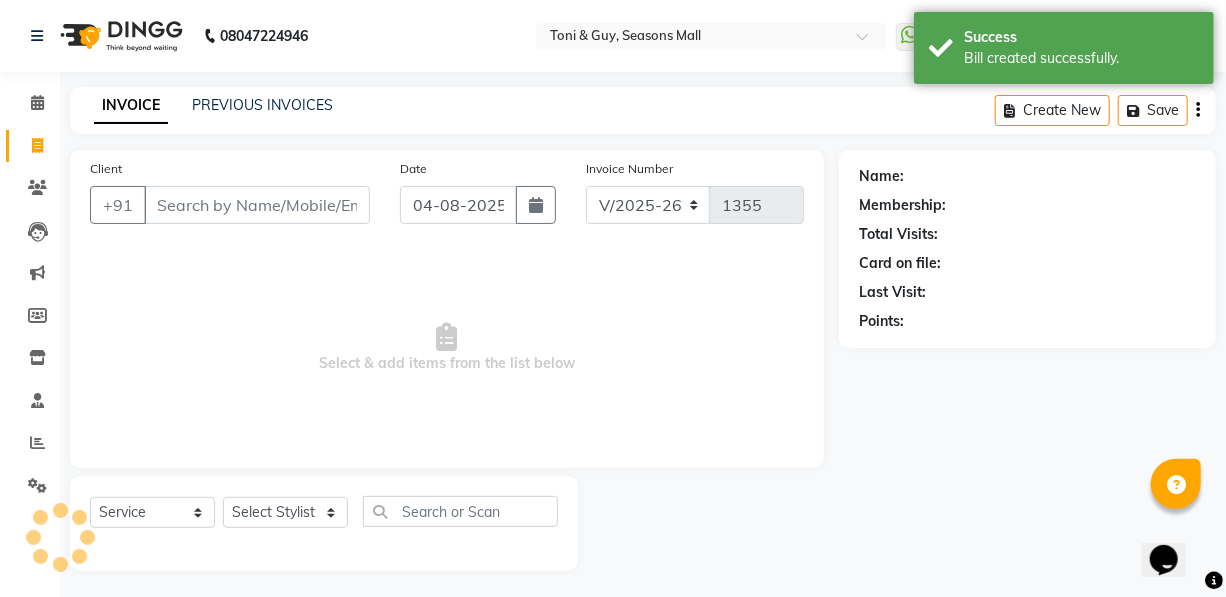scroll, scrollTop: 4, scrollLeft: 0, axis: vertical 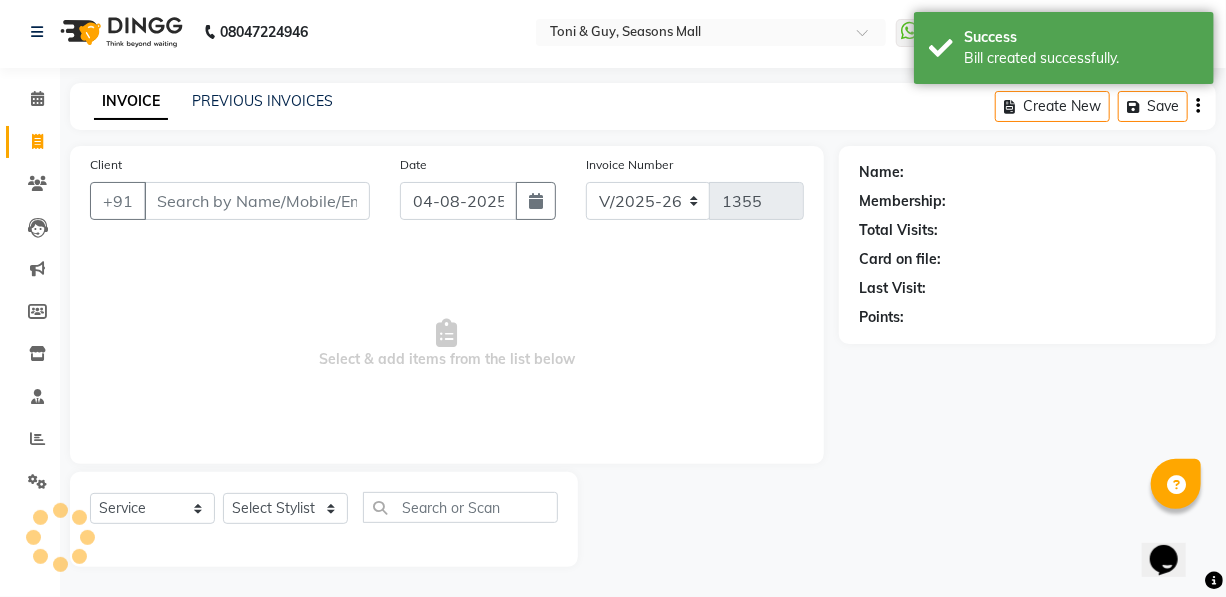click on "Client" at bounding box center (257, 201) 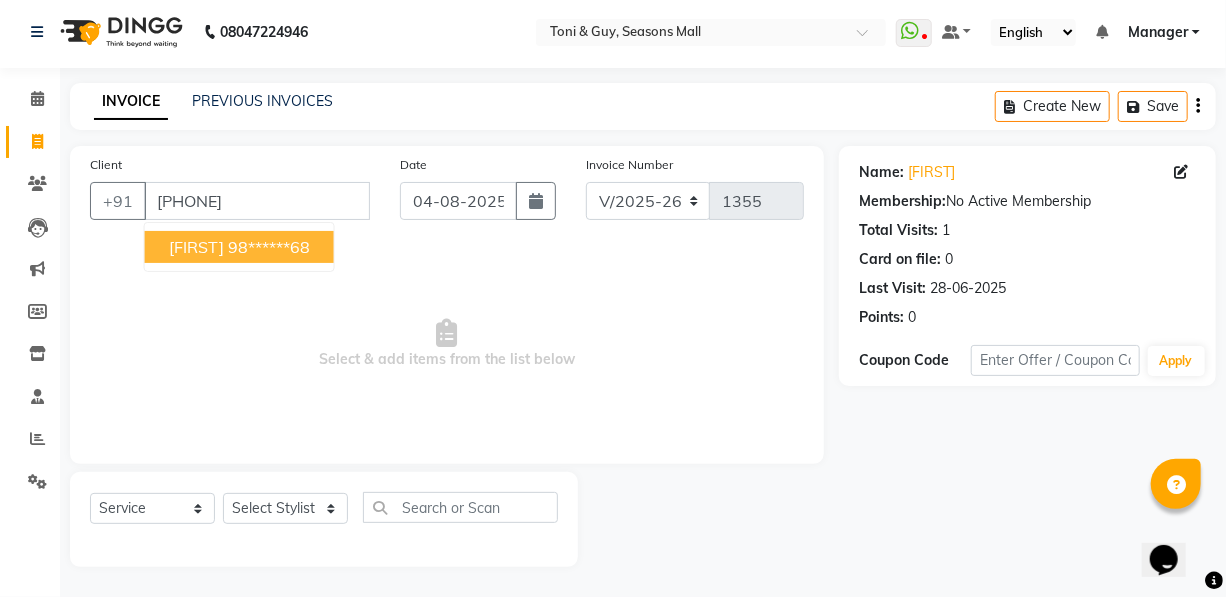 click on "98******68" at bounding box center [269, 247] 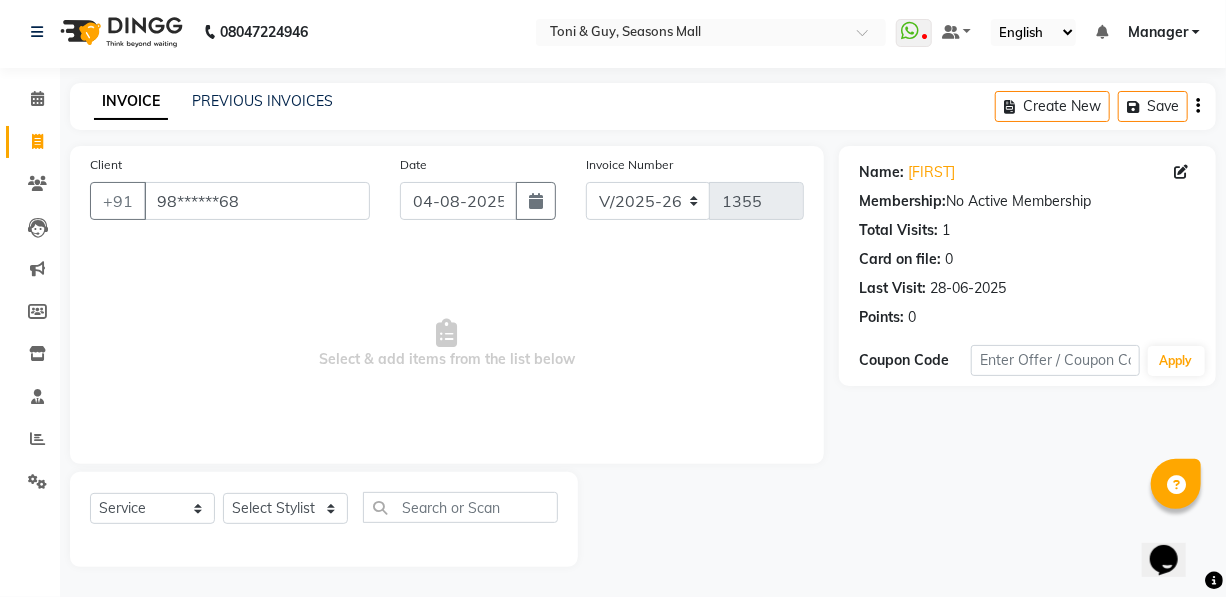 click on "Select Service Product Membership Package VoucherPrepaid Gift Card Select Stylist [FIRST] [FIRST] [FIRST] [FIRST] [FIRST] Manager [FIRST] [FIRST] [FIRST] [FIRST] [FIRST] [FIRST]" 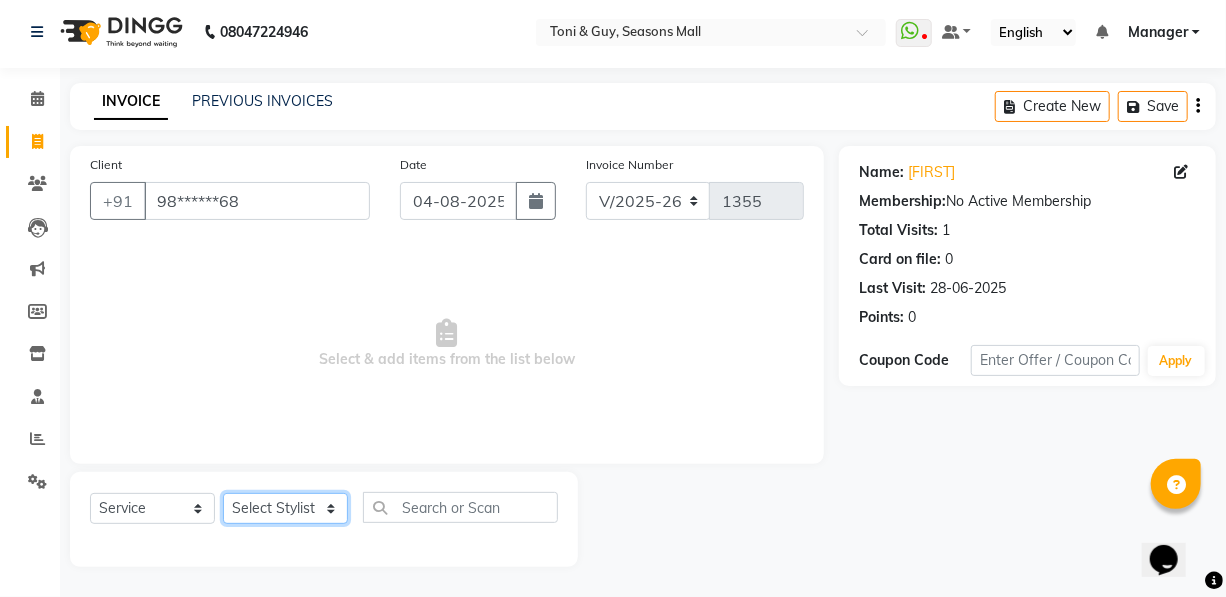 click on "Select Stylist [FIRST] [FIRST] [FIRST] [FIRST] [FIRST] Manager [FIRST] [FIRST] [FIRST] [FIRST] [FIRST] [FIRST]" 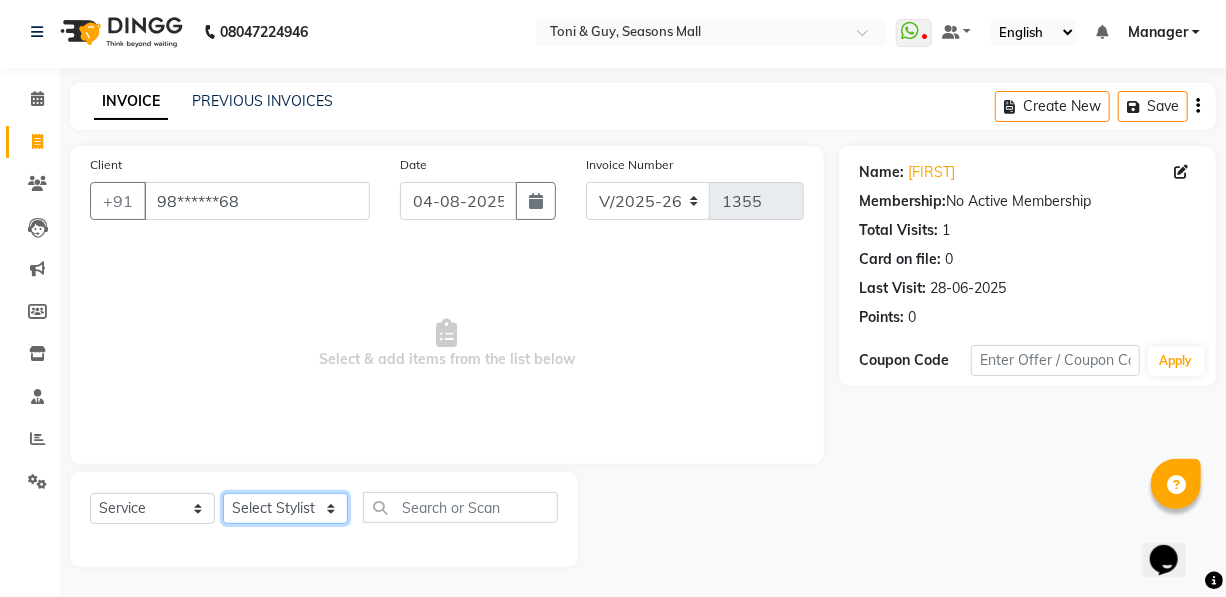 select on "58064" 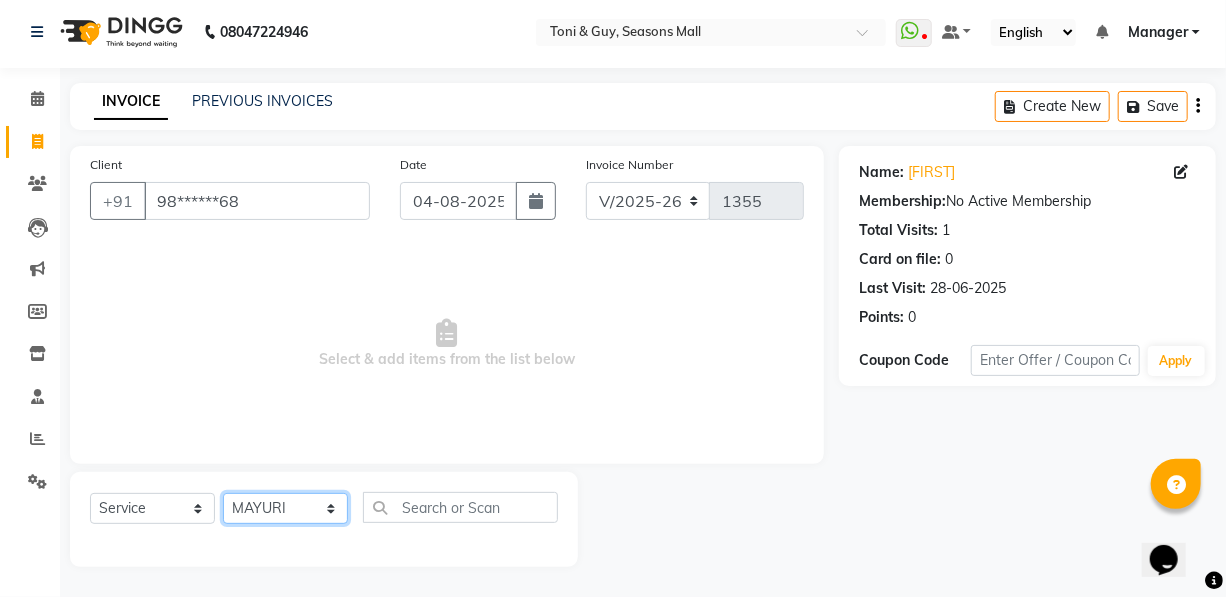 click on "Select Stylist [FIRST] [FIRST] [FIRST] [FIRST] [FIRST] Manager [FIRST] [FIRST] [FIRST] [FIRST] [FIRST] [FIRST]" 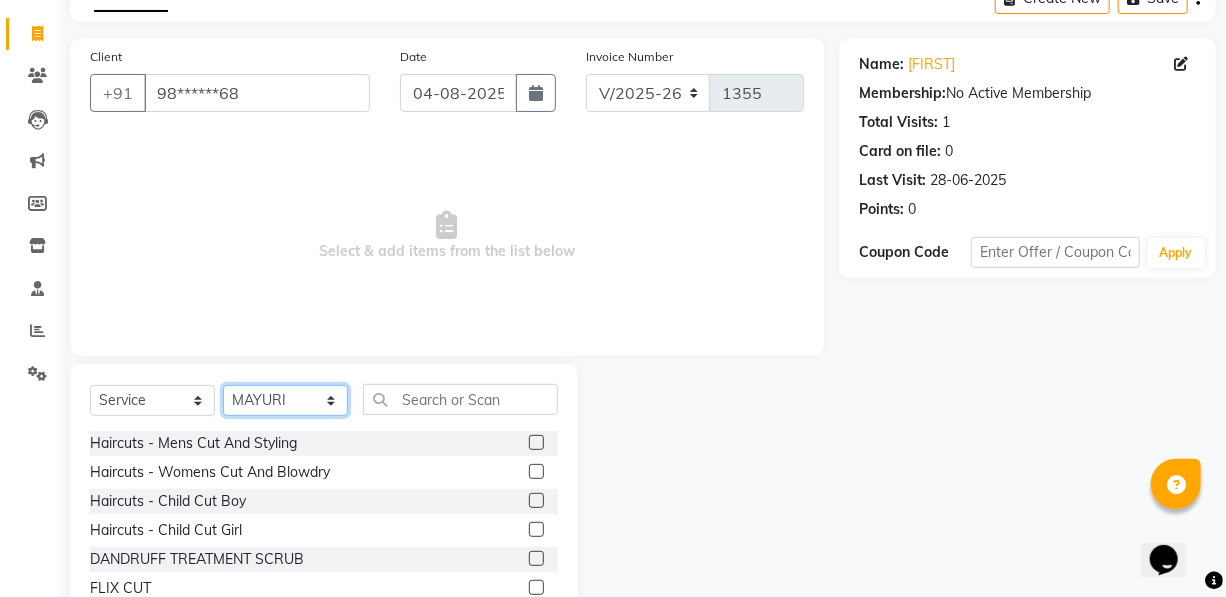 scroll, scrollTop: 204, scrollLeft: 0, axis: vertical 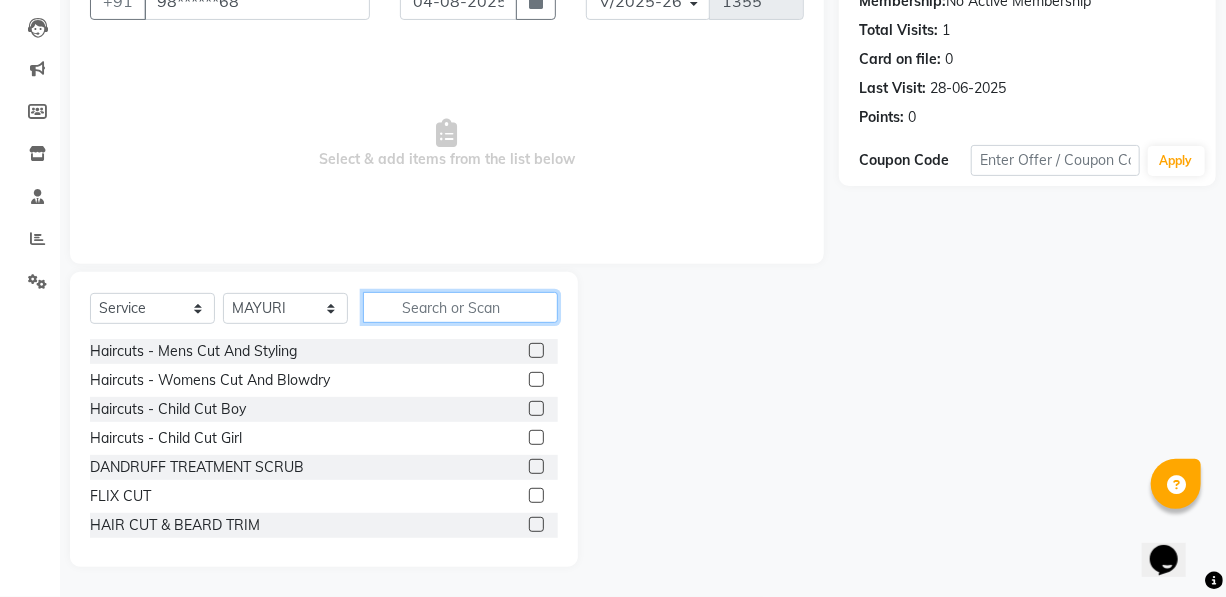 click 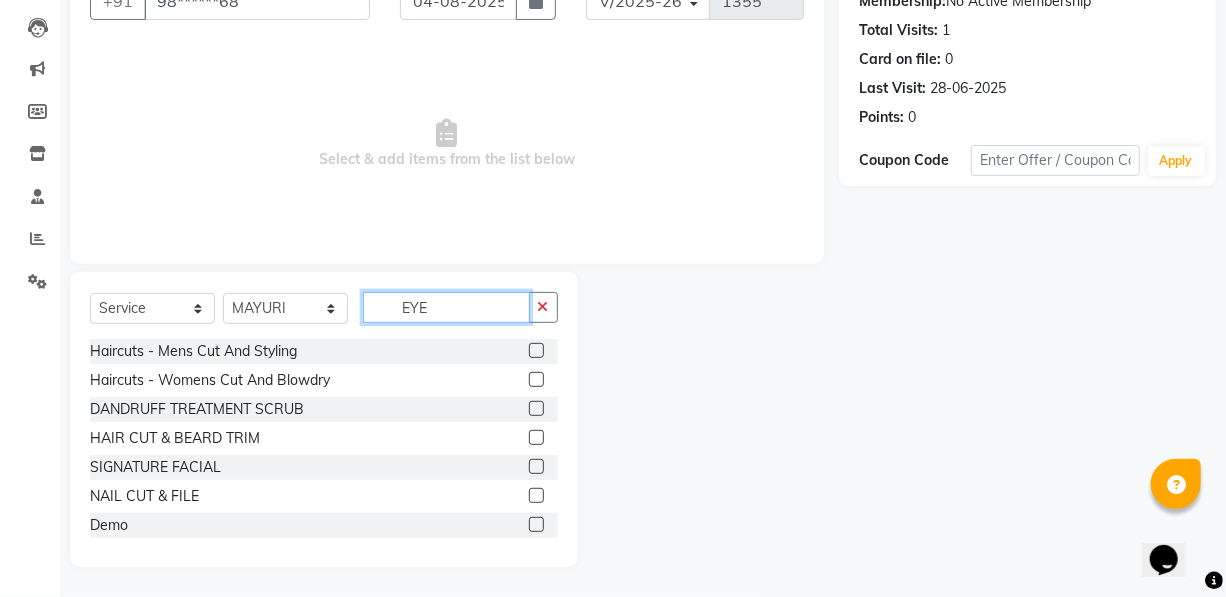 scroll, scrollTop: 120, scrollLeft: 0, axis: vertical 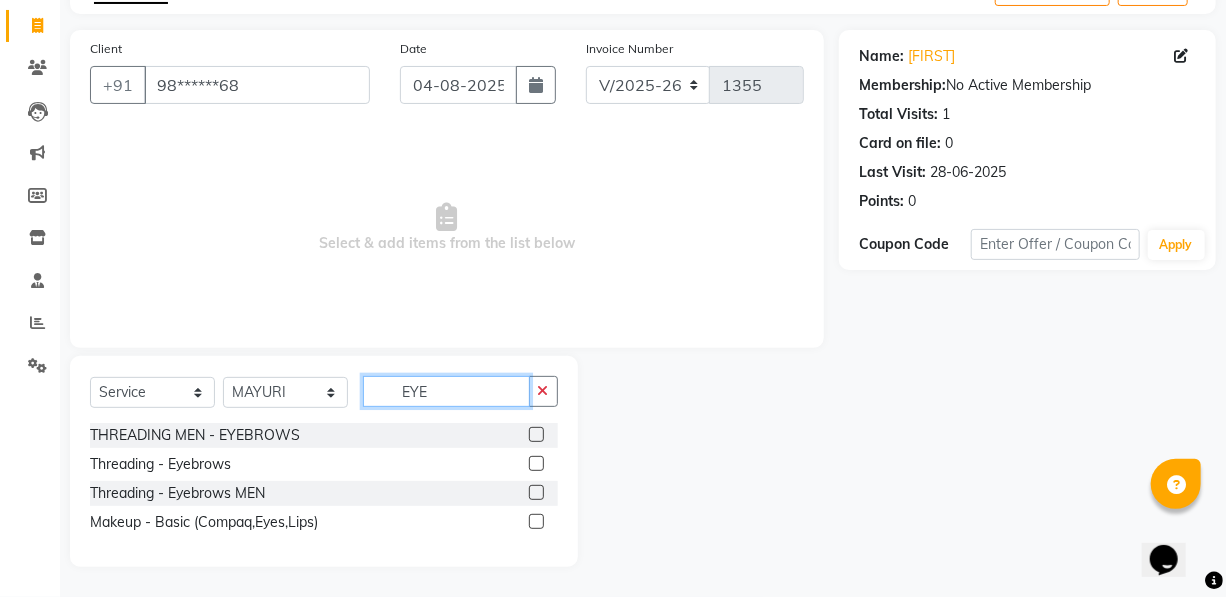 type on "EYE" 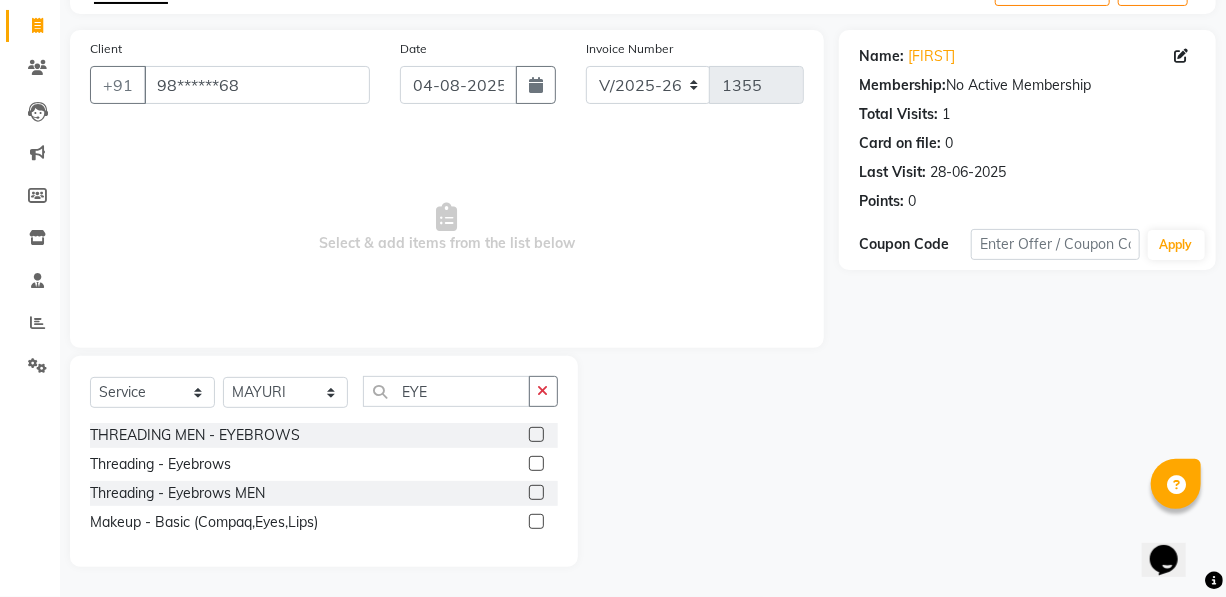 click 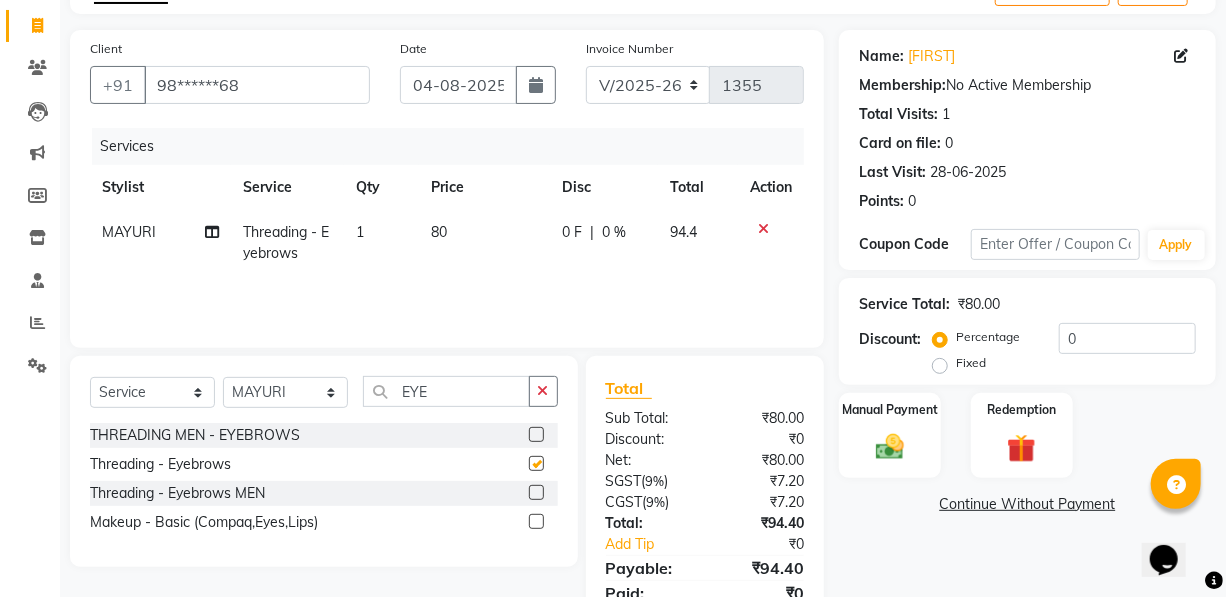 checkbox on "false" 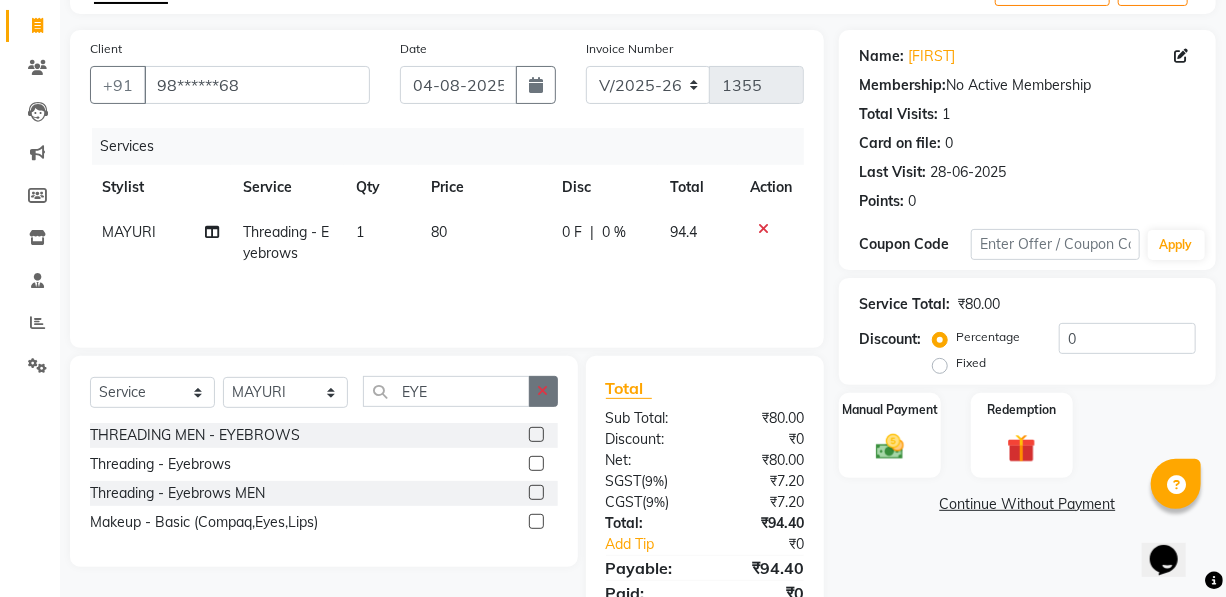 click 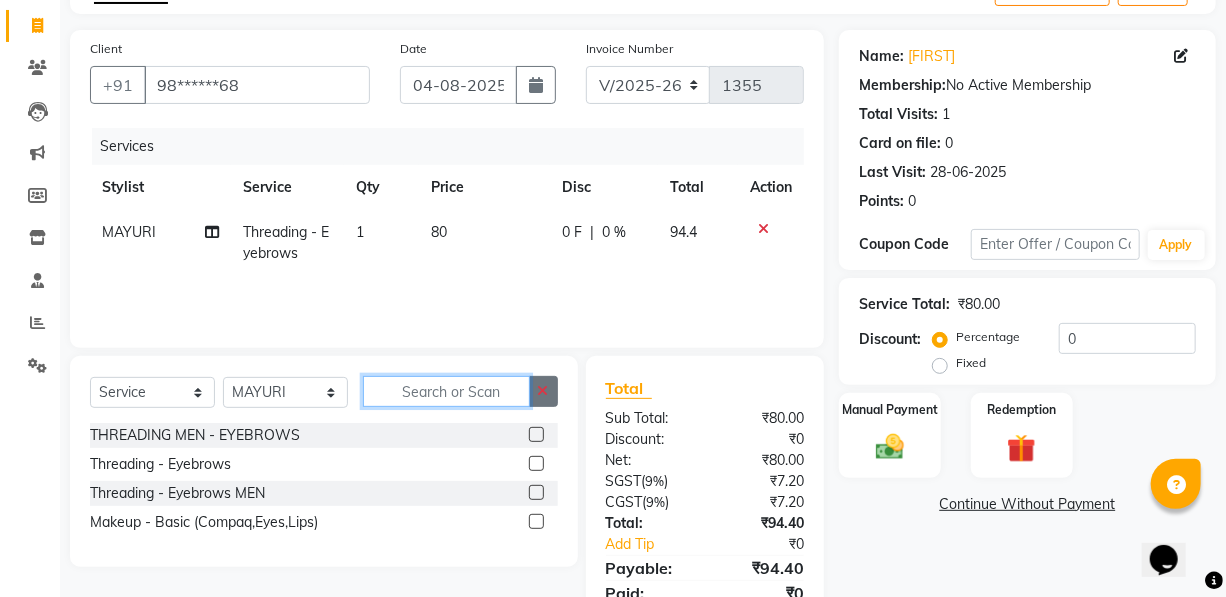 click 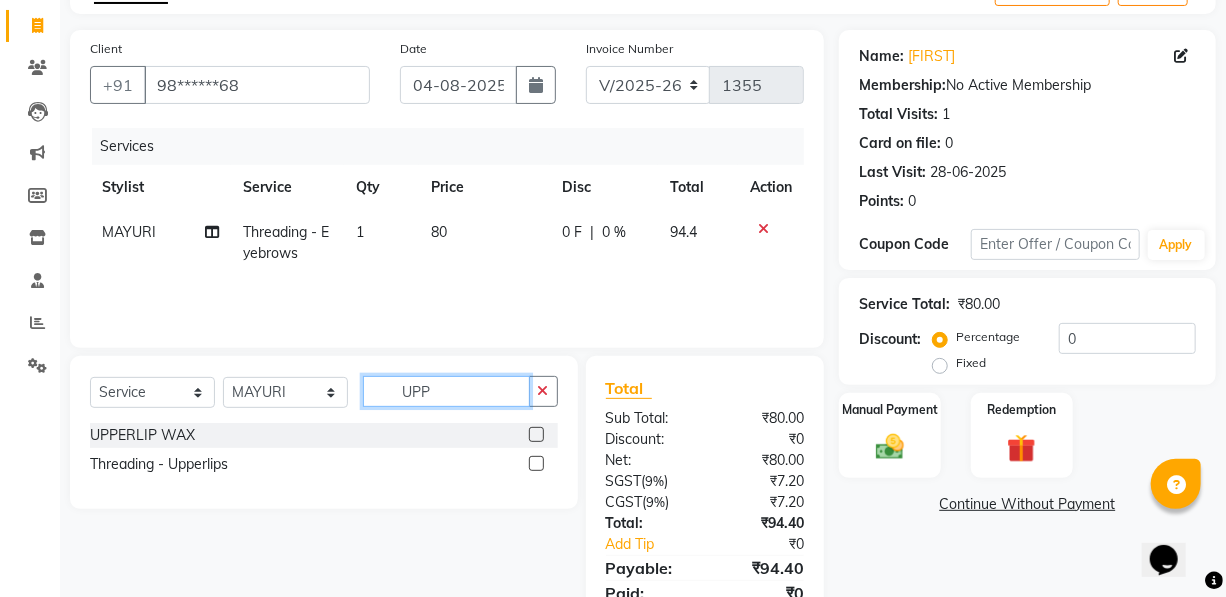 type on "UPP" 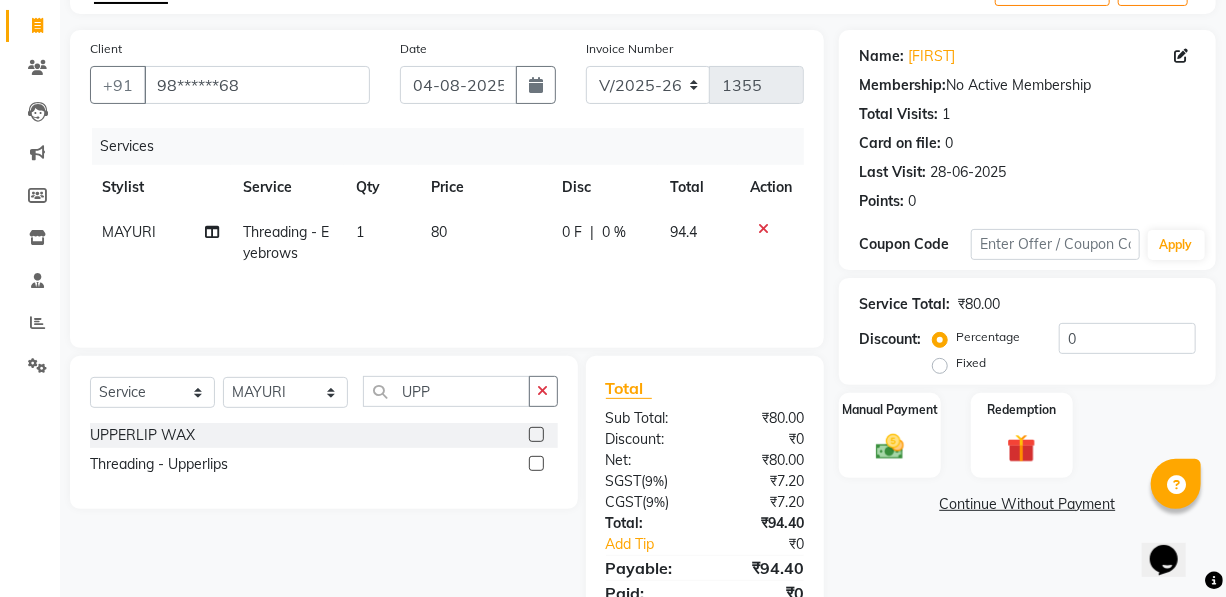 click 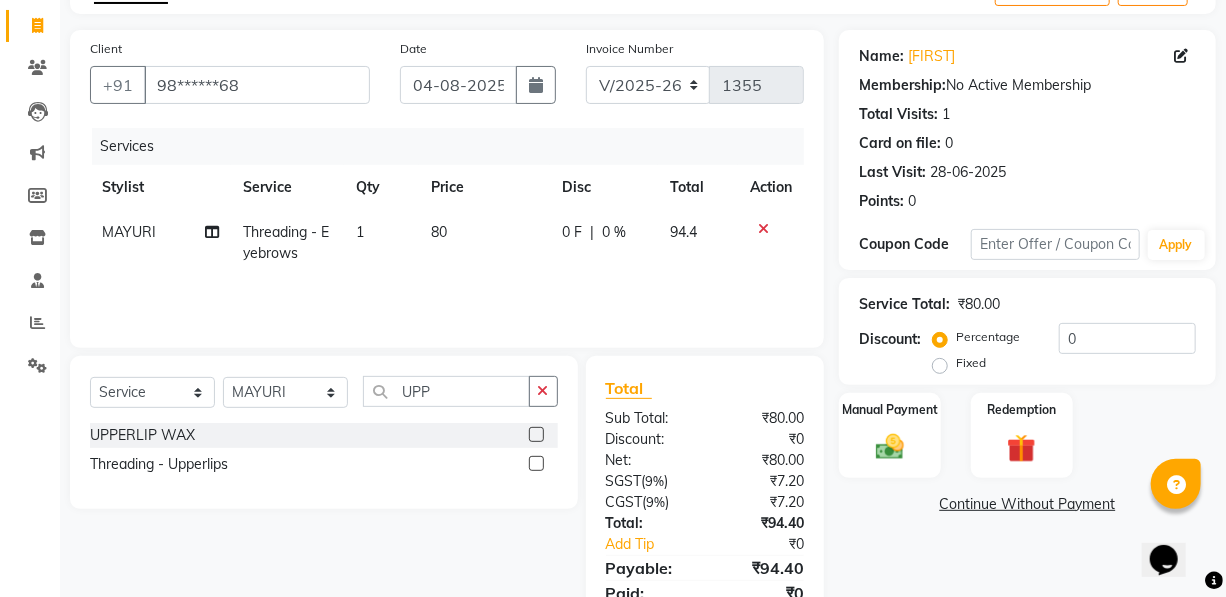 click at bounding box center (535, 464) 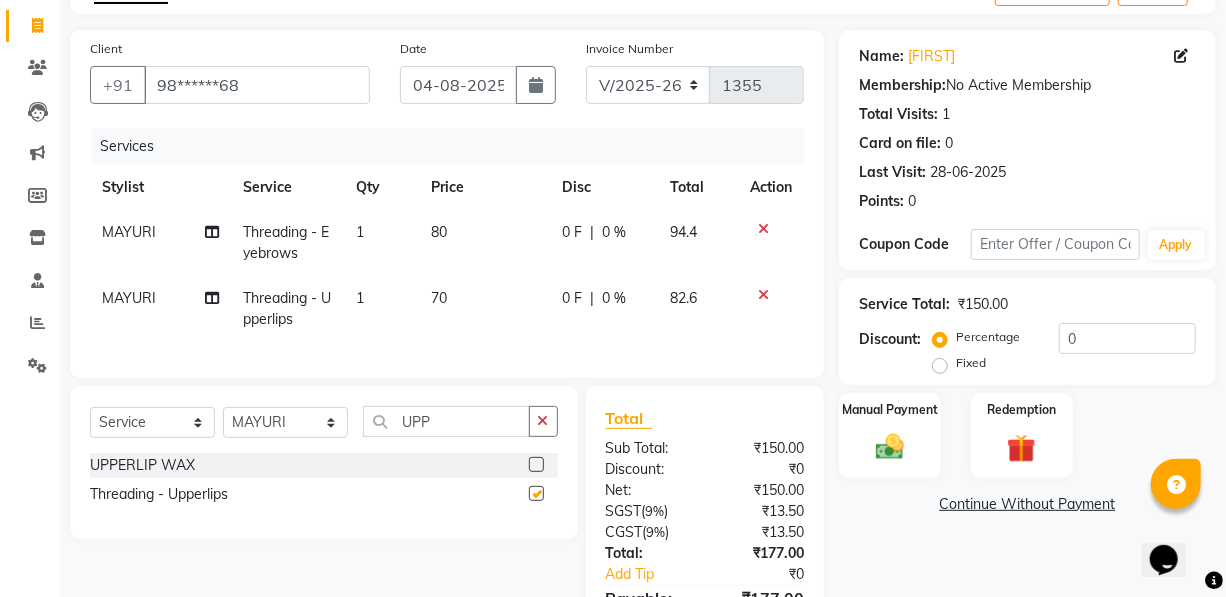 checkbox on "false" 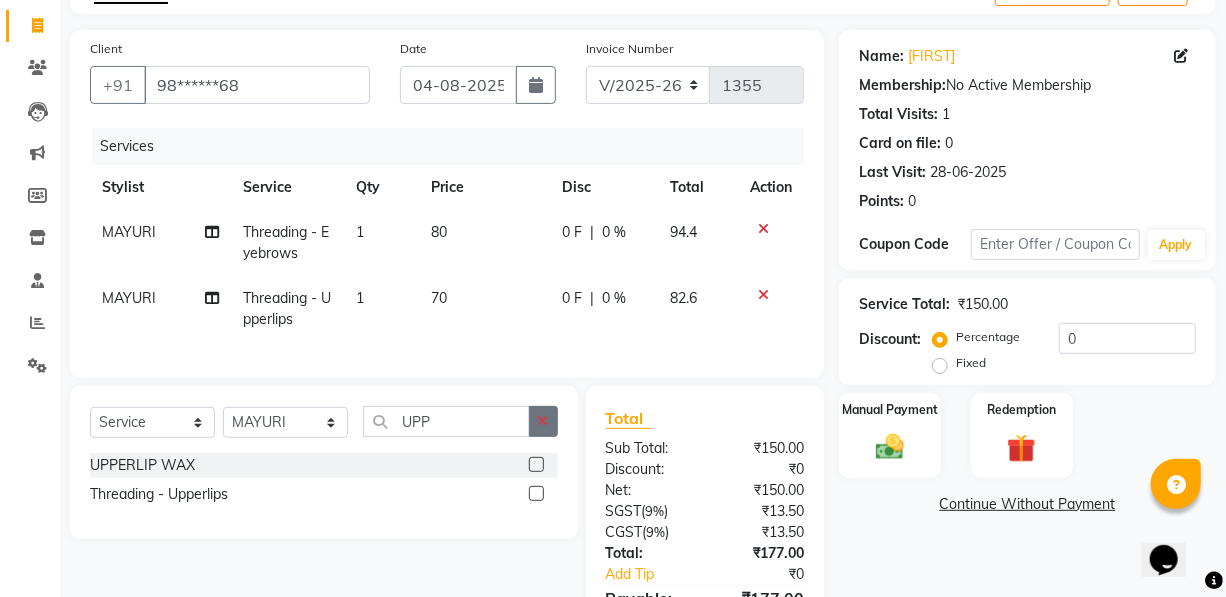 click 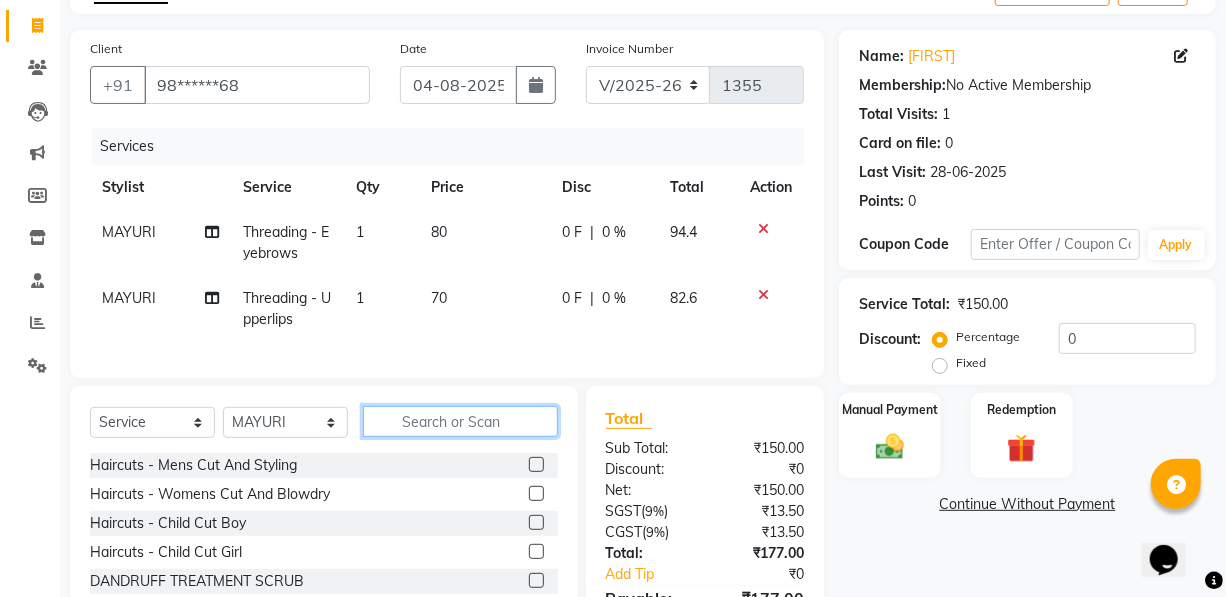 click 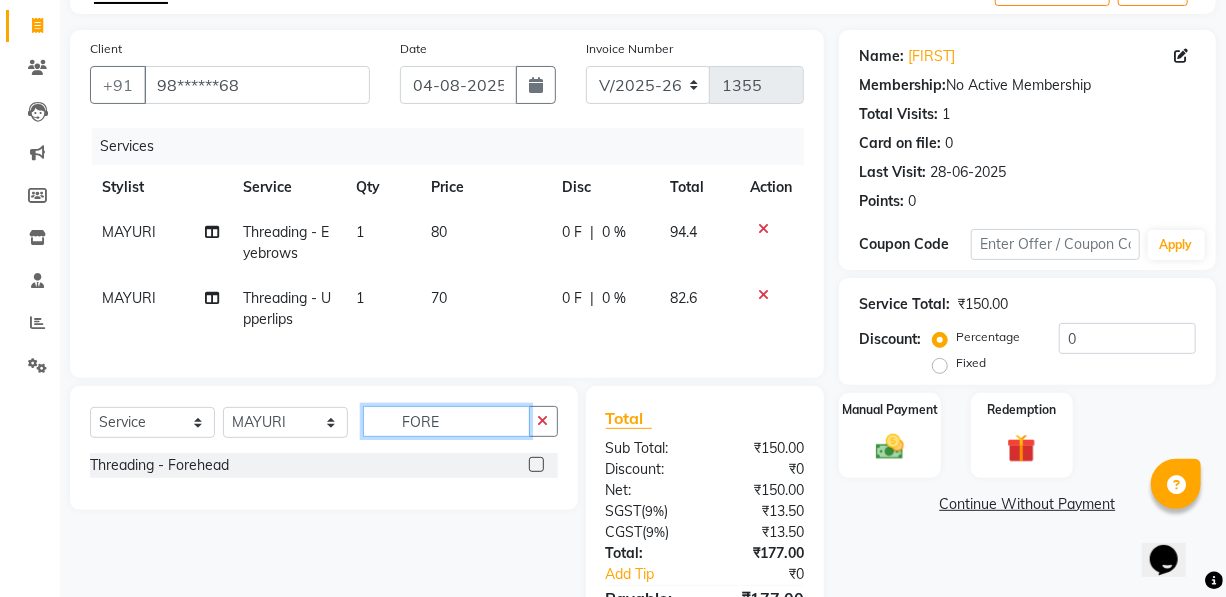 type on "FORE" 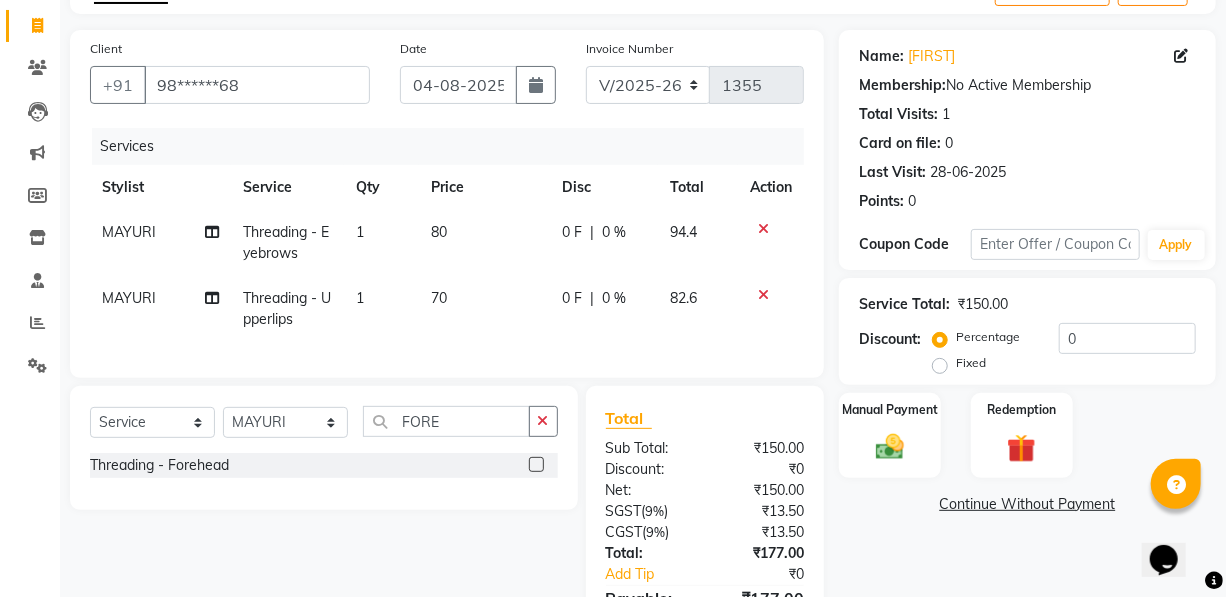 click 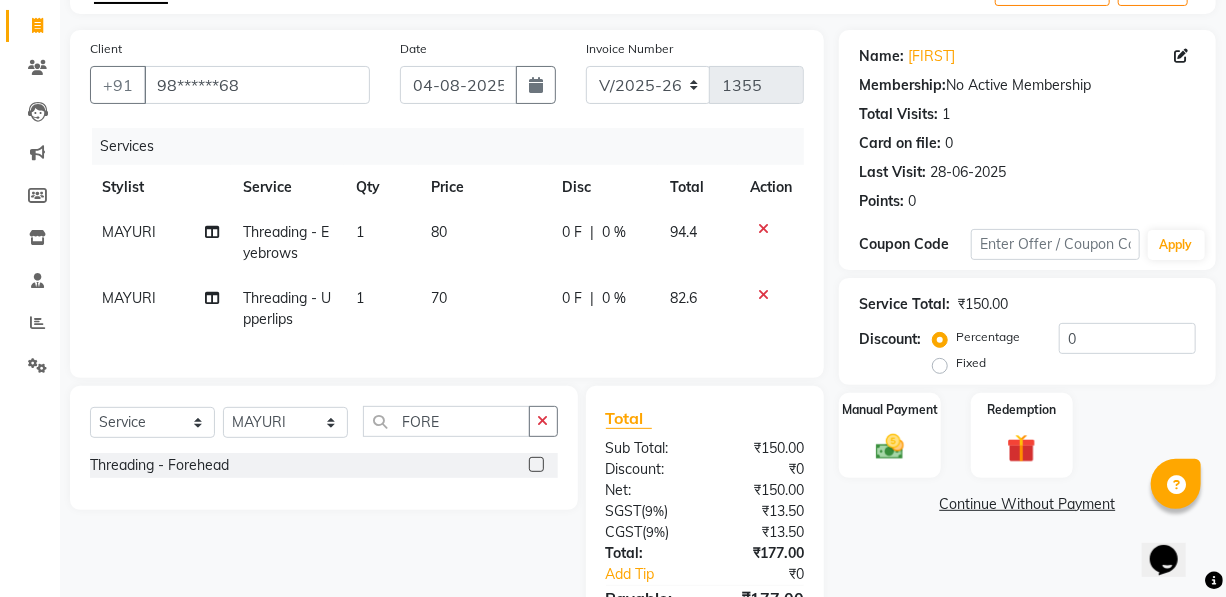 click at bounding box center (535, 465) 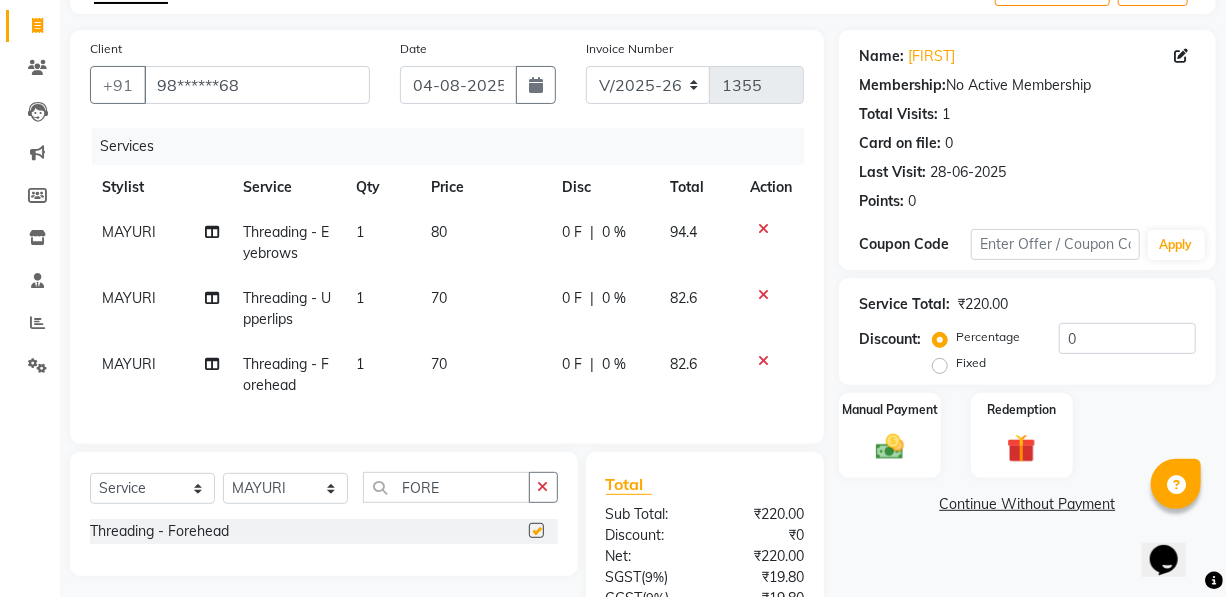 checkbox on "false" 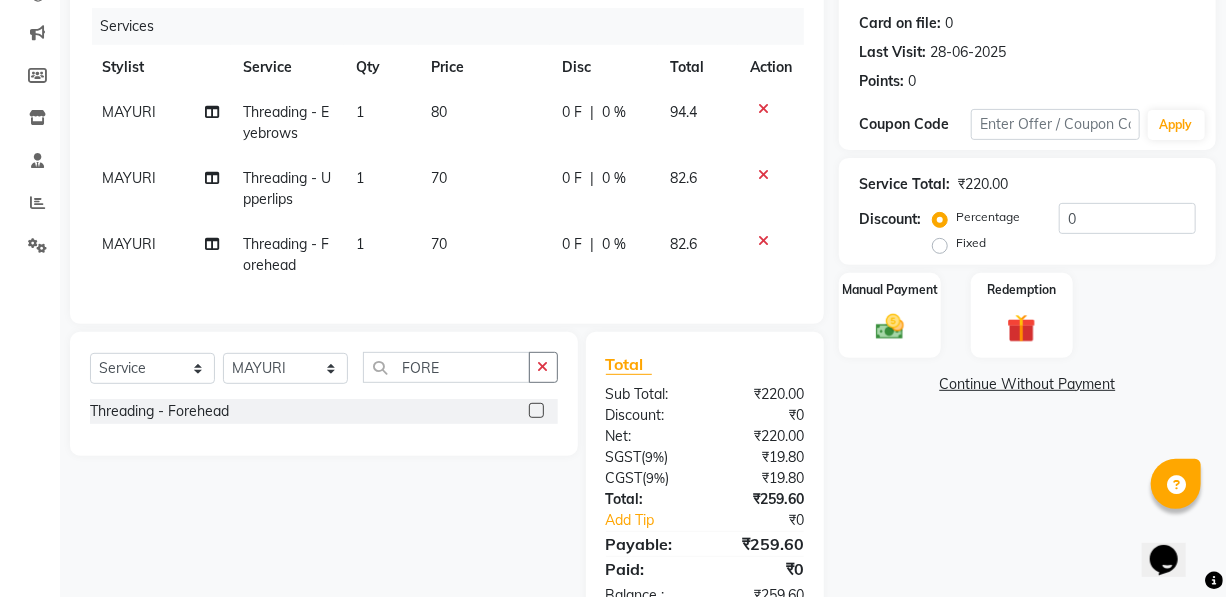 scroll, scrollTop: 315, scrollLeft: 0, axis: vertical 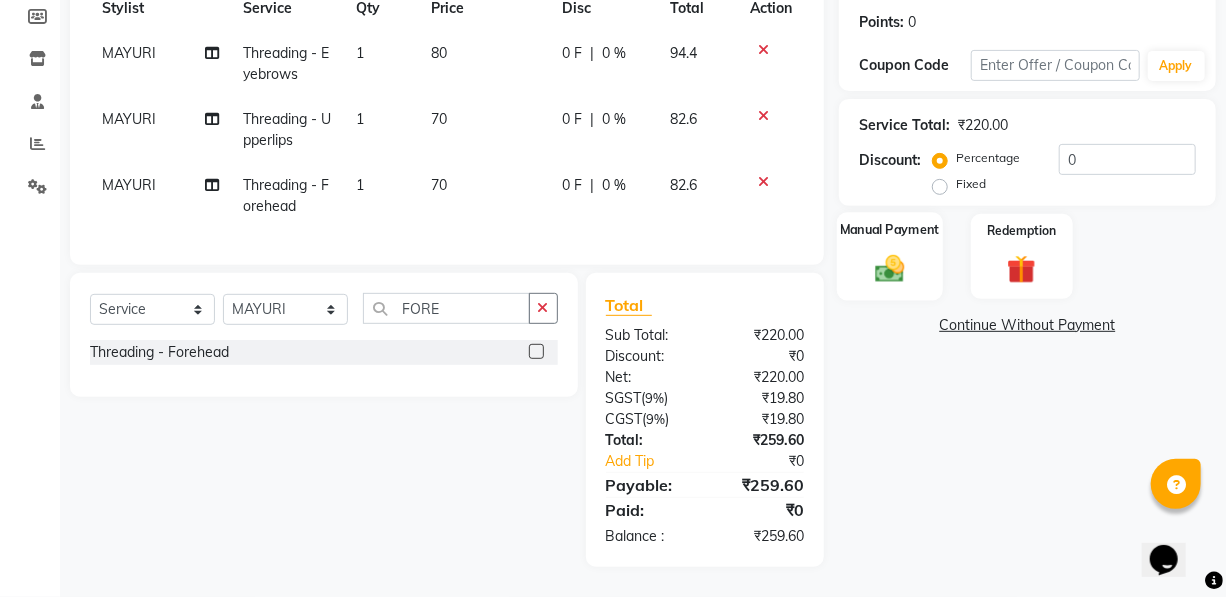 click on "Manual Payment" 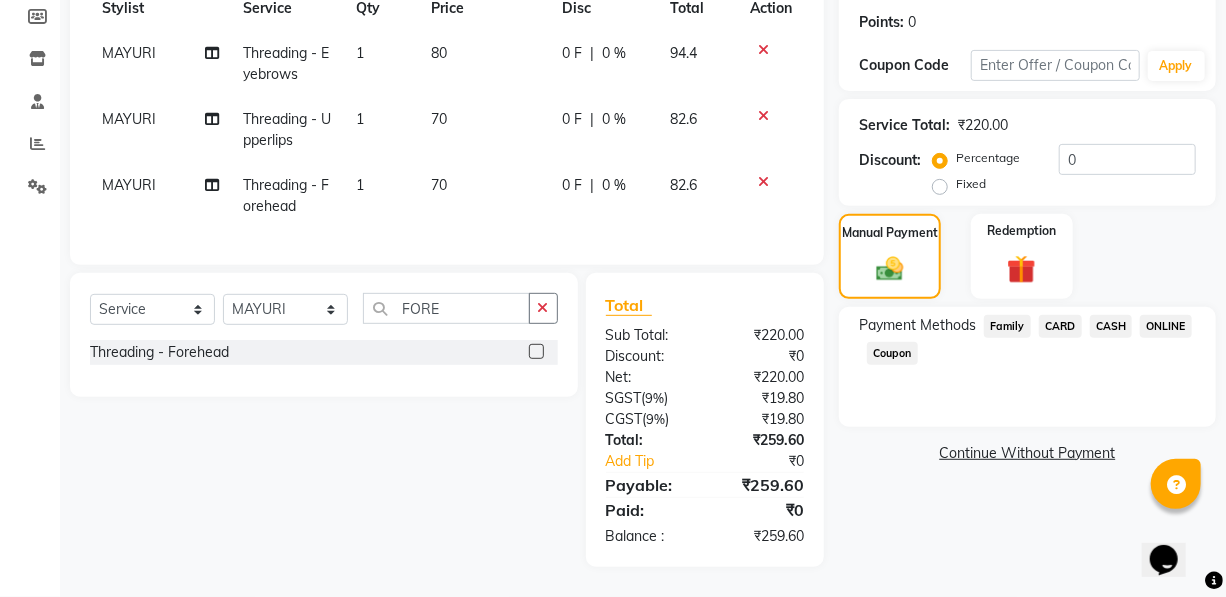 click on "ONLINE" 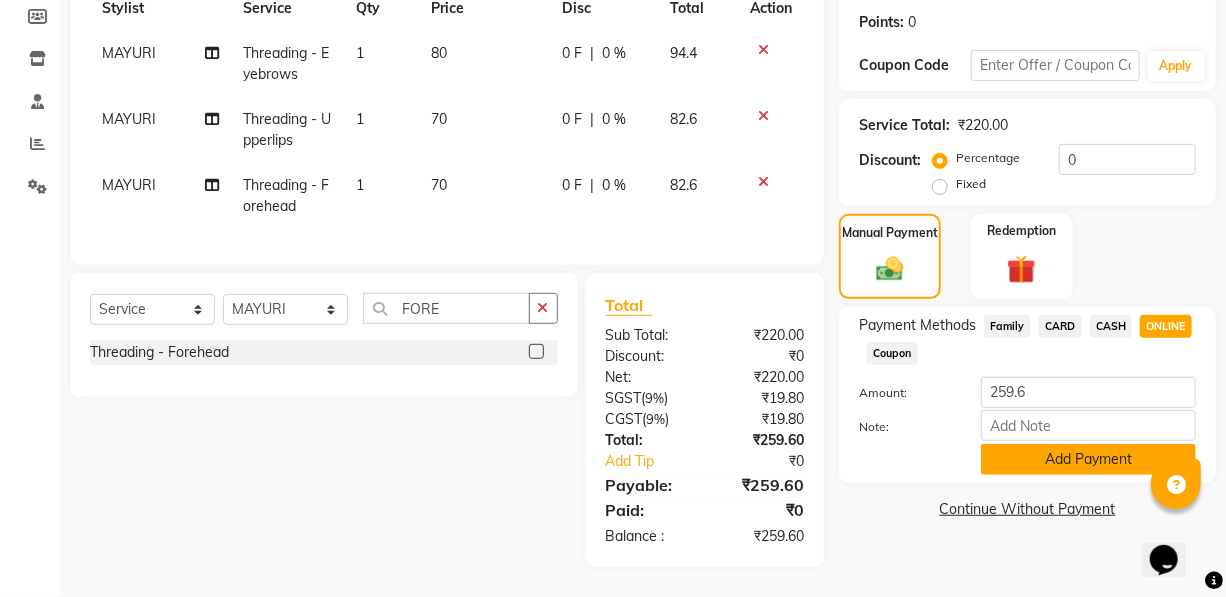 click on "Add Payment" 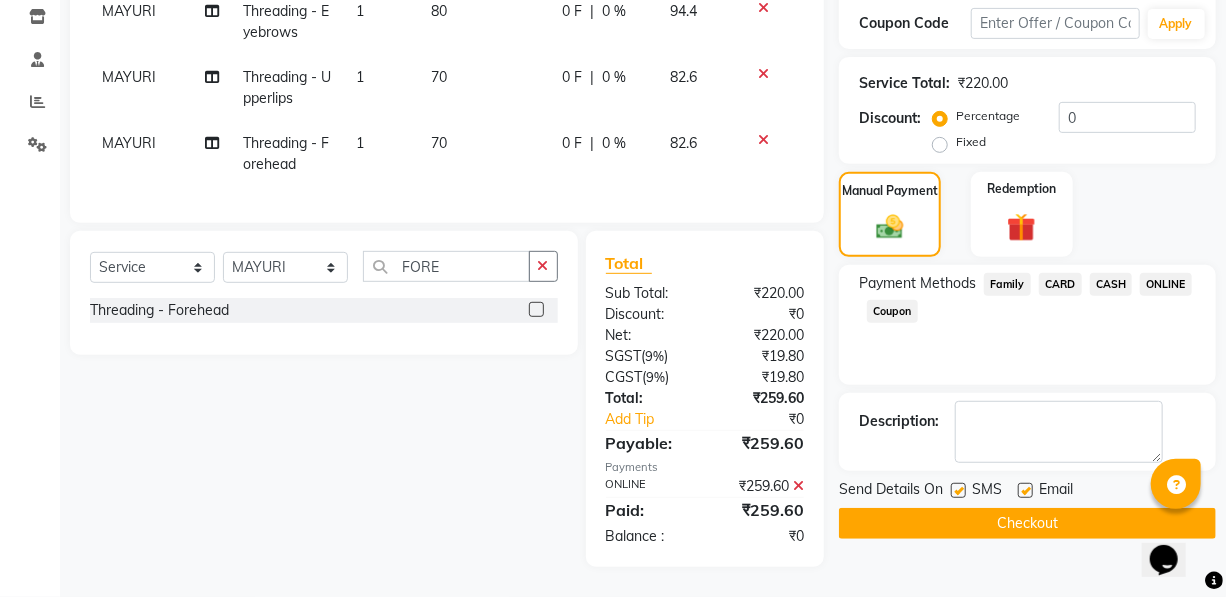 click on "Checkout" 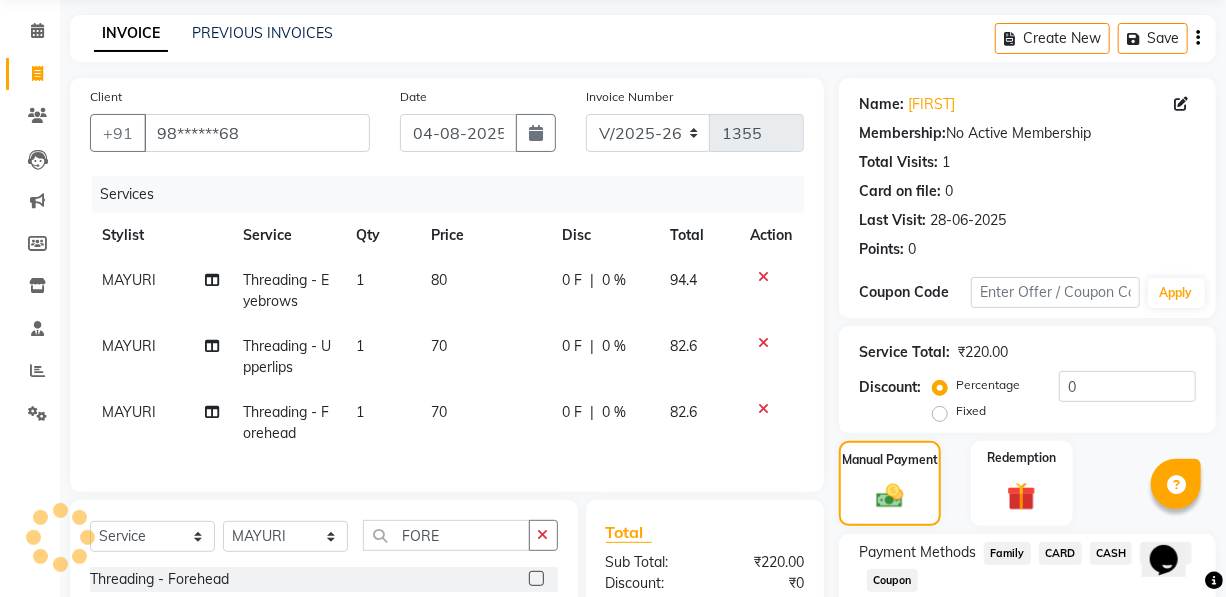 scroll, scrollTop: 0, scrollLeft: 0, axis: both 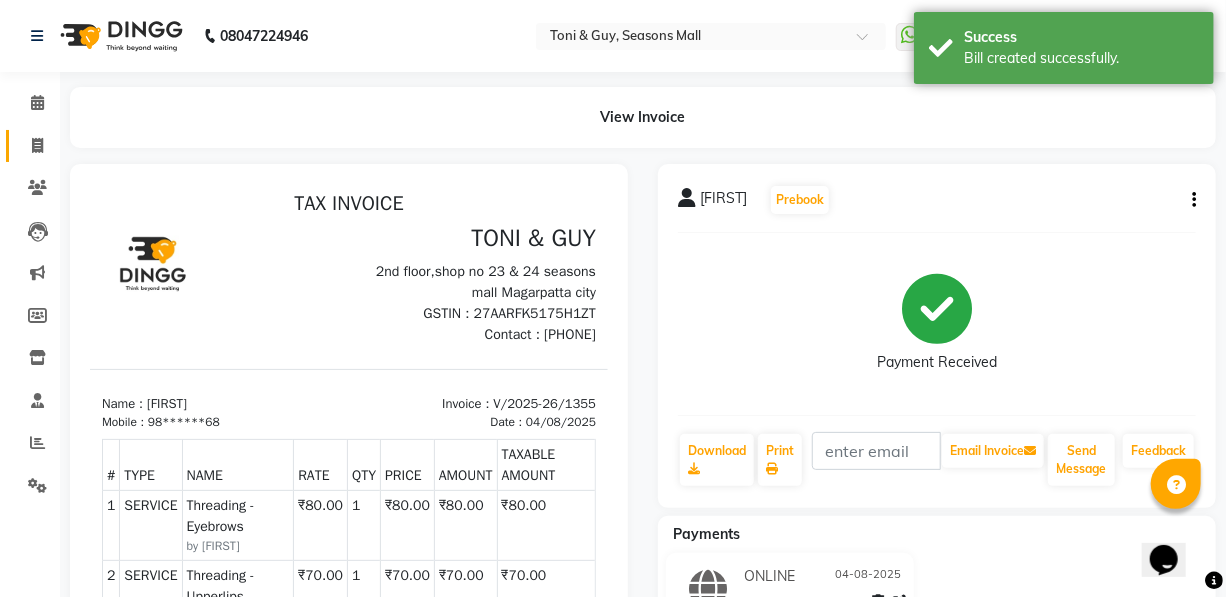 click 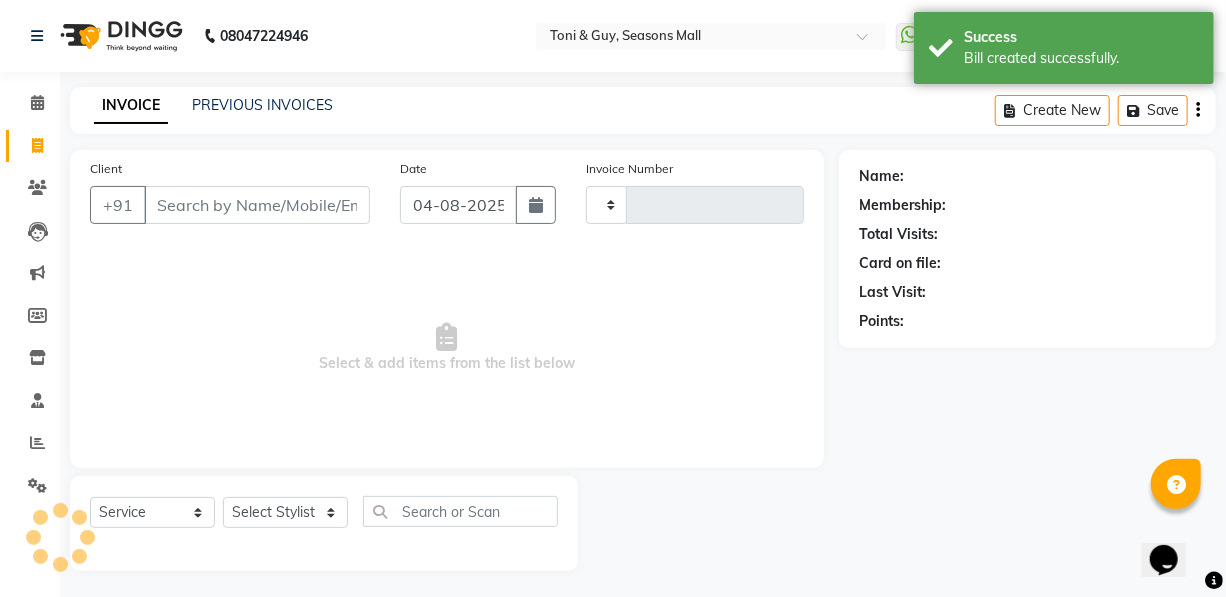 scroll, scrollTop: 4, scrollLeft: 0, axis: vertical 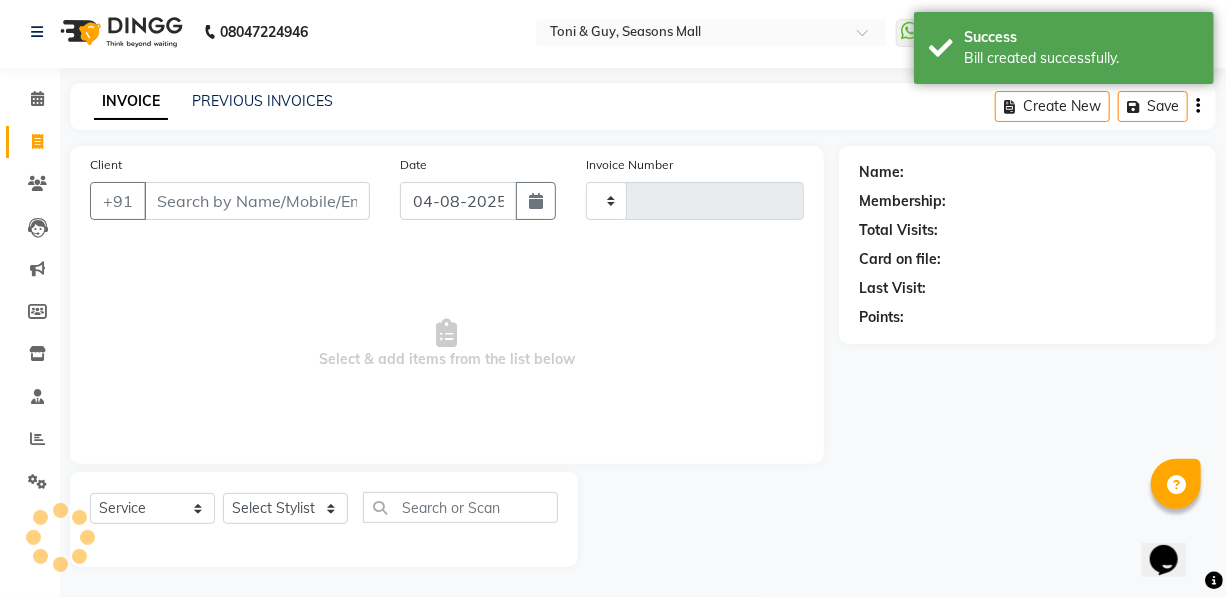 type on "1356" 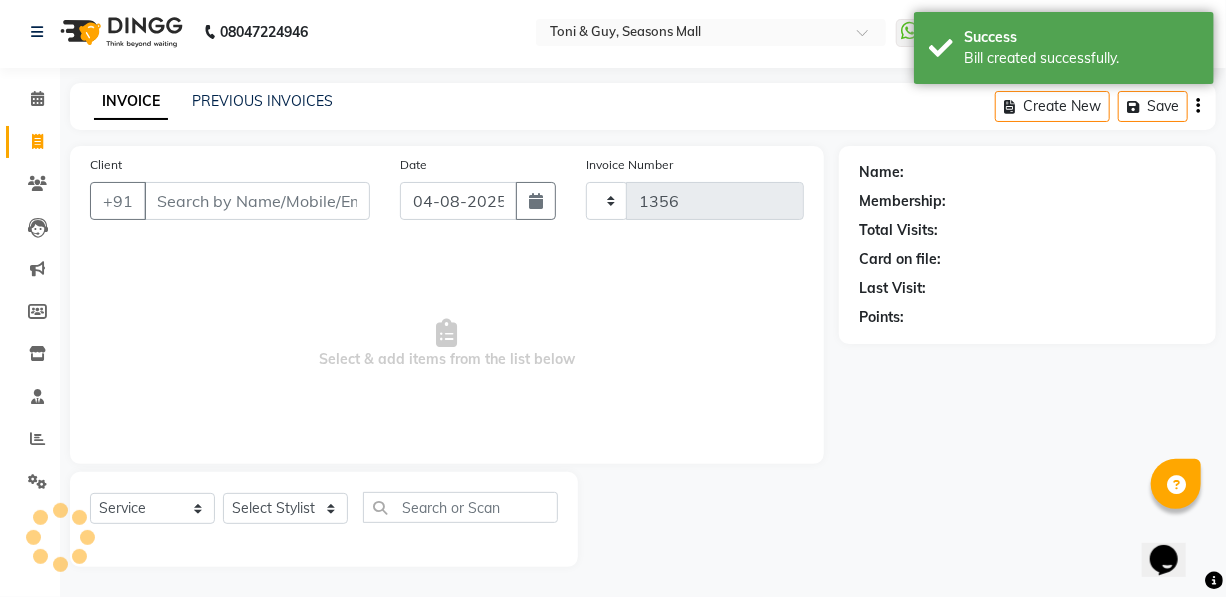 select on "3906" 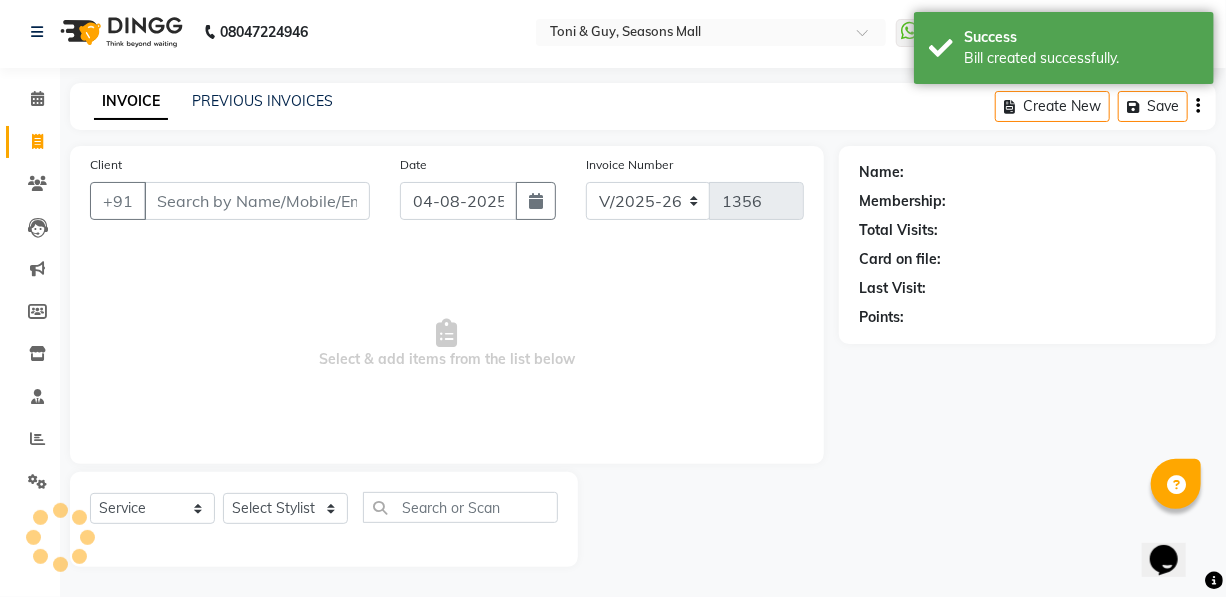 click on "Client" at bounding box center (257, 201) 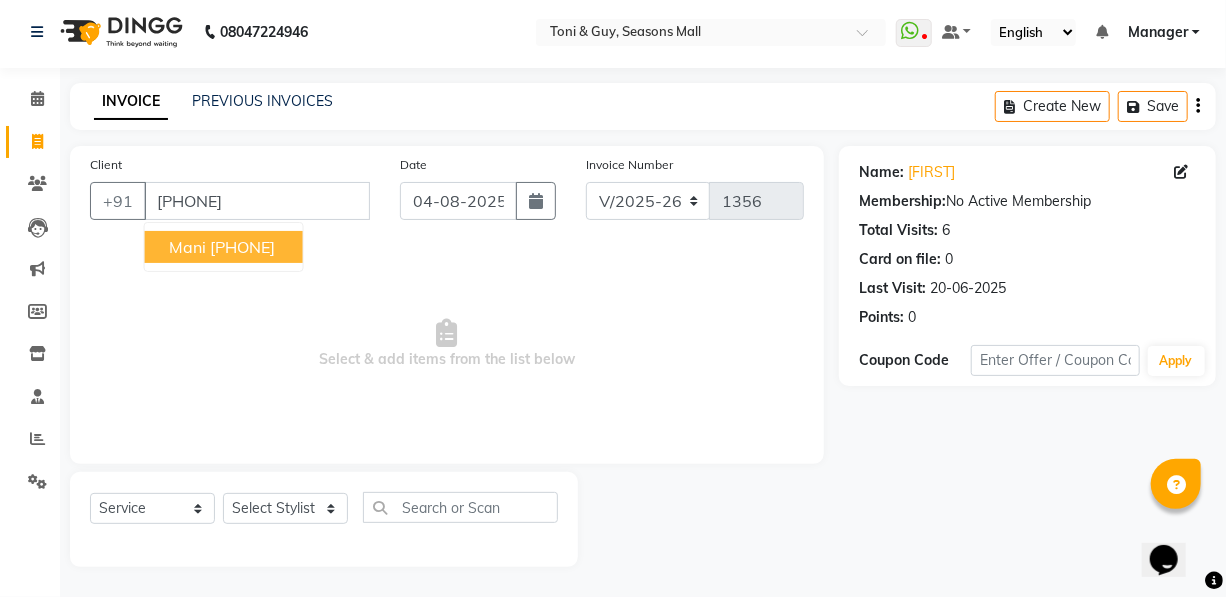 click on "[PHONE]" at bounding box center [242, 247] 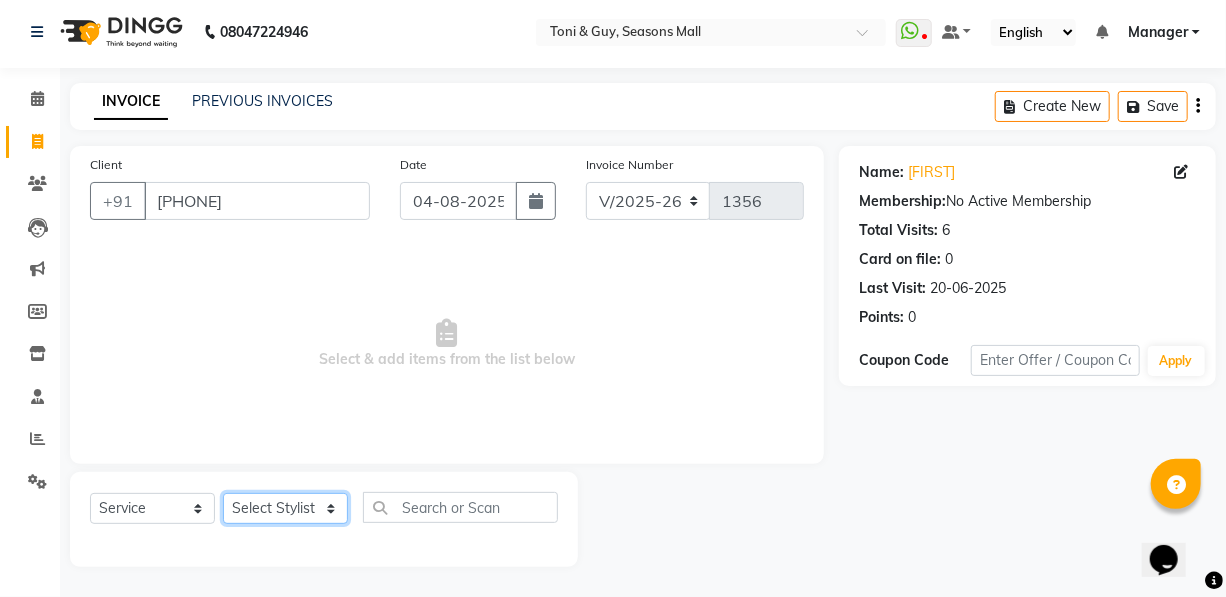 click on "Select Stylist [FIRST] [FIRST] [FIRST] [FIRST] [FIRST] Manager [FIRST] [FIRST] [FIRST] [FIRST] [FIRST] [FIRST]" 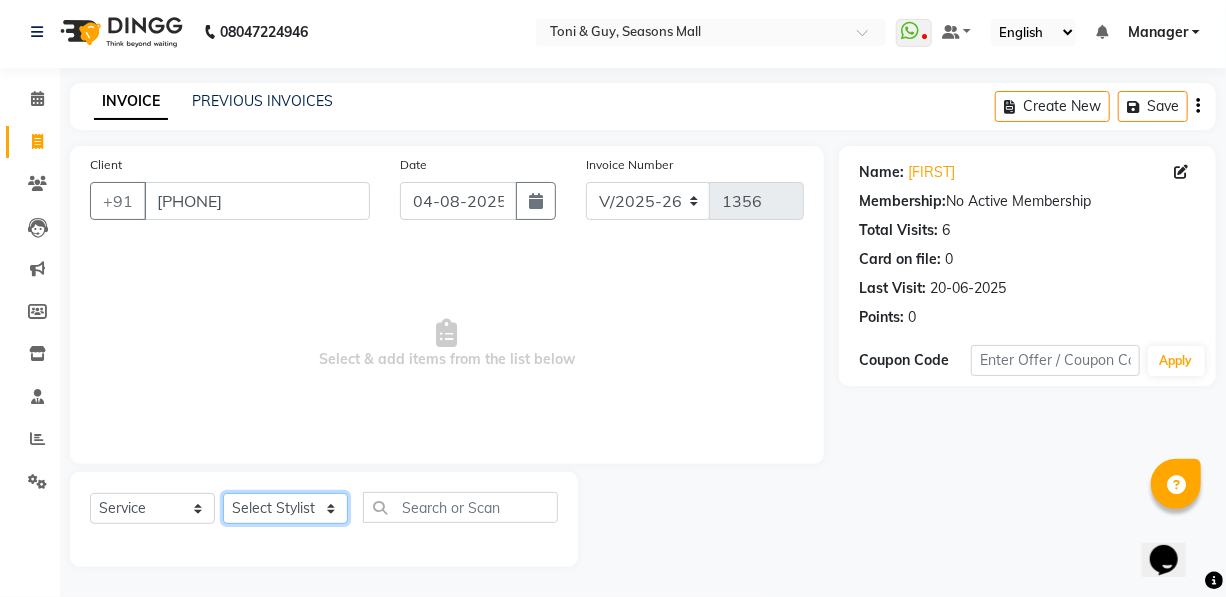 select on "66140" 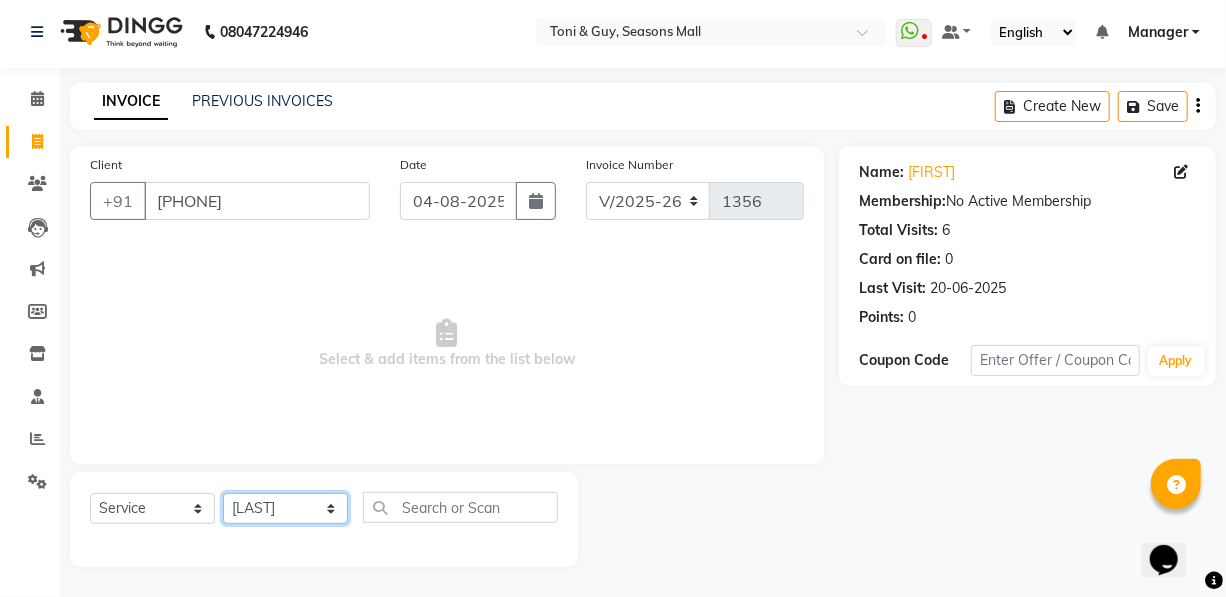 click on "Select Stylist [FIRST] [FIRST] [FIRST] [FIRST] [FIRST] Manager [FIRST] [FIRST] [FIRST] [FIRST] [FIRST] [FIRST]" 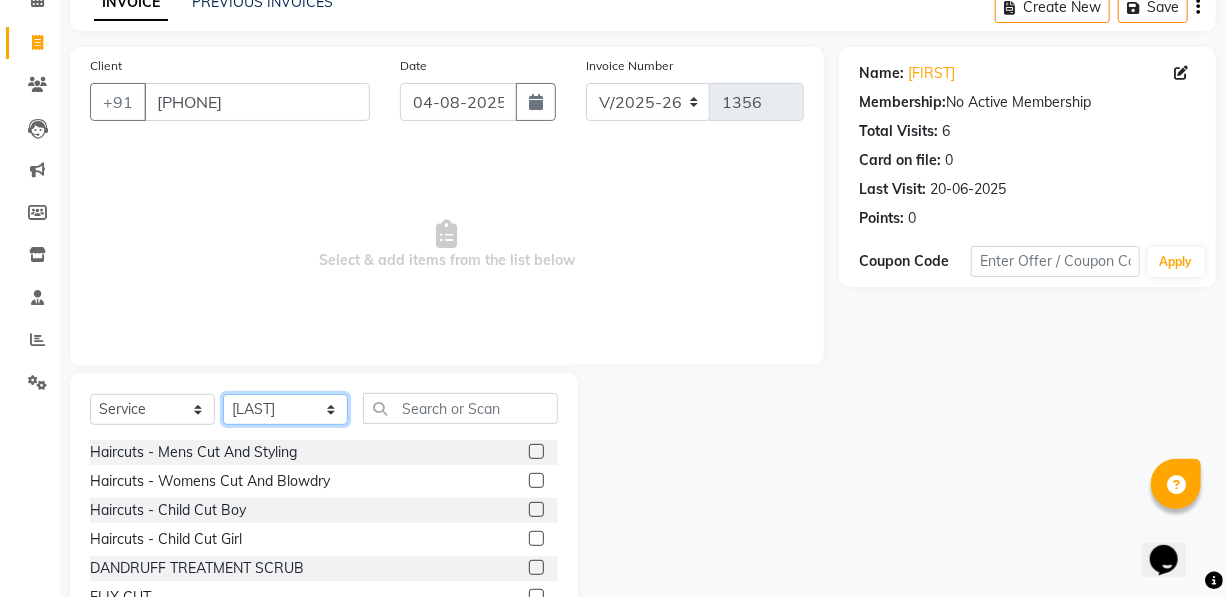 scroll, scrollTop: 204, scrollLeft: 0, axis: vertical 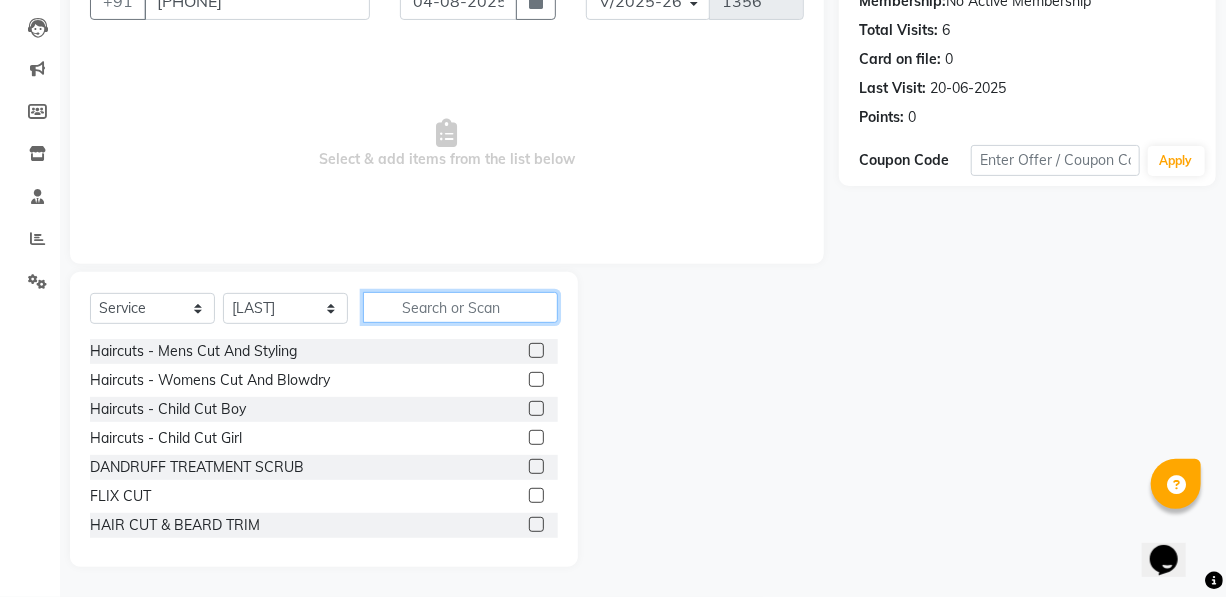 click 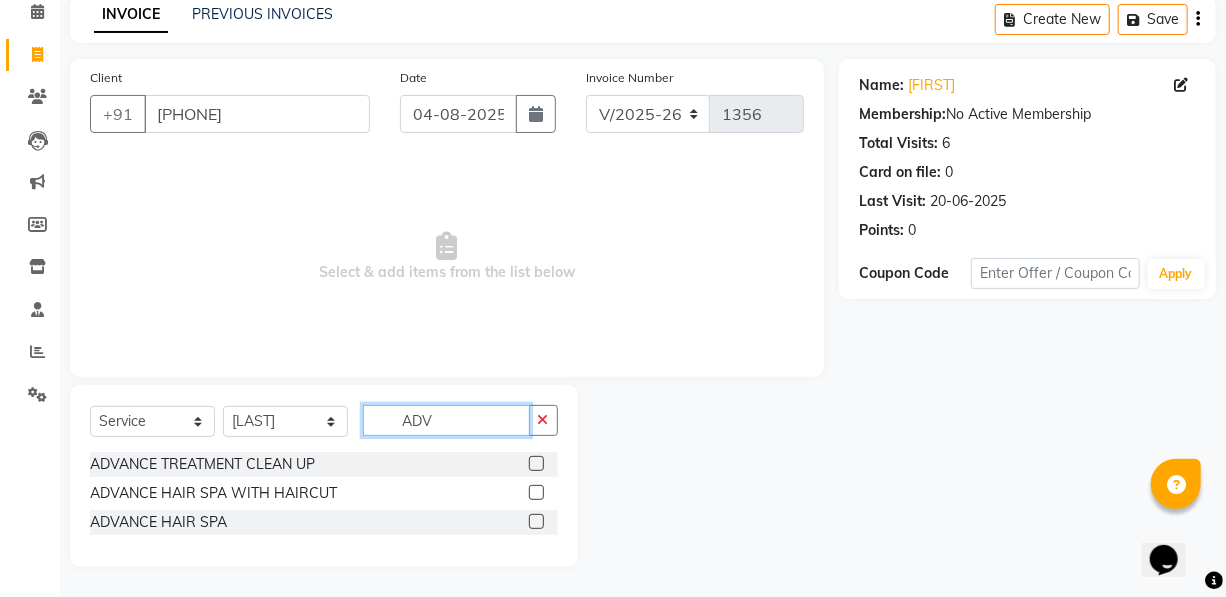 scroll, scrollTop: 90, scrollLeft: 0, axis: vertical 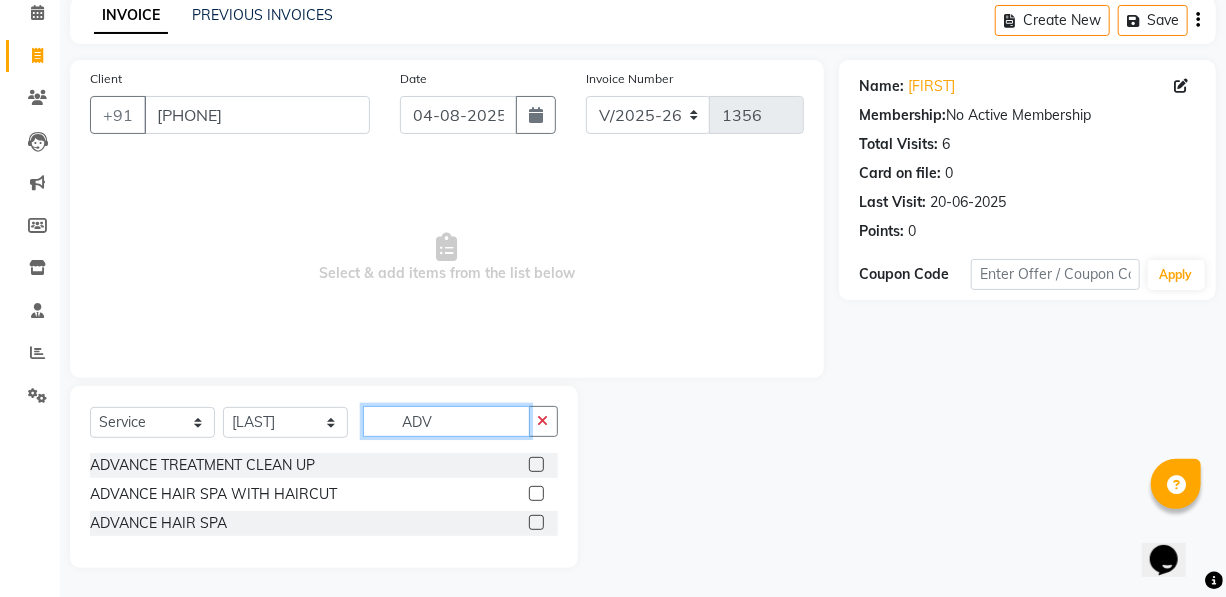 type on "ADV" 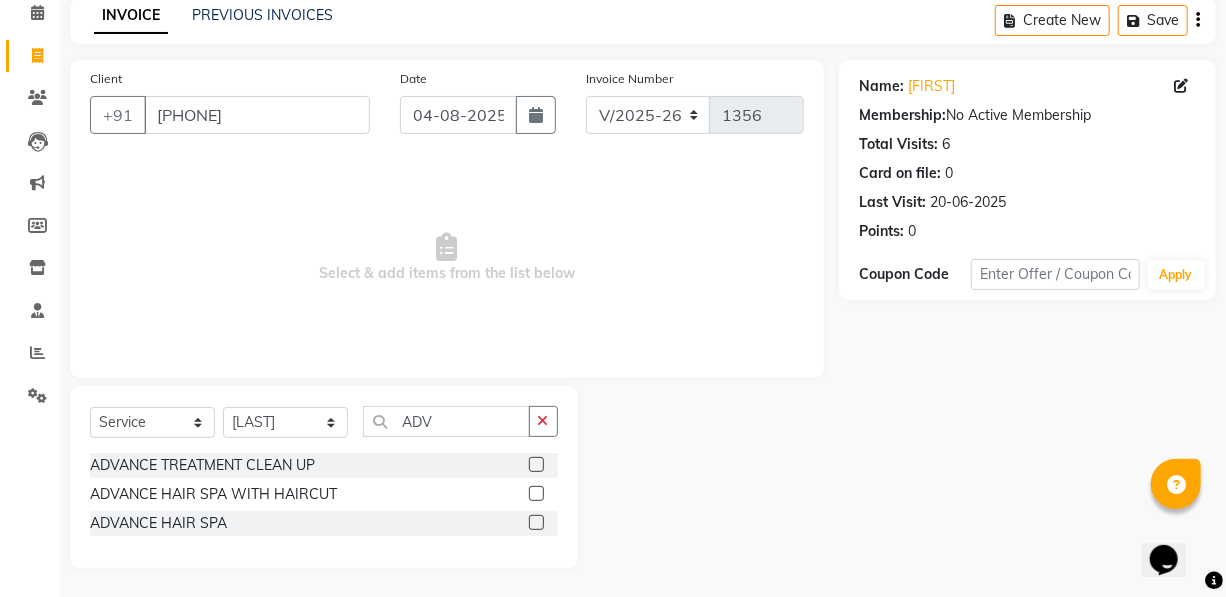 click 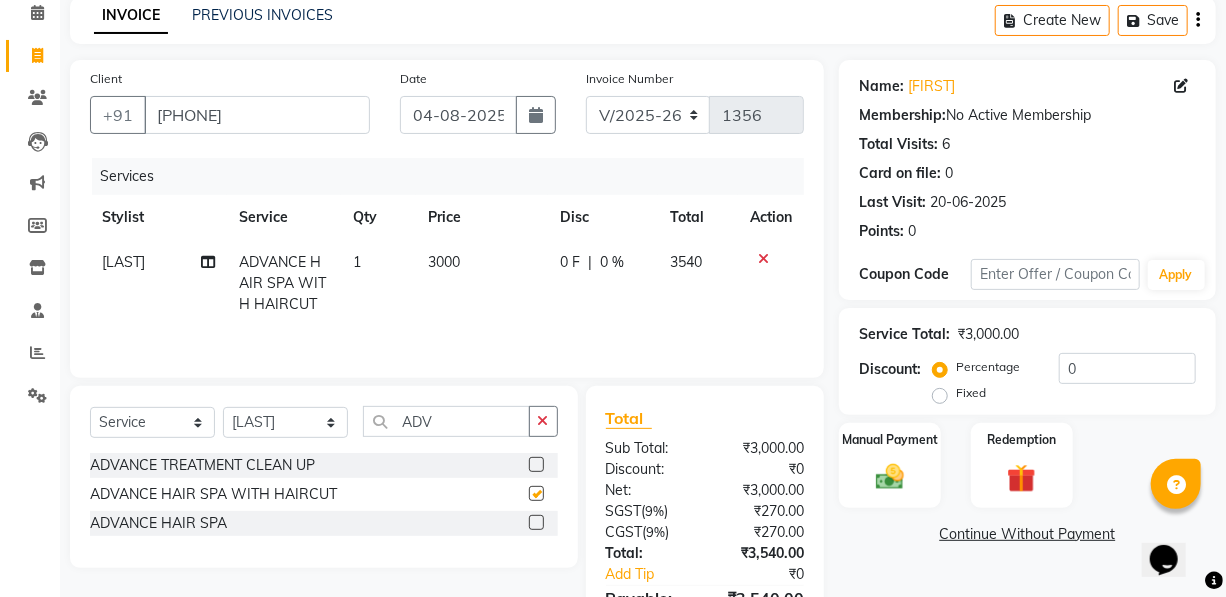 checkbox on "false" 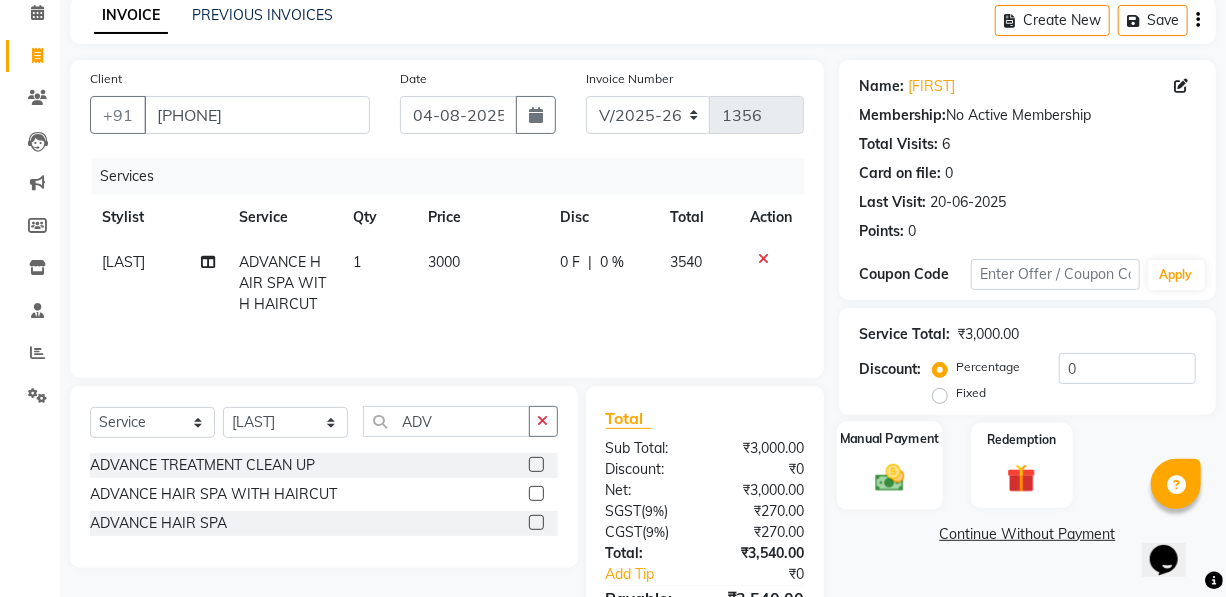 click 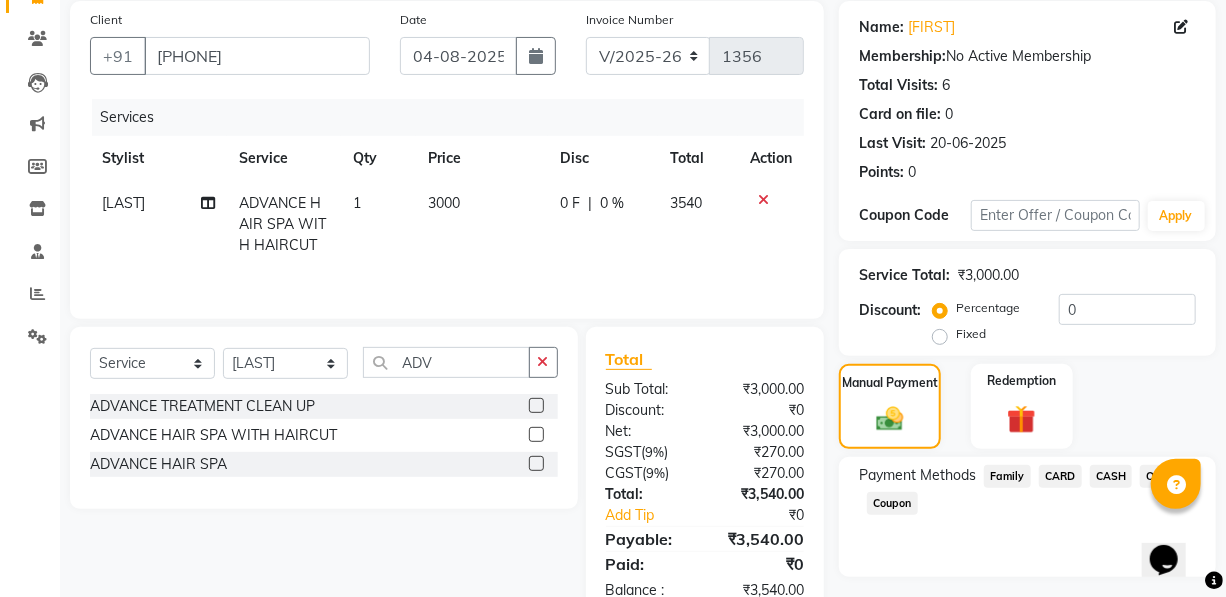 scroll, scrollTop: 204, scrollLeft: 0, axis: vertical 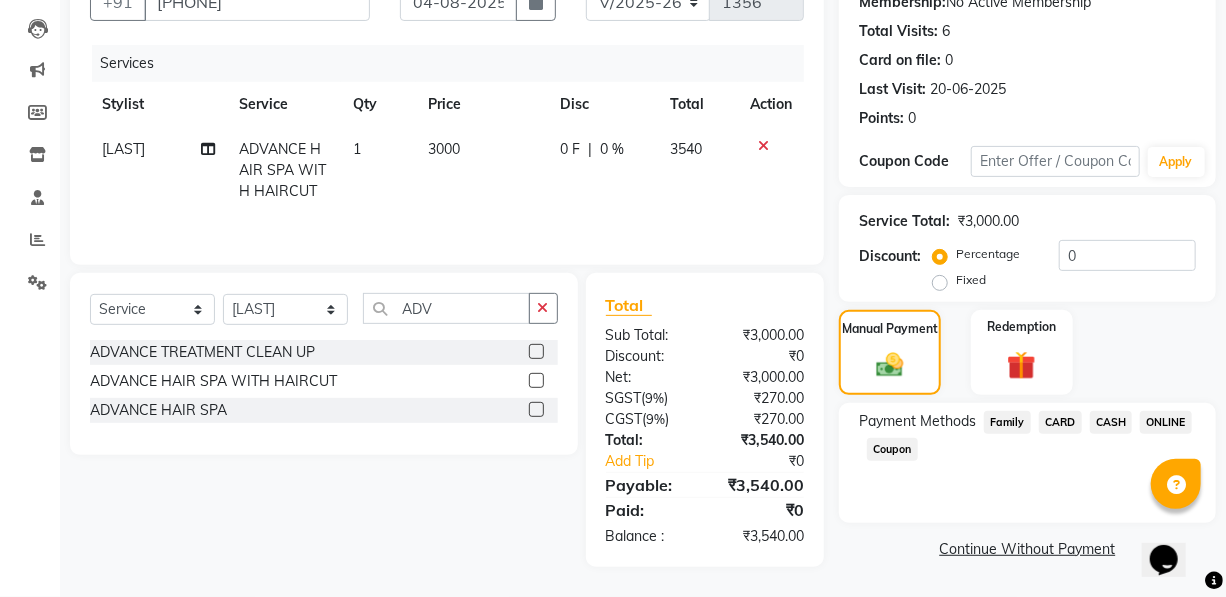 click on "ONLINE" 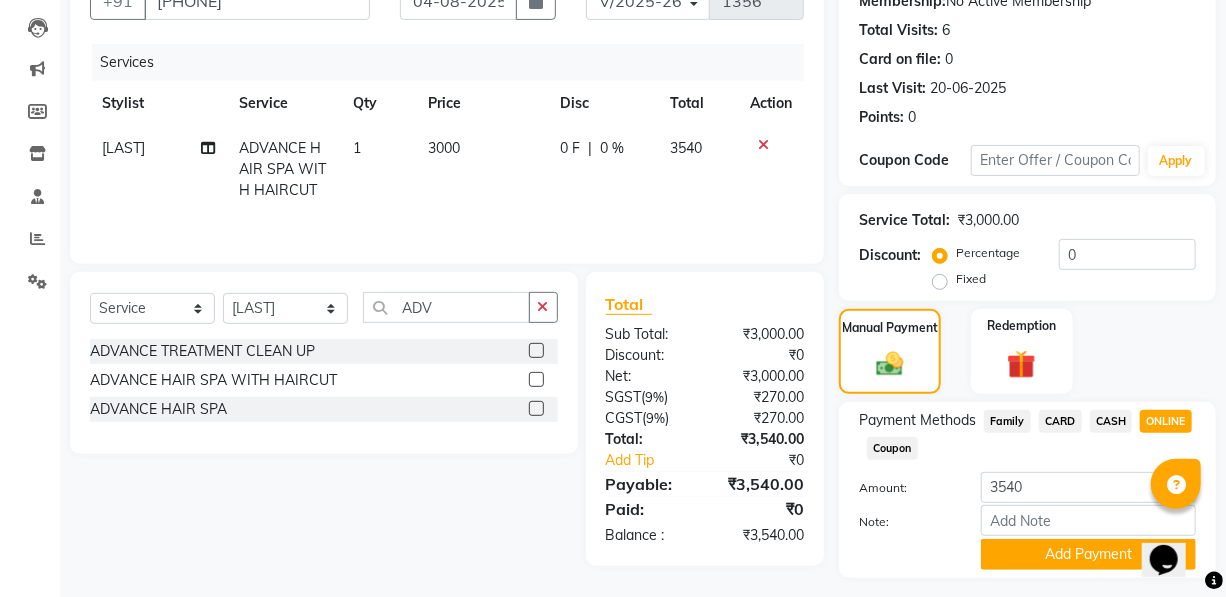 click on "Amount: [NUMBER] Note: Add Payment" 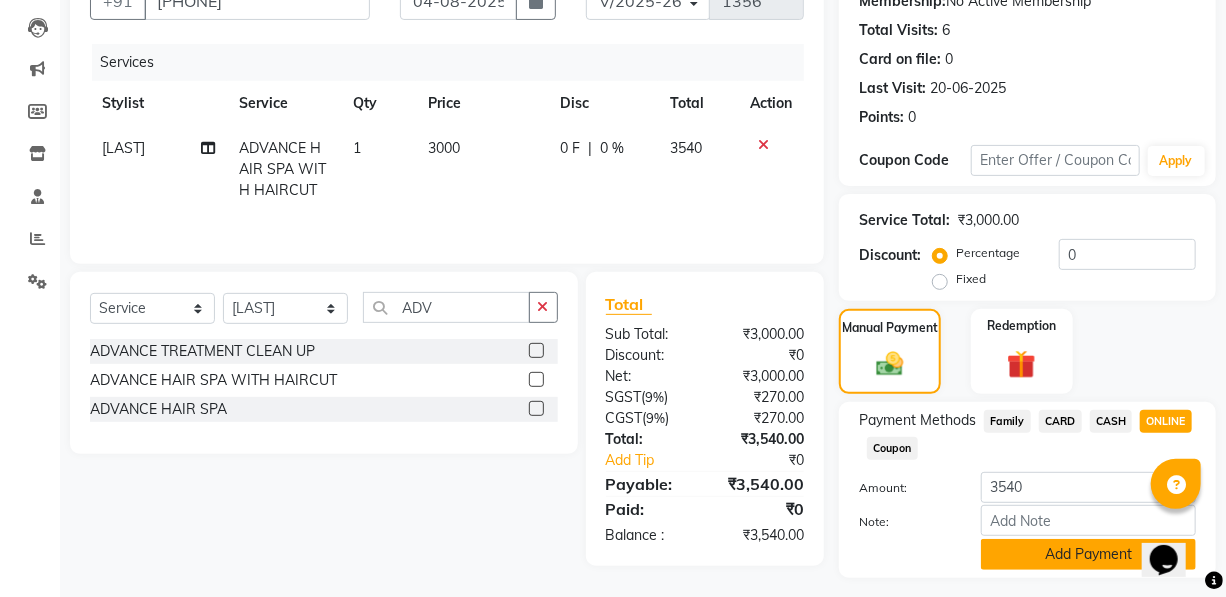 click on "Add Payment" 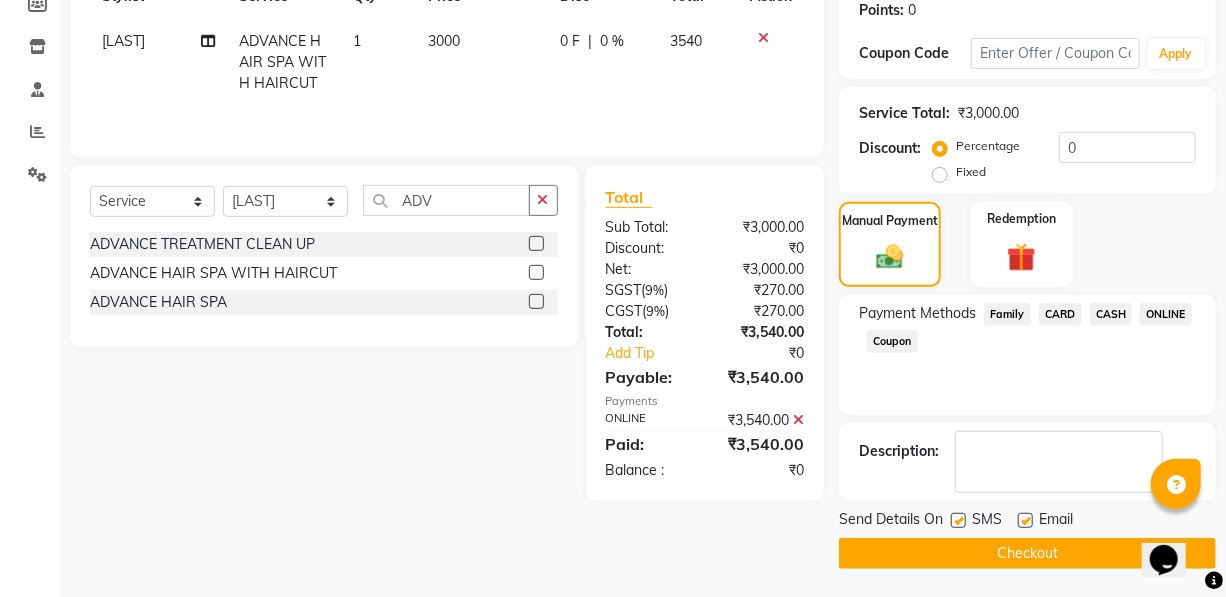 click on "Checkout" 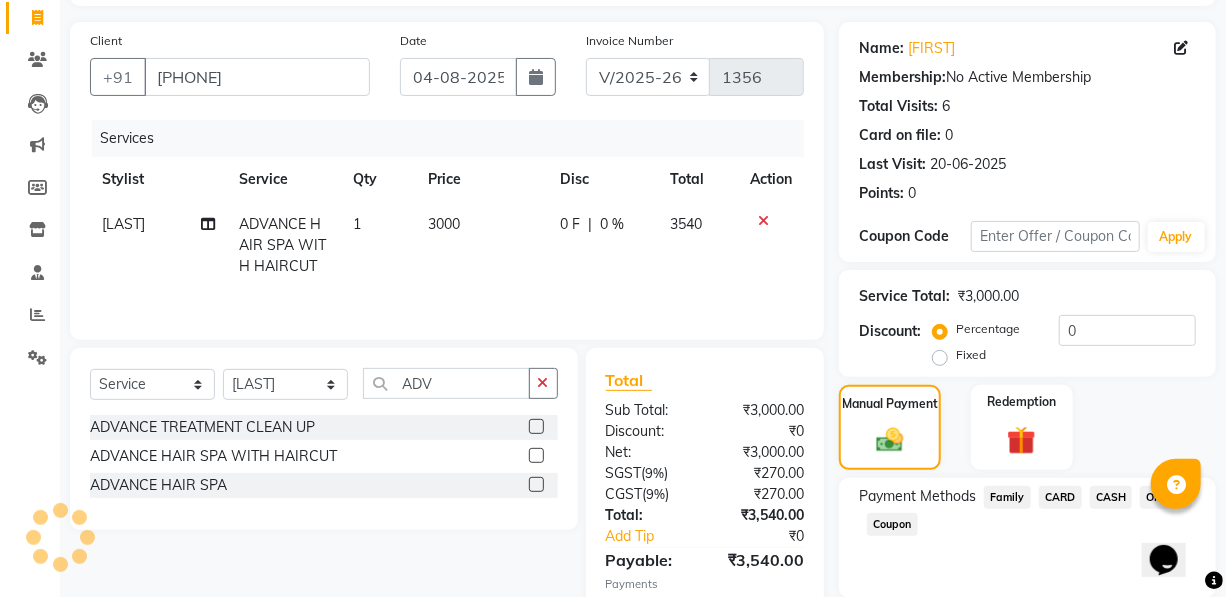 scroll, scrollTop: 0, scrollLeft: 0, axis: both 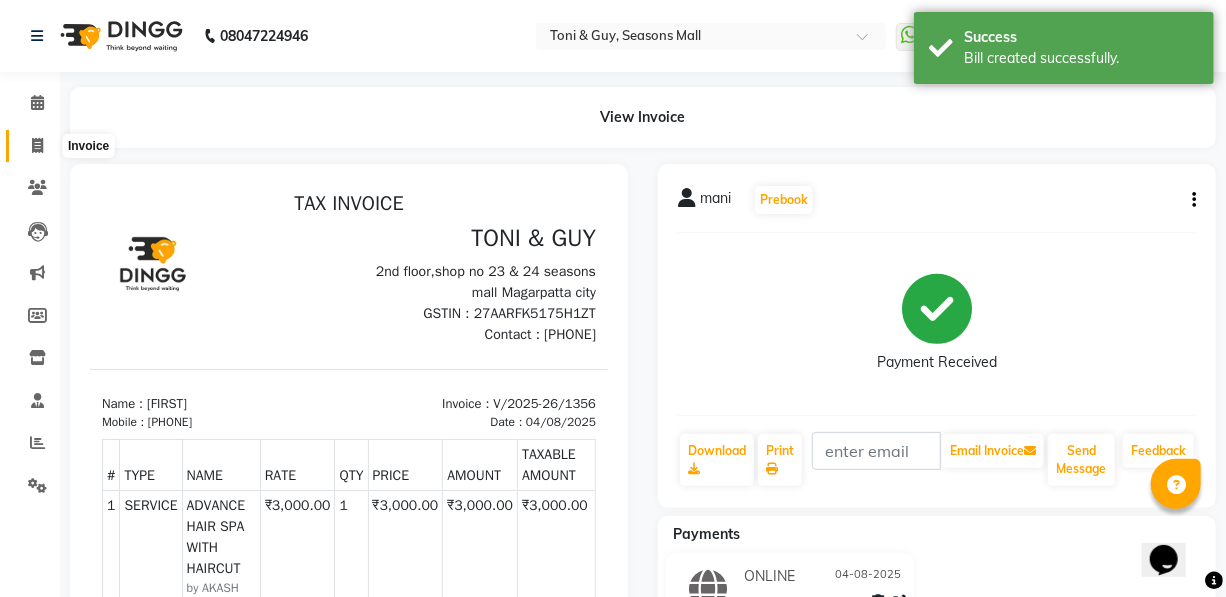 click 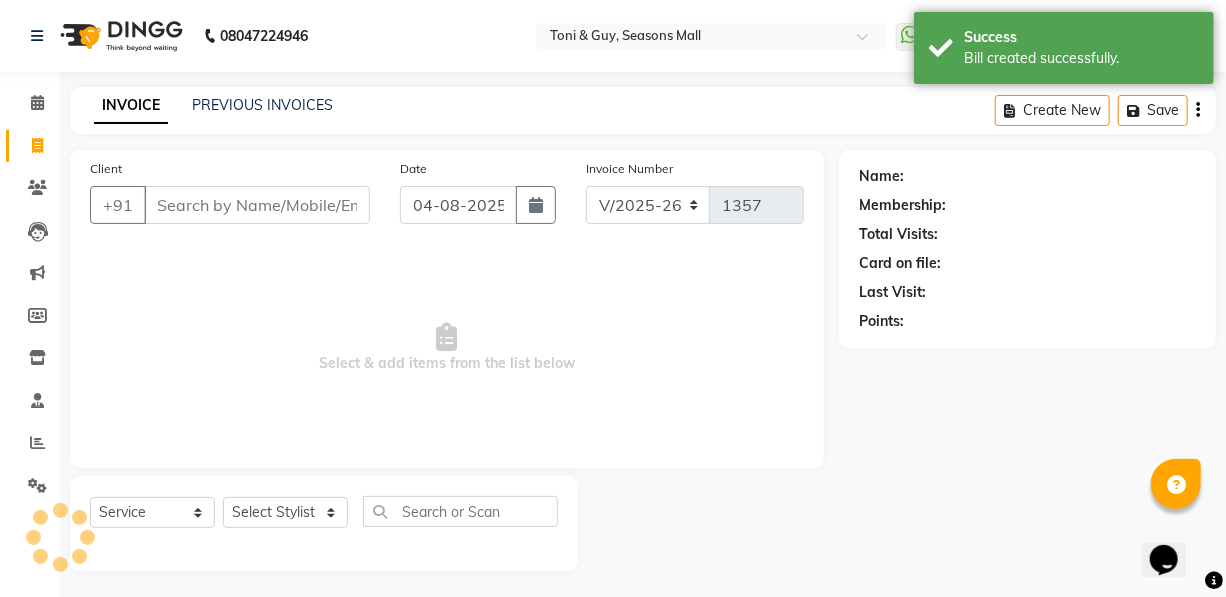 scroll, scrollTop: 4, scrollLeft: 0, axis: vertical 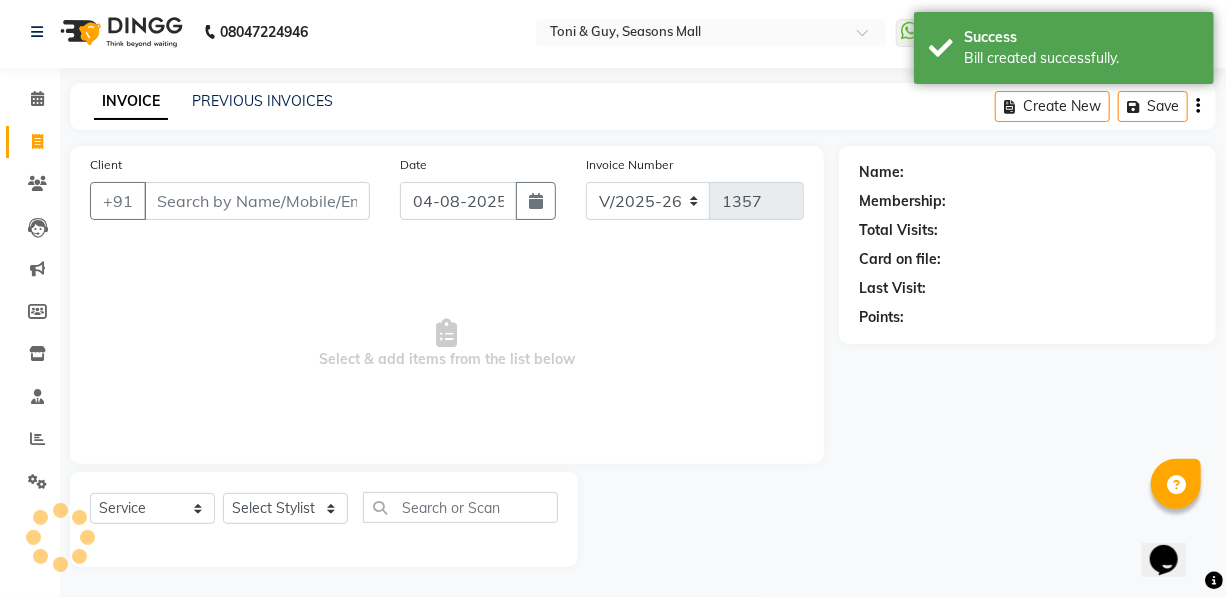 click on "Client" at bounding box center [257, 201] 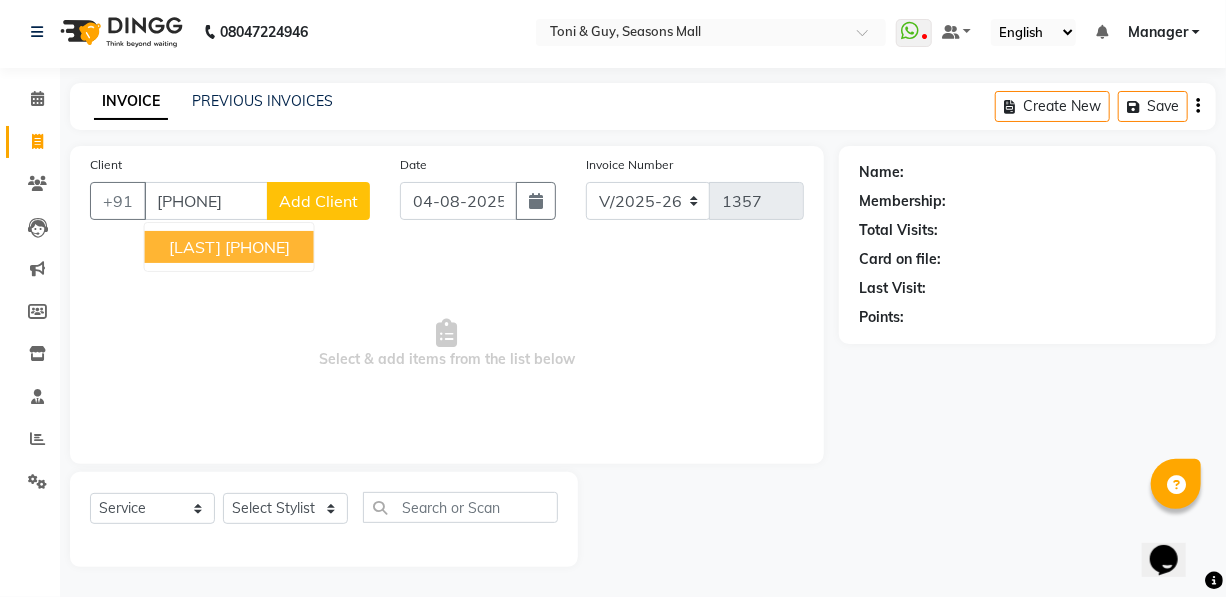click on "[PHONE]" at bounding box center [257, 247] 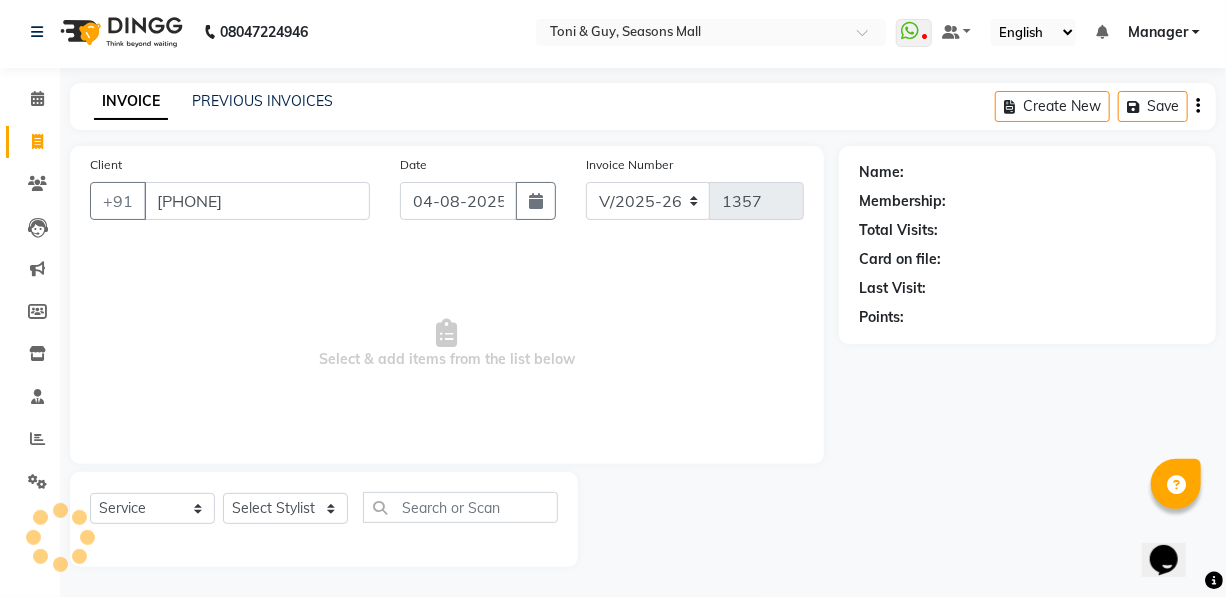 type on "[PHONE]" 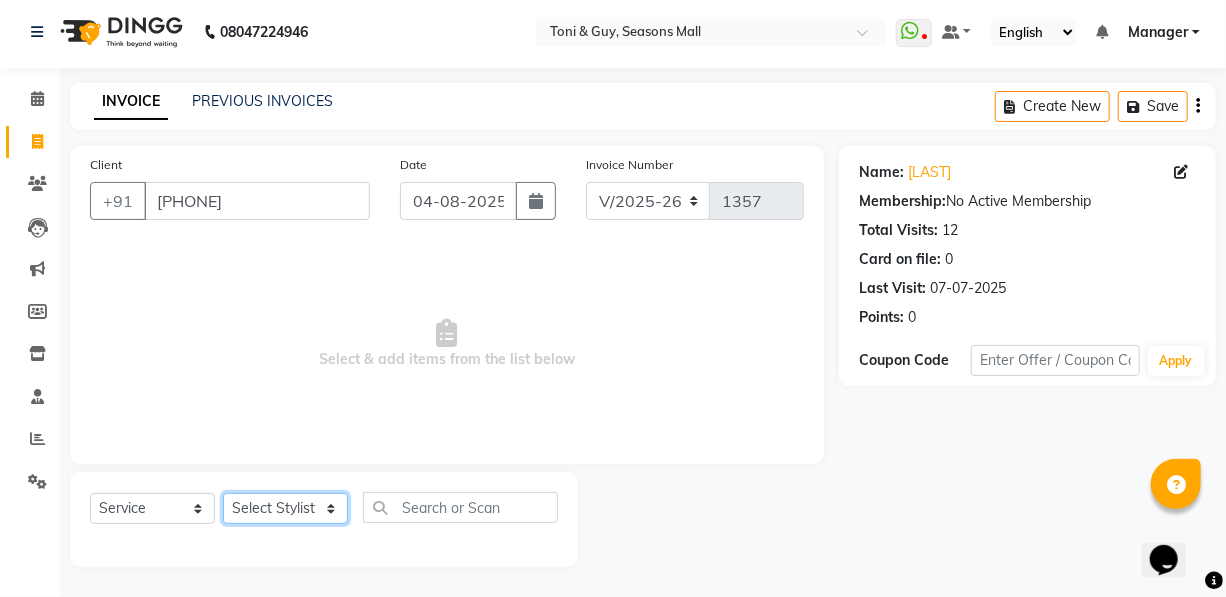 click on "Select Stylist [FIRST] [FIRST] [FIRST] [FIRST] [FIRST] Manager [FIRST] [FIRST] [FIRST] [FIRST] [FIRST] [FIRST]" 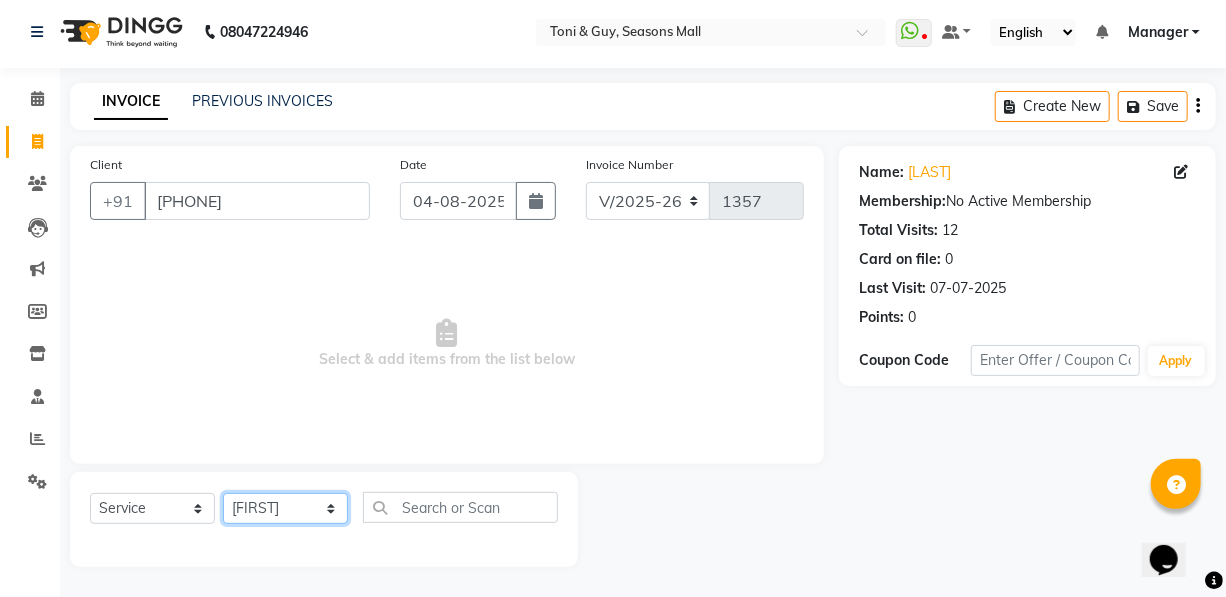click on "Select Stylist [FIRST] [FIRST] [FIRST] [FIRST] [FIRST] Manager [FIRST] [FIRST] [FIRST] [FIRST] [FIRST] [FIRST]" 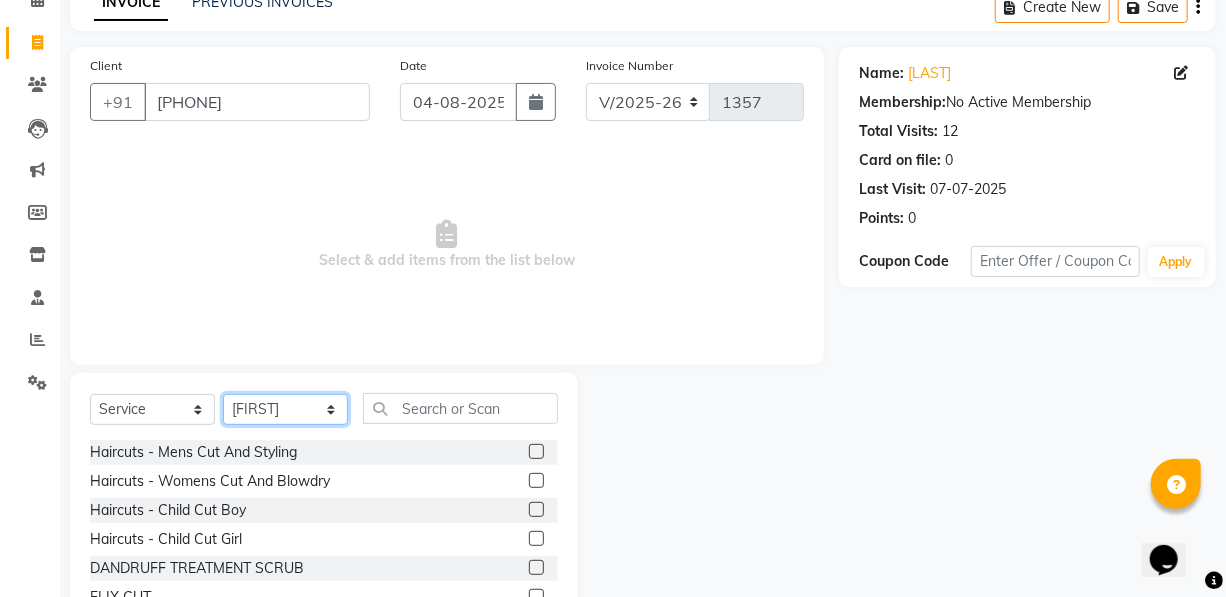 scroll, scrollTop: 204, scrollLeft: 0, axis: vertical 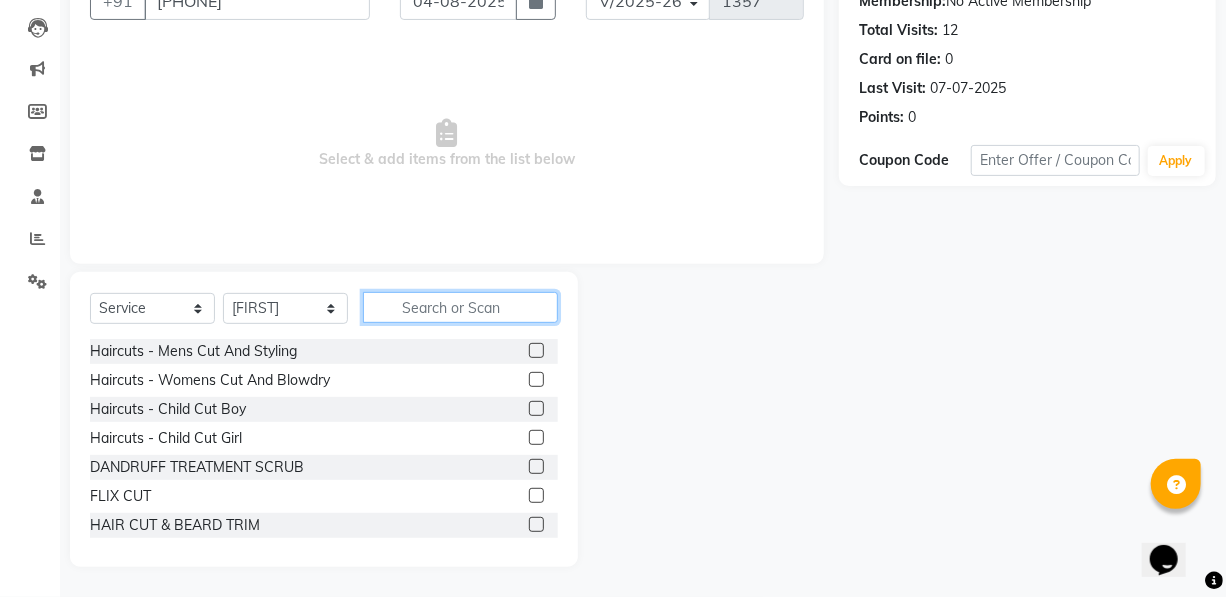 click 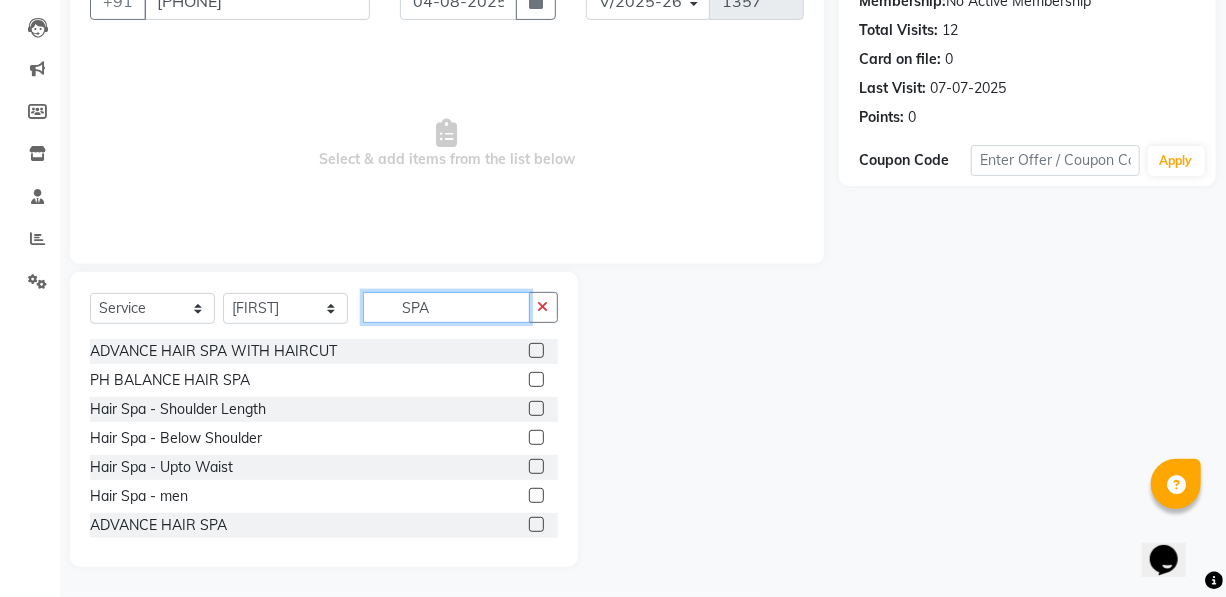 type on "SPA" 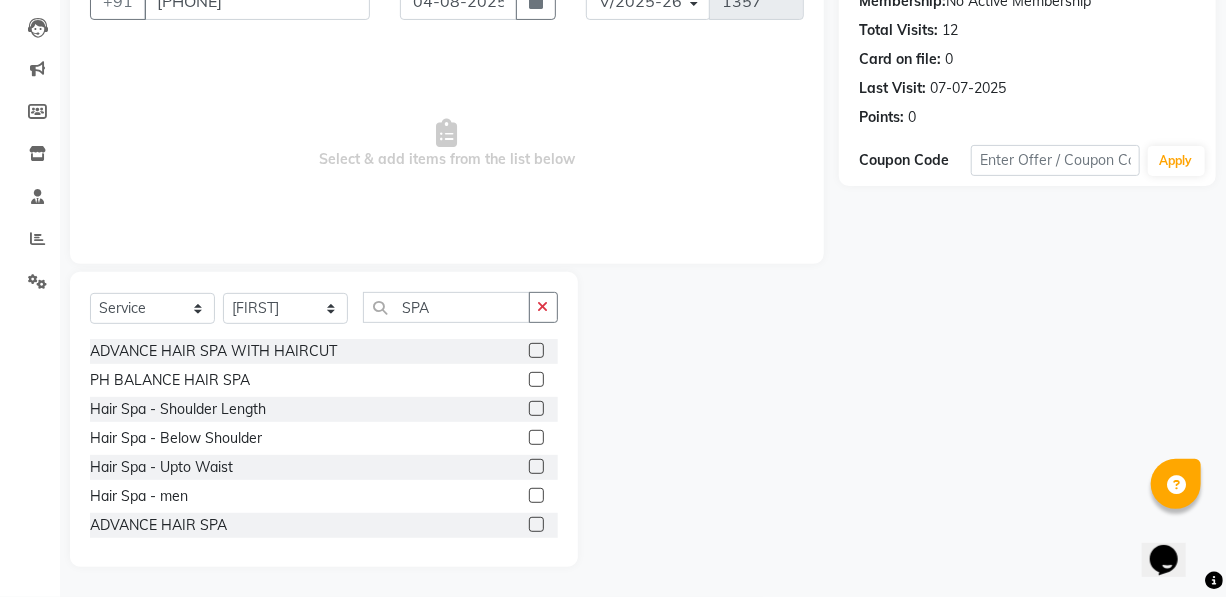 click 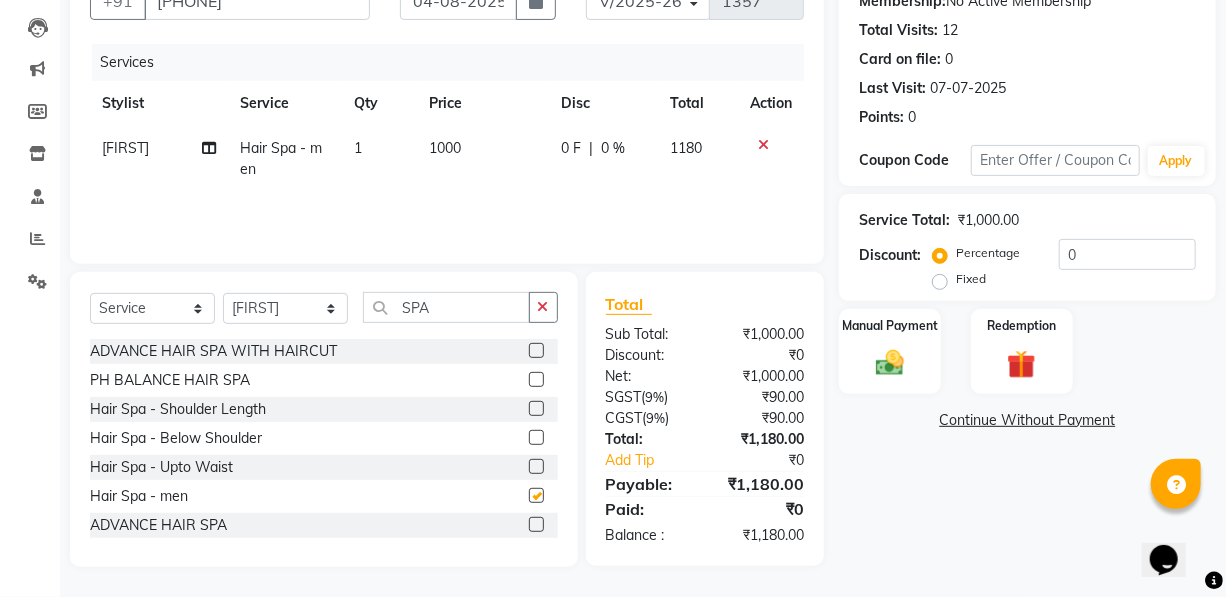 checkbox on "false" 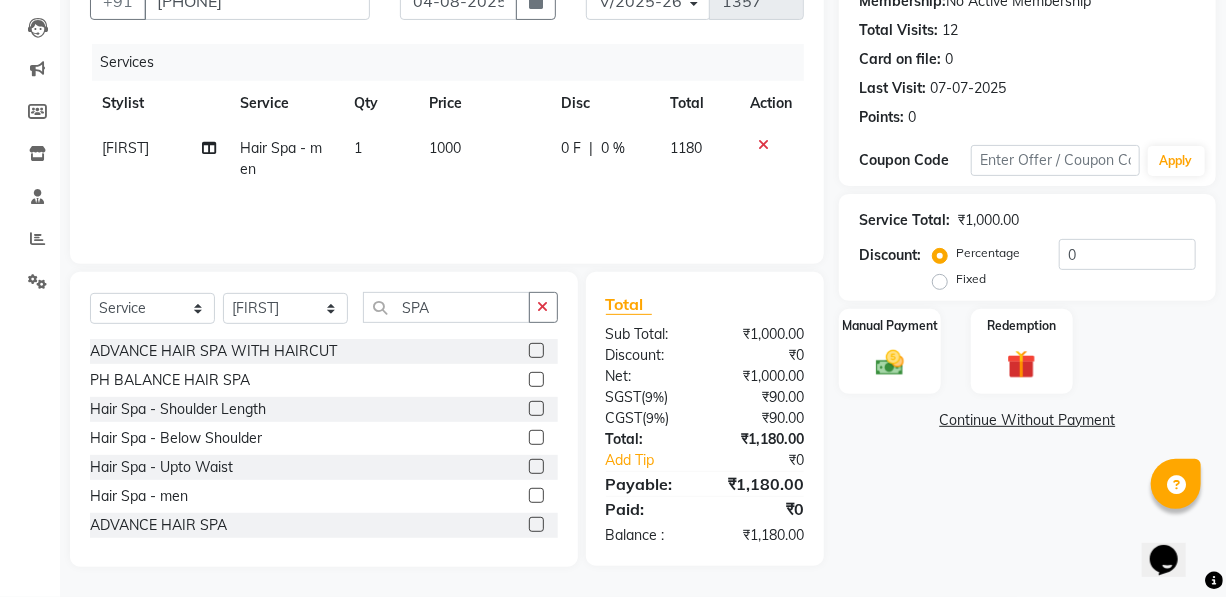 click on "1000" 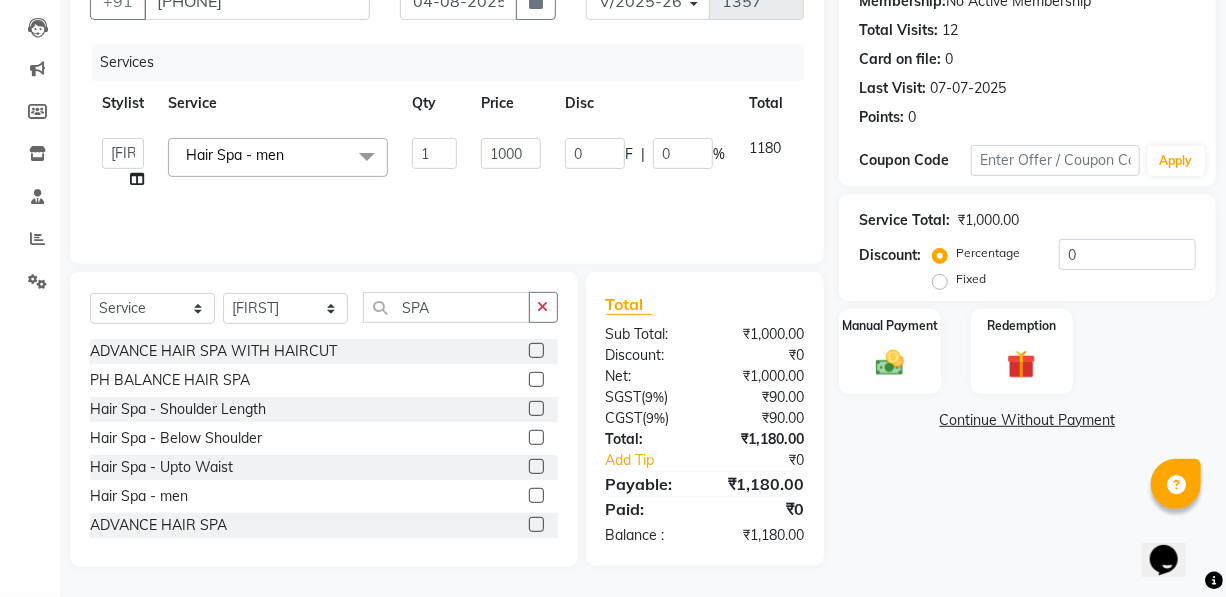 click on "1000" 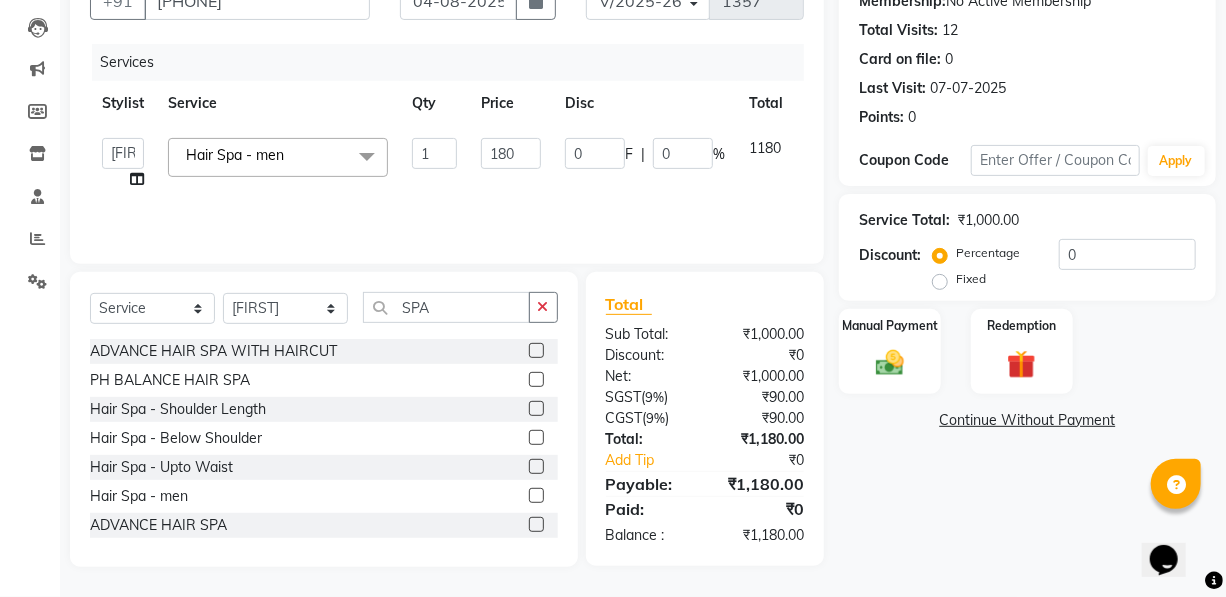 type on "1800" 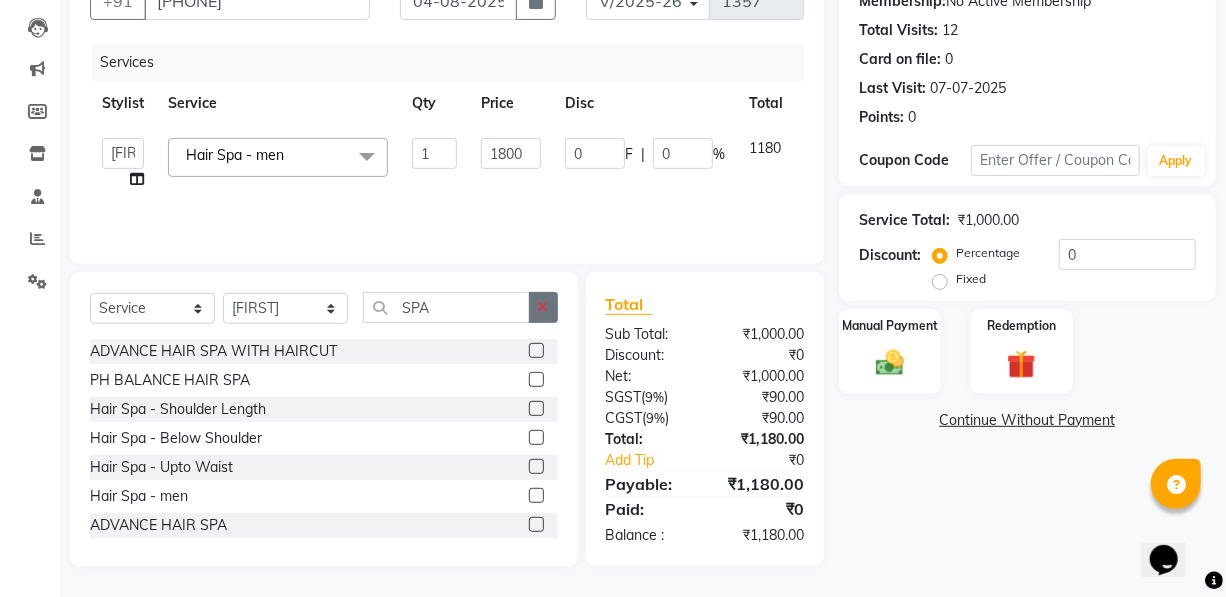 click 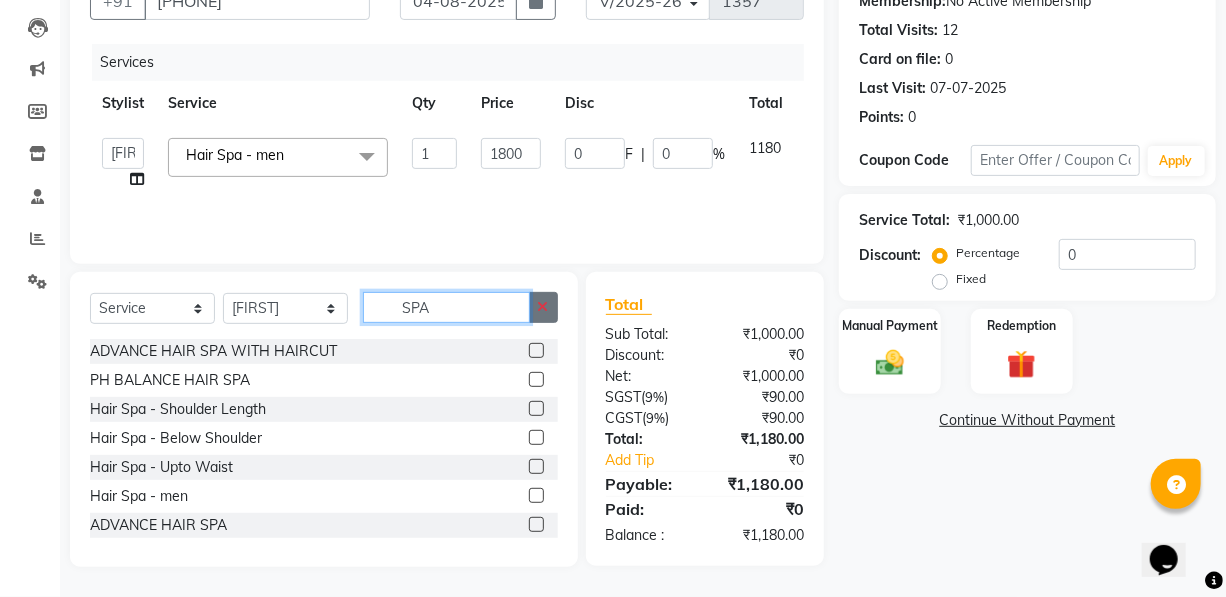 type 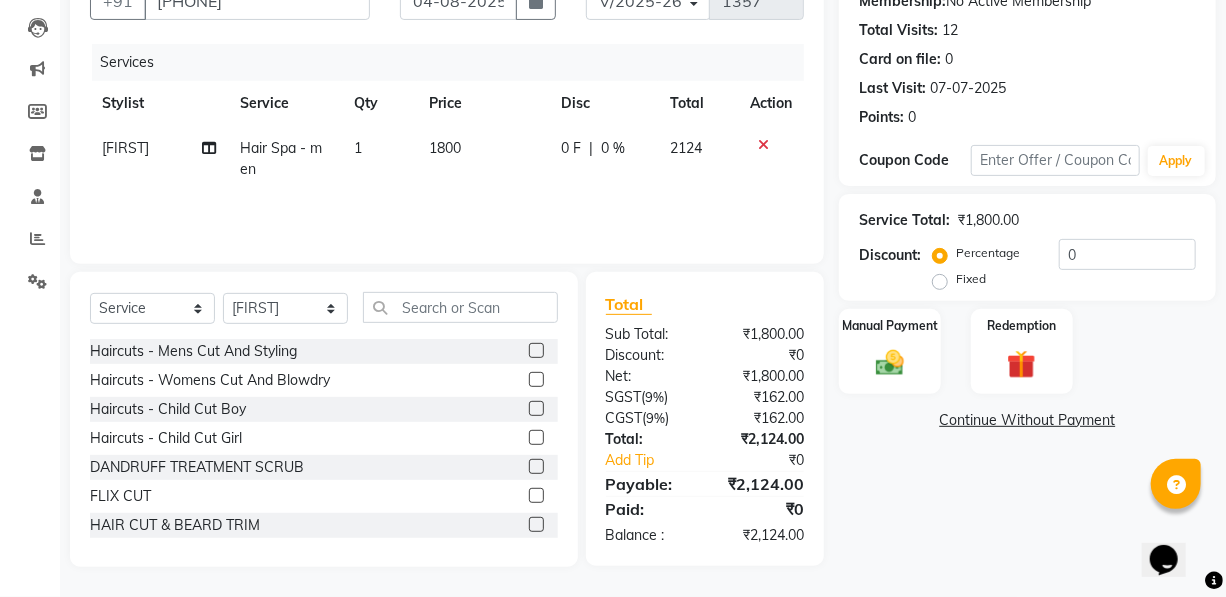 click 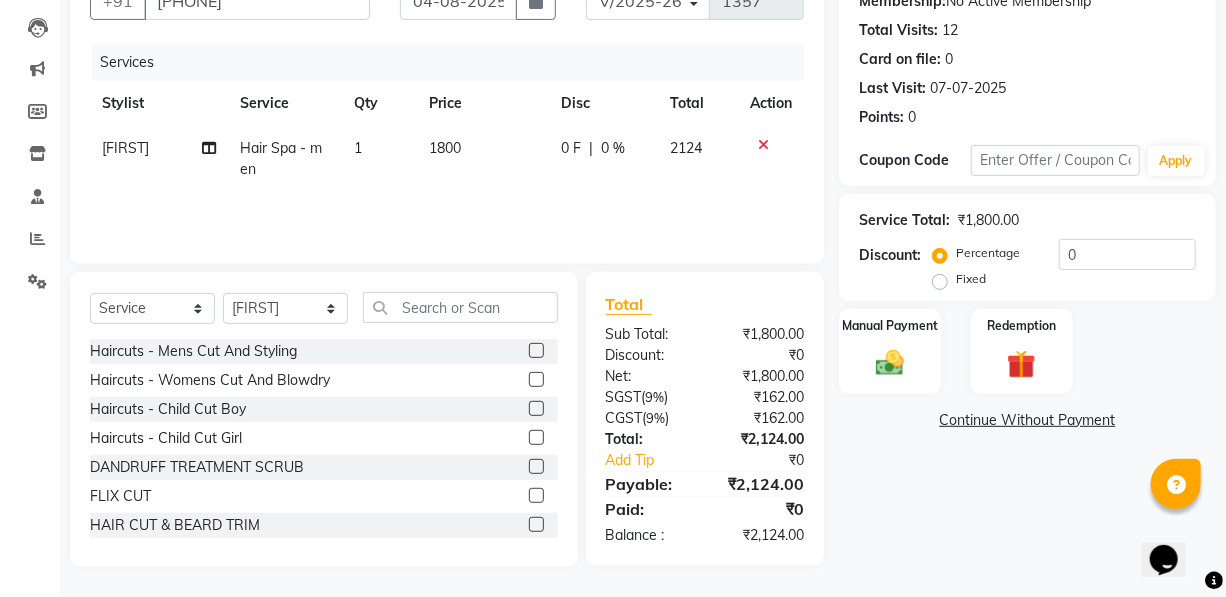 click at bounding box center [535, 351] 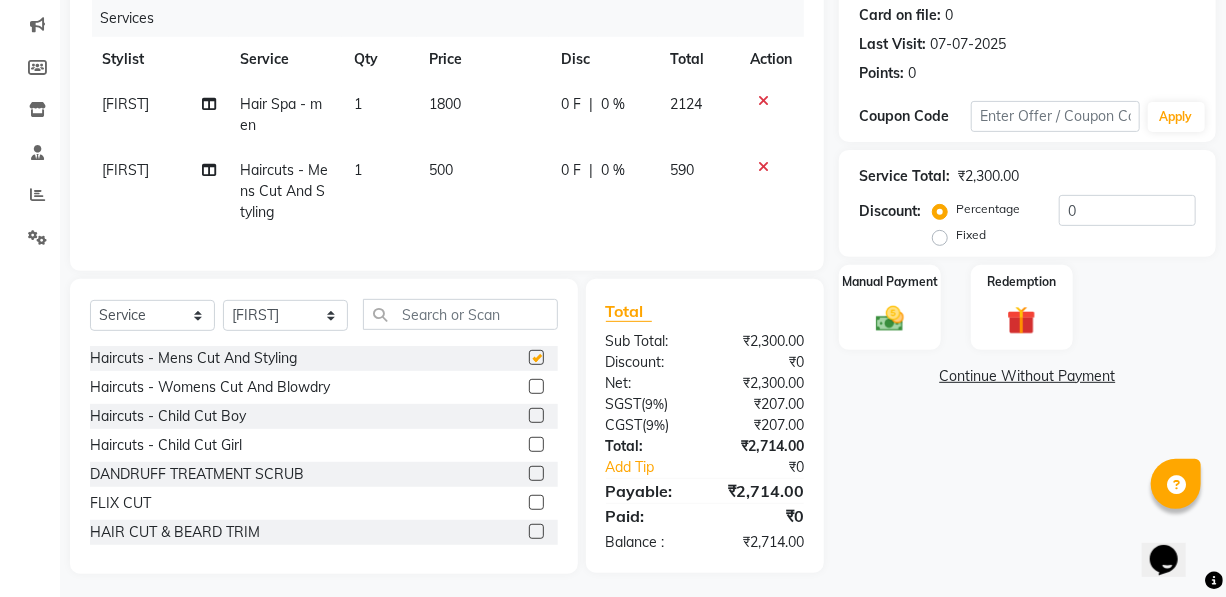 checkbox on "false" 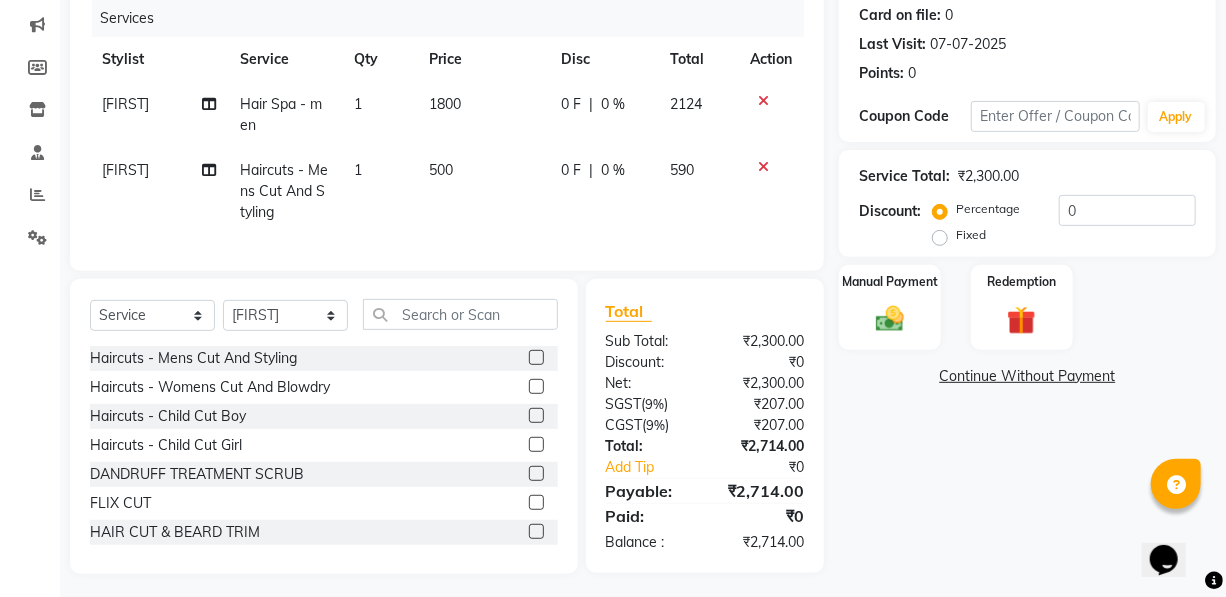 scroll, scrollTop: 270, scrollLeft: 0, axis: vertical 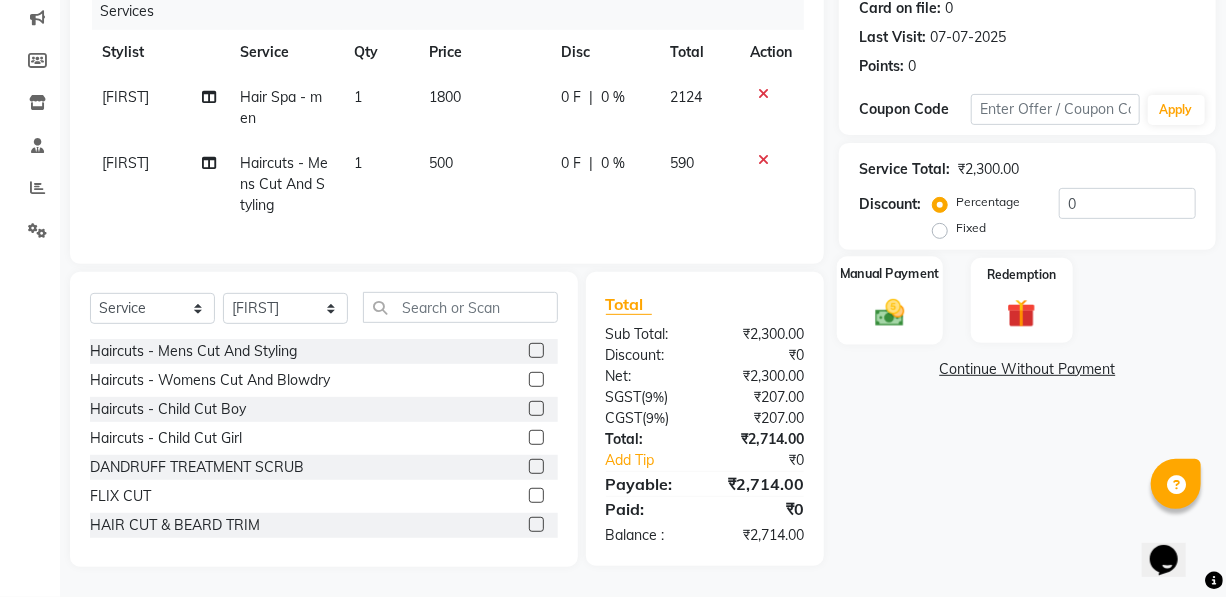 click 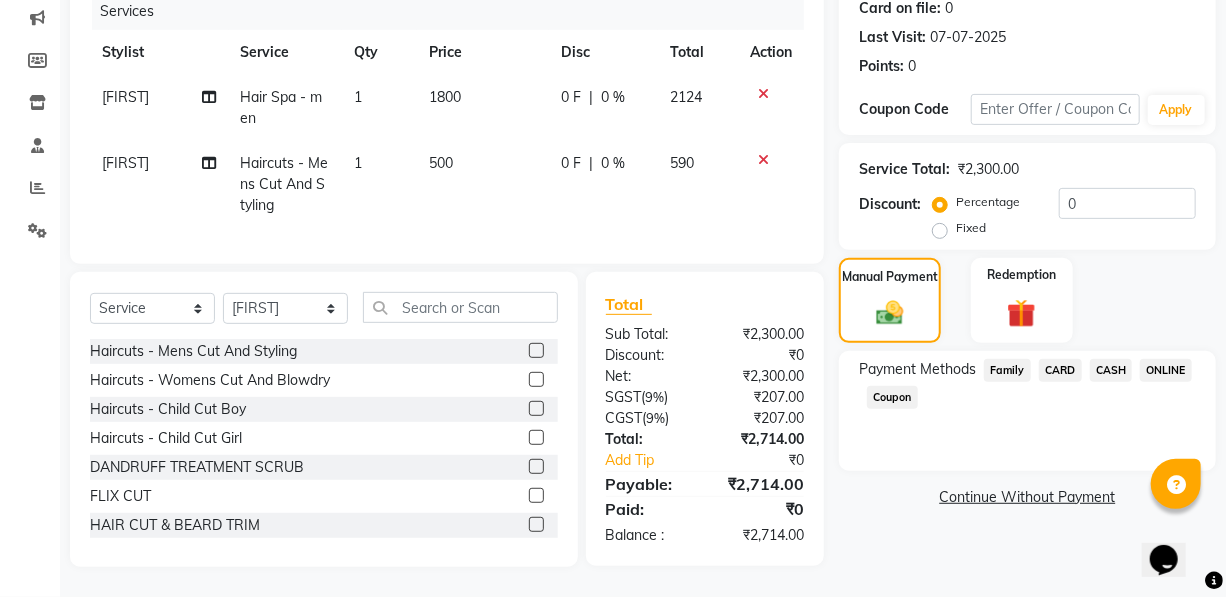 click on "ONLINE" 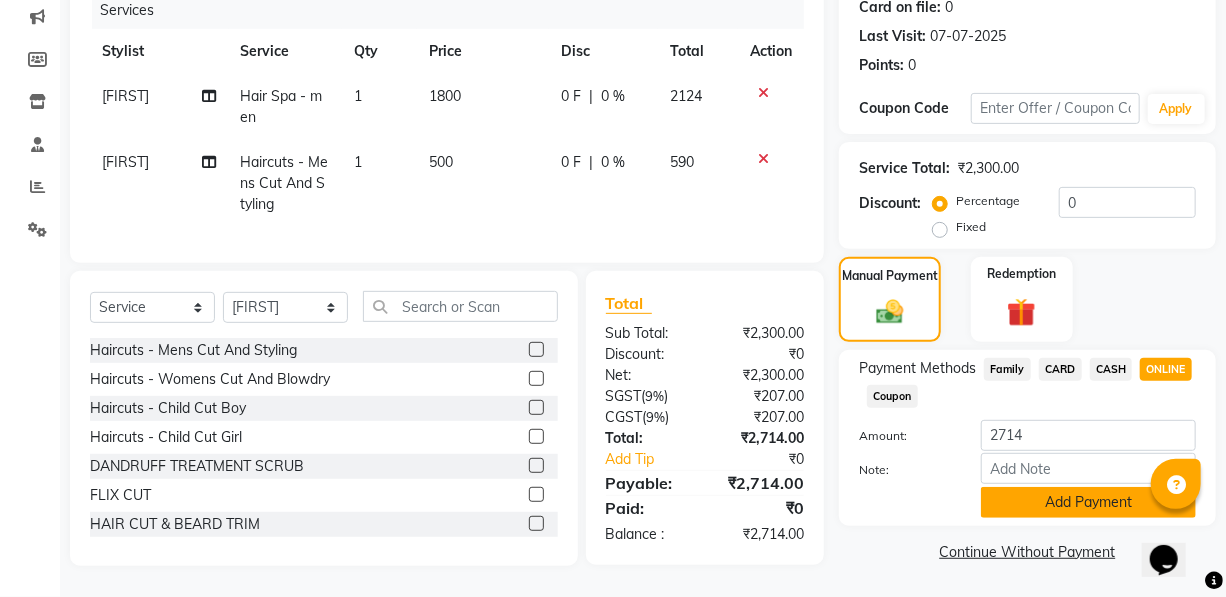 click on "Add Payment" 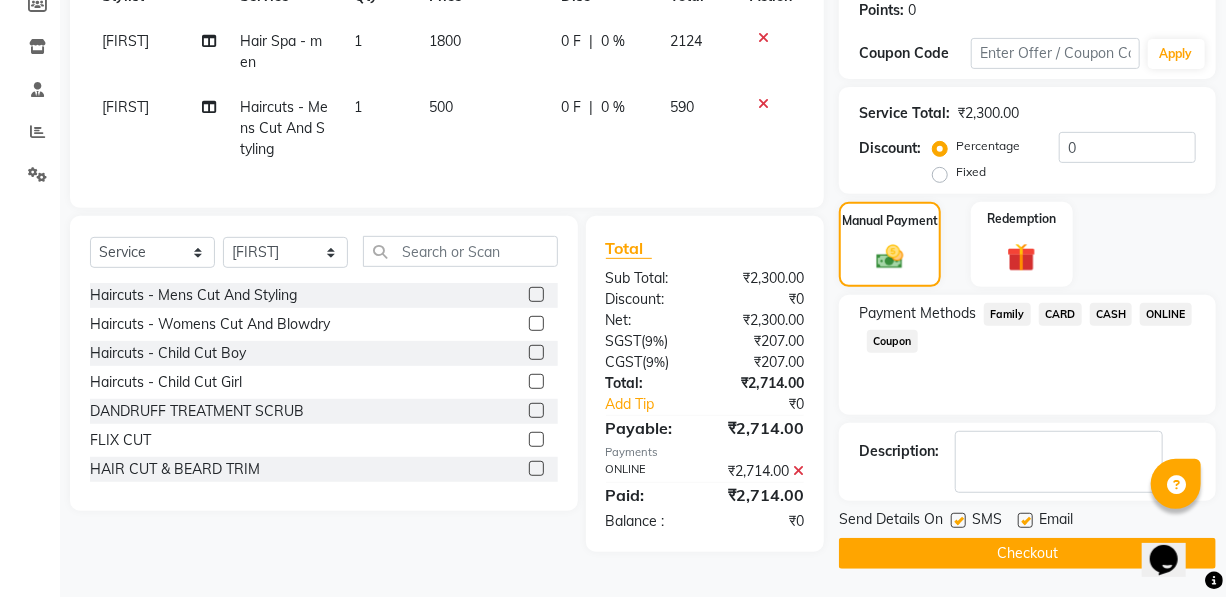 click on "Checkout" 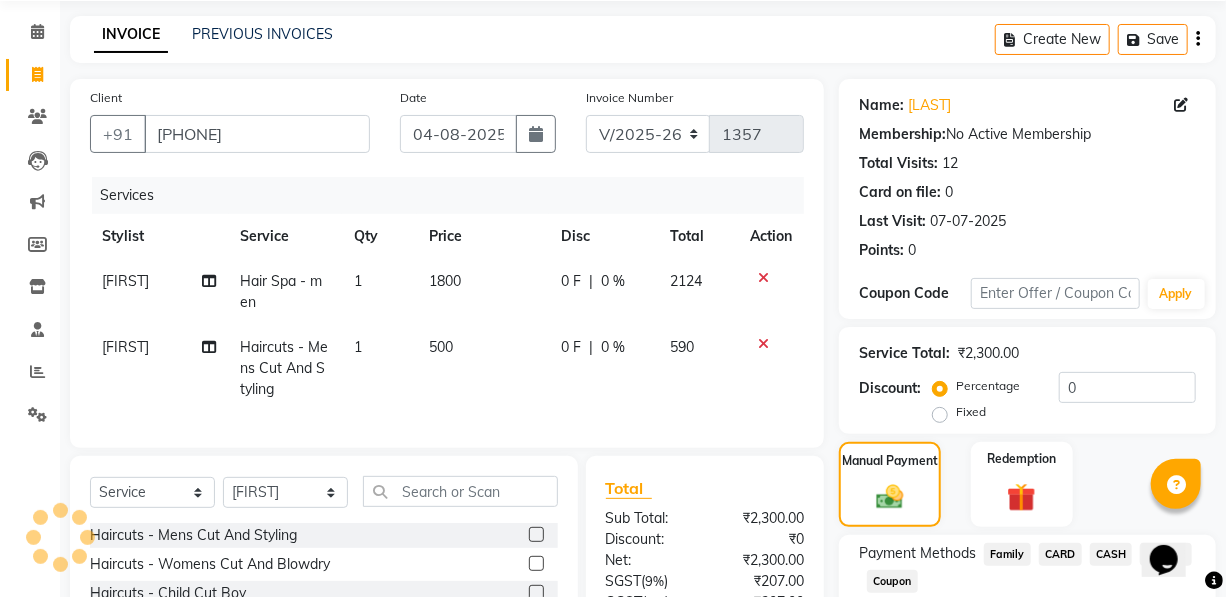 scroll, scrollTop: 0, scrollLeft: 0, axis: both 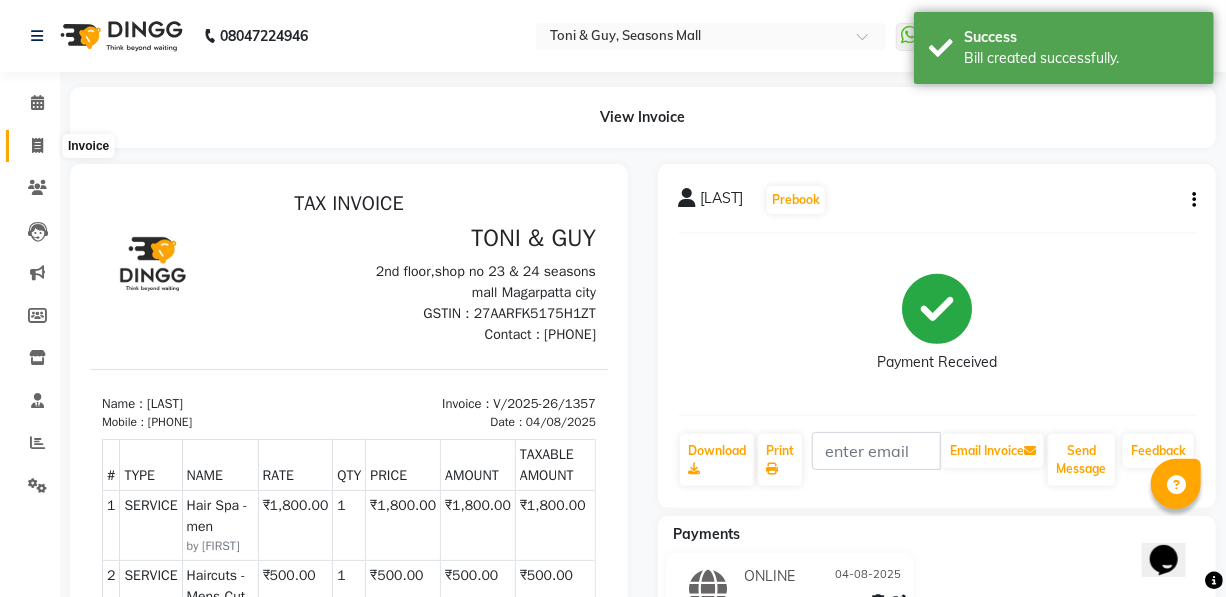 click 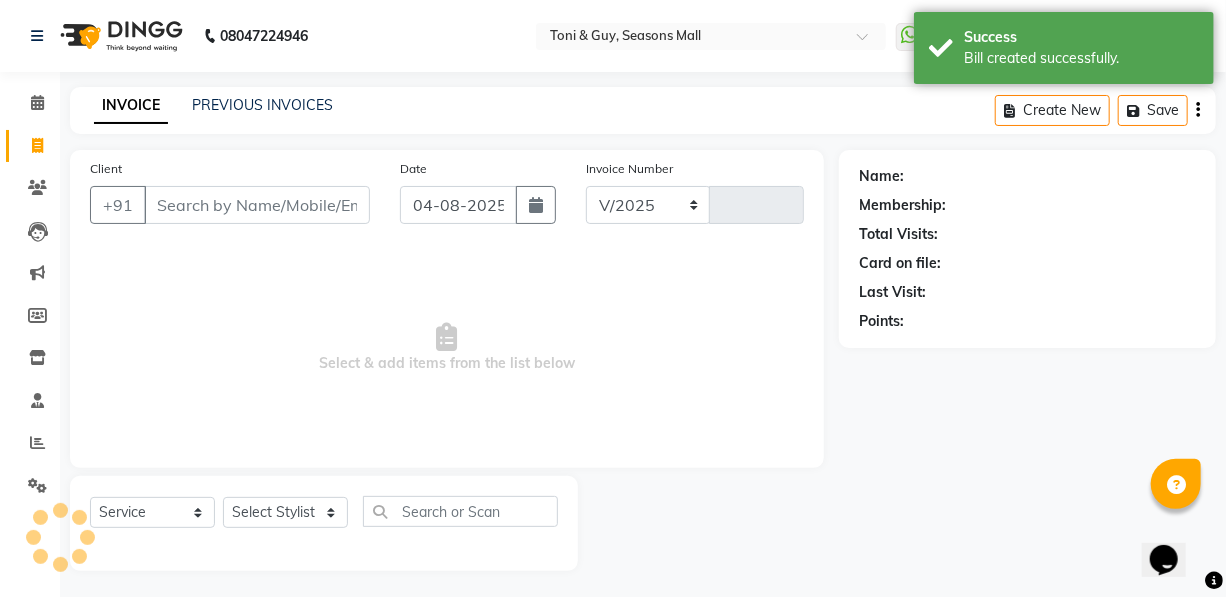 select on "3906" 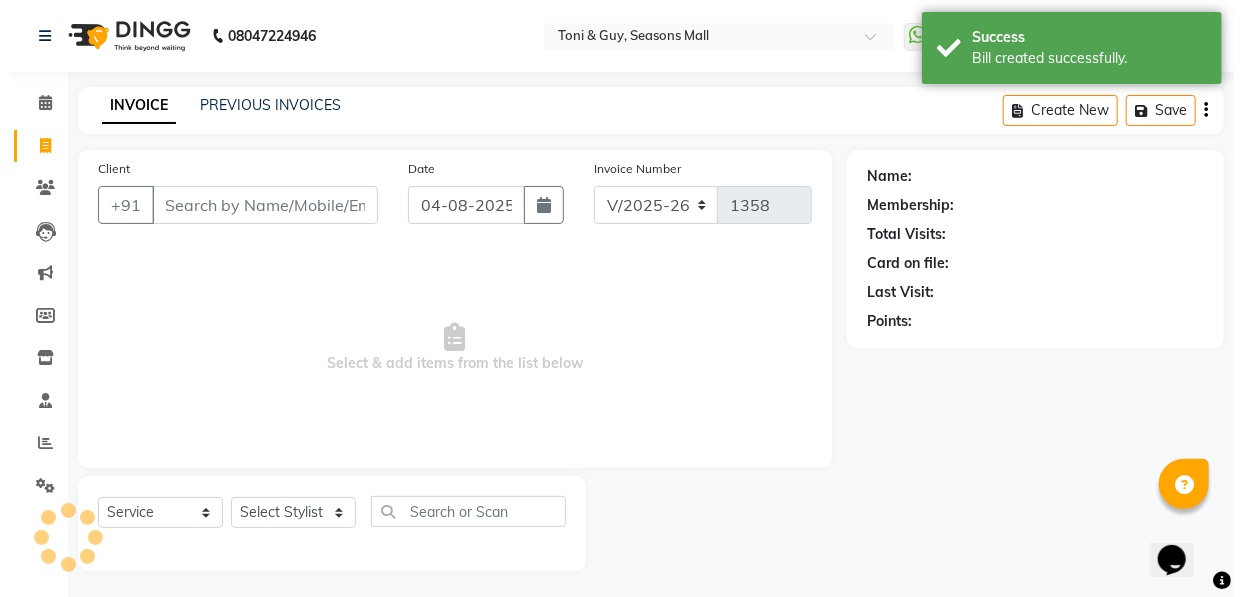 scroll, scrollTop: 4, scrollLeft: 0, axis: vertical 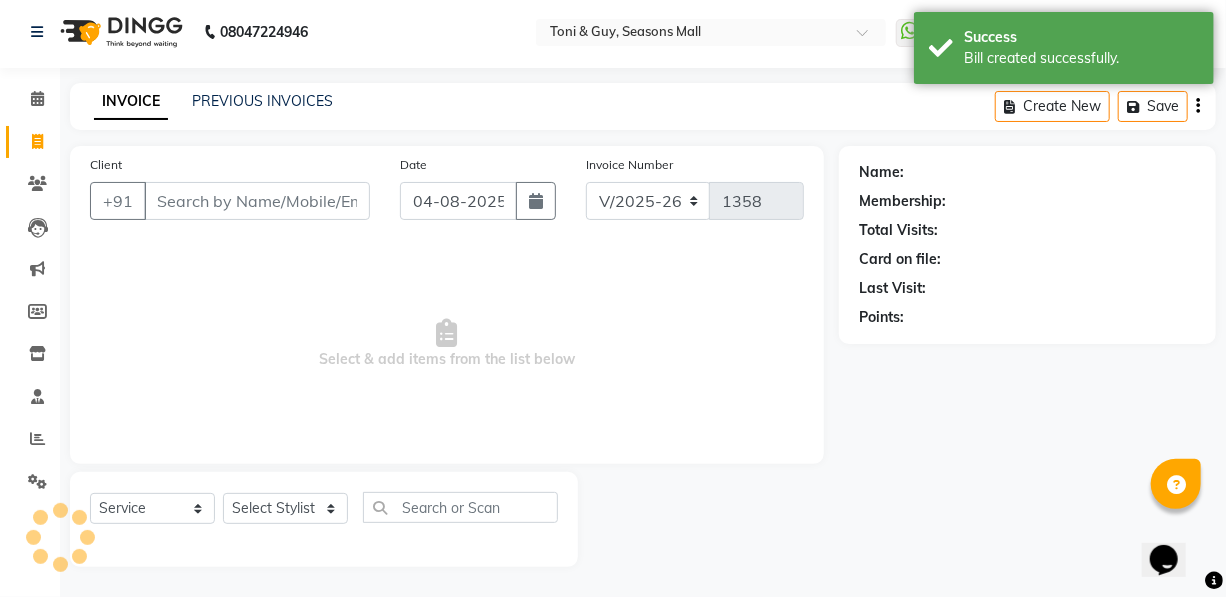 click on "Client" at bounding box center [257, 201] 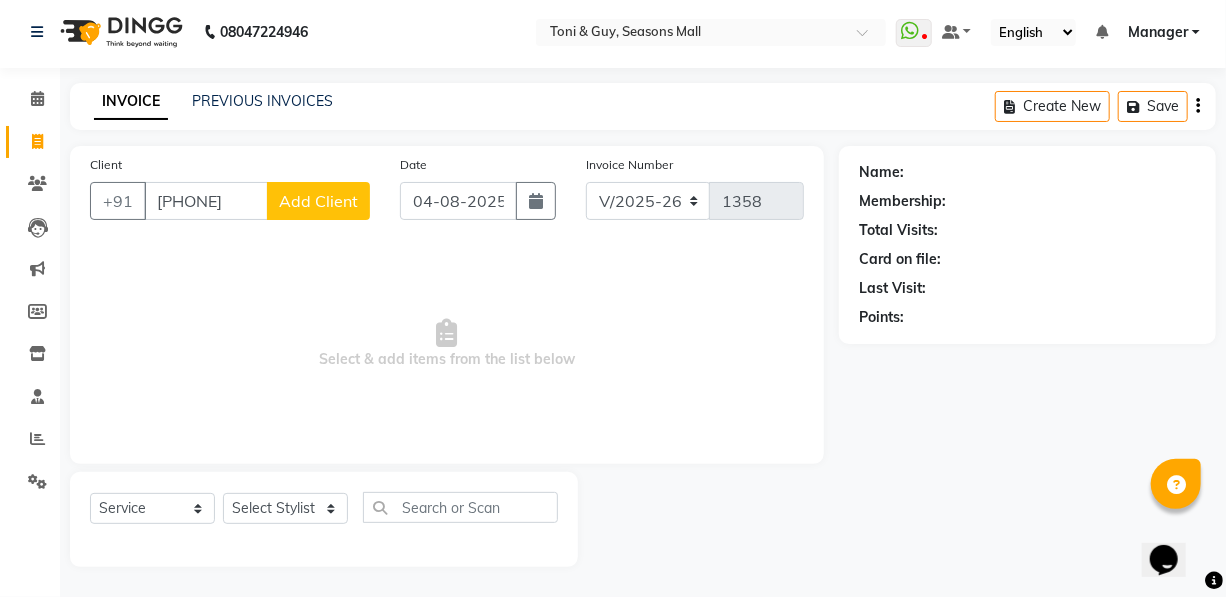 type on "[PHONE]" 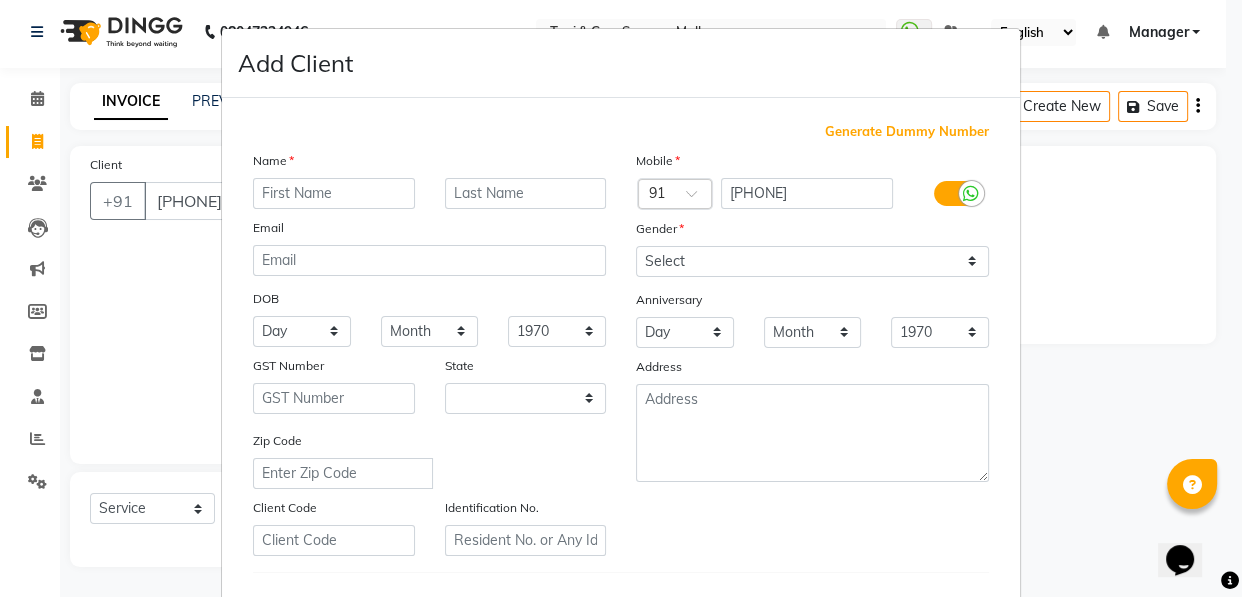 select on "22" 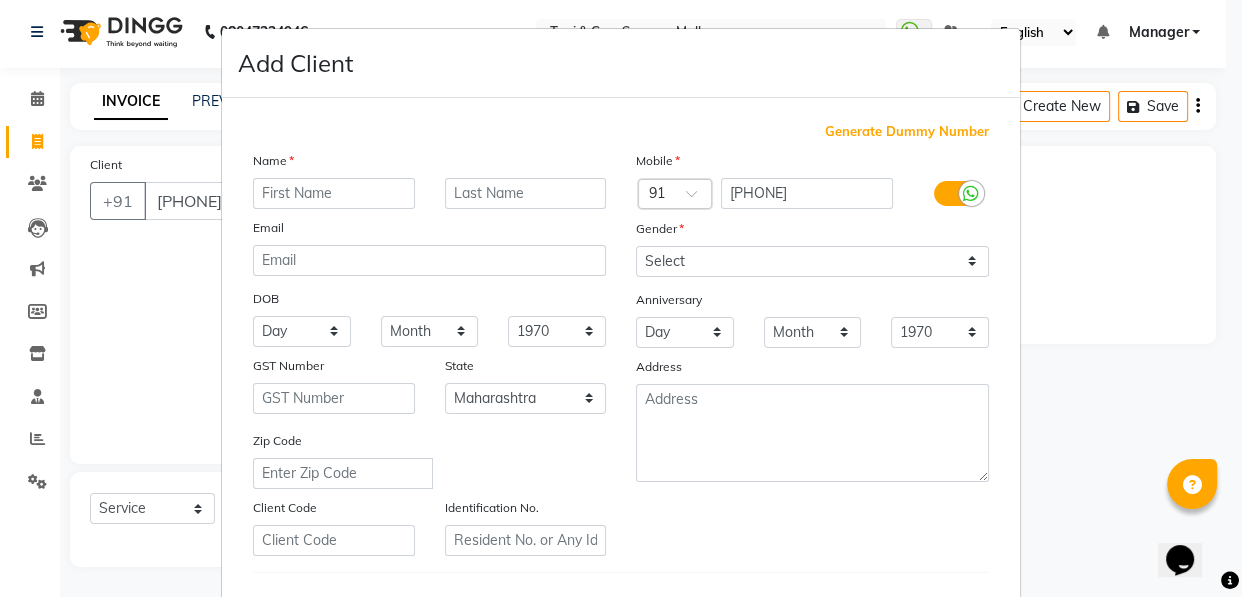 click at bounding box center (334, 193) 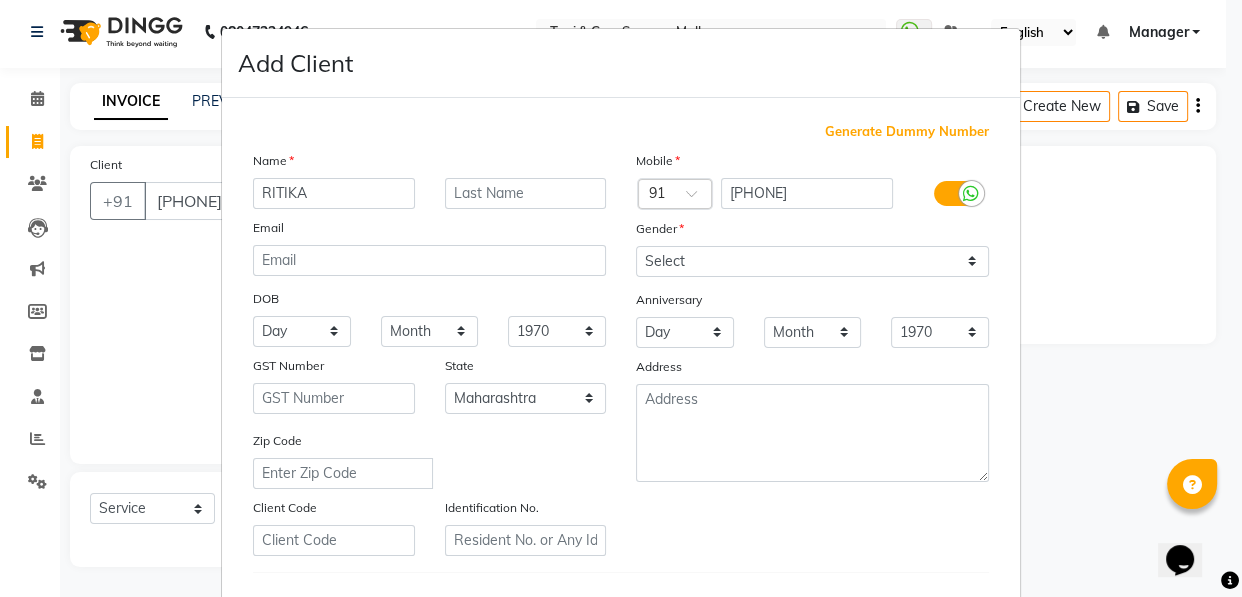 type on "RITIKA" 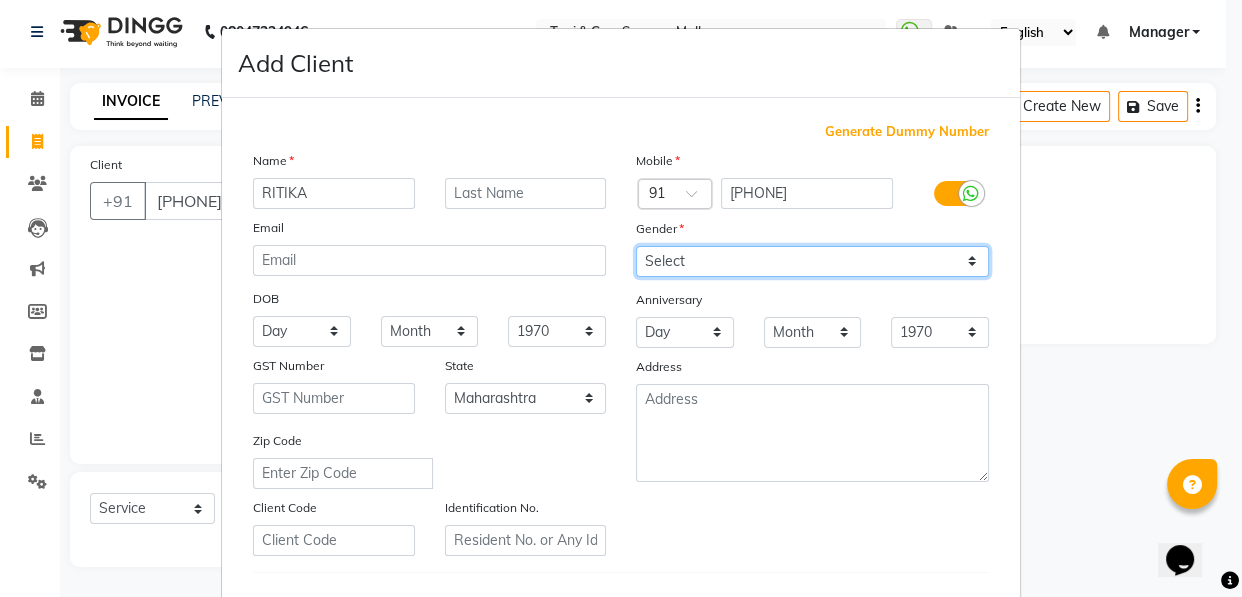 click on "Select Male Female Other Prefer Not To Say" at bounding box center [812, 261] 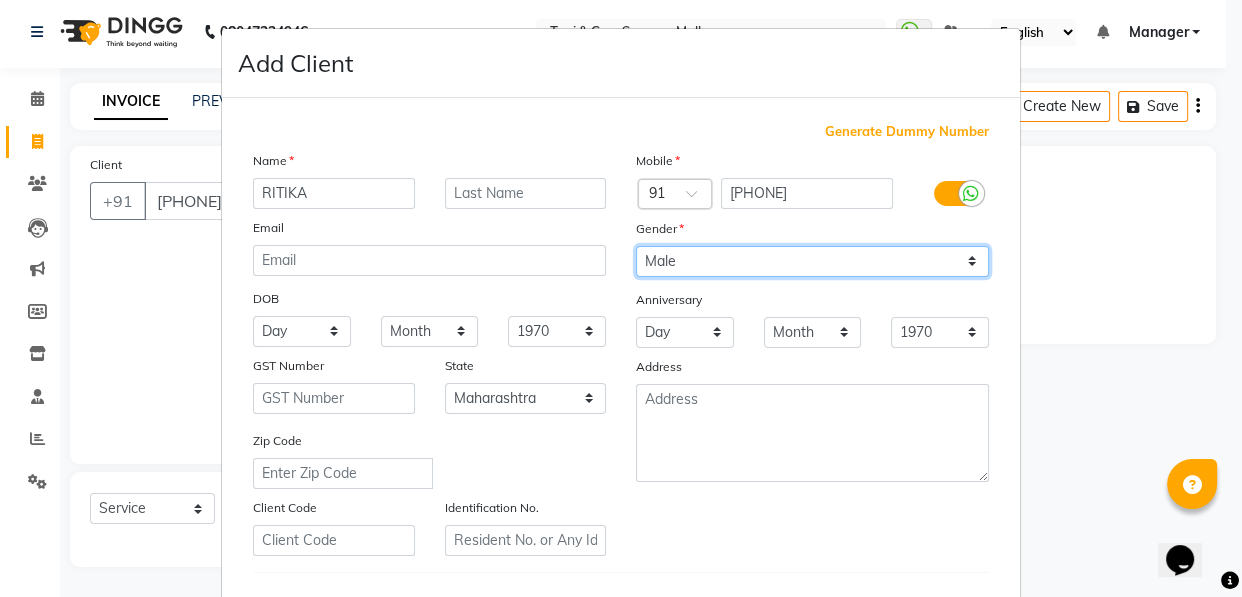 click on "Select Male Female Other Prefer Not To Say" at bounding box center [812, 261] 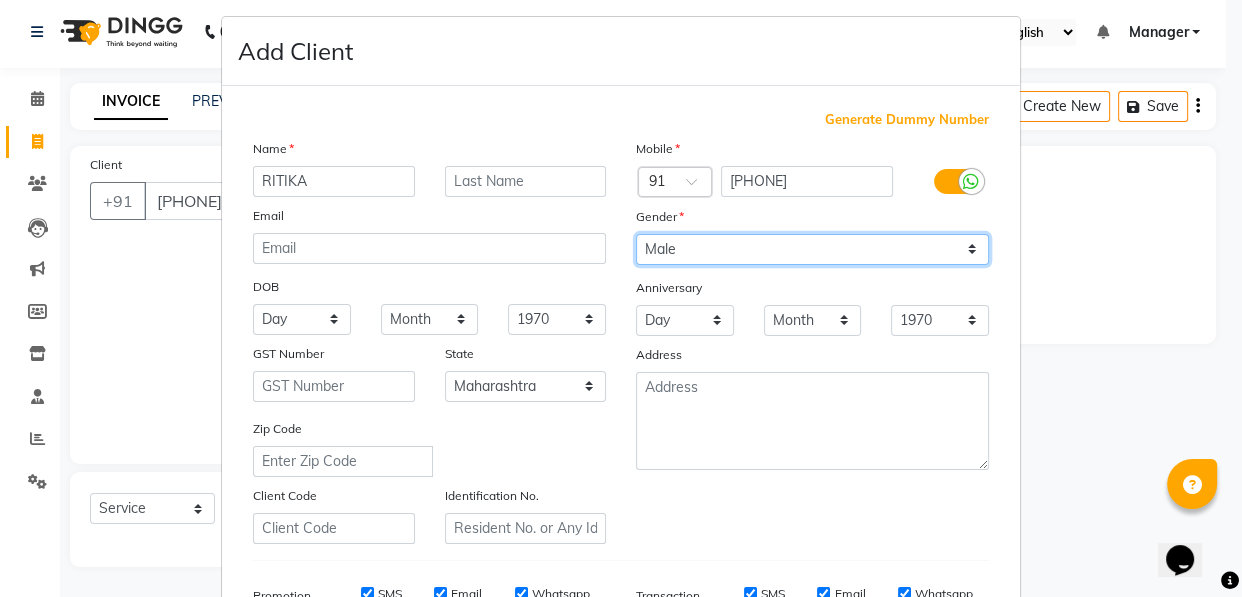 scroll, scrollTop: 0, scrollLeft: 0, axis: both 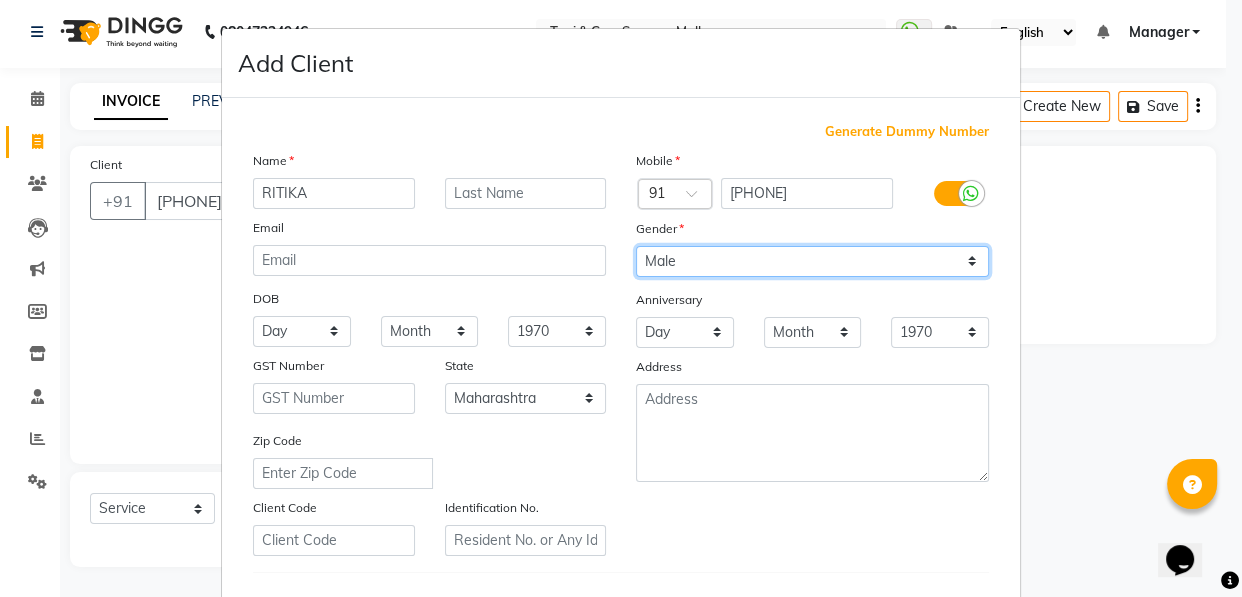 click on "Select Male Female Other Prefer Not To Say" at bounding box center [812, 261] 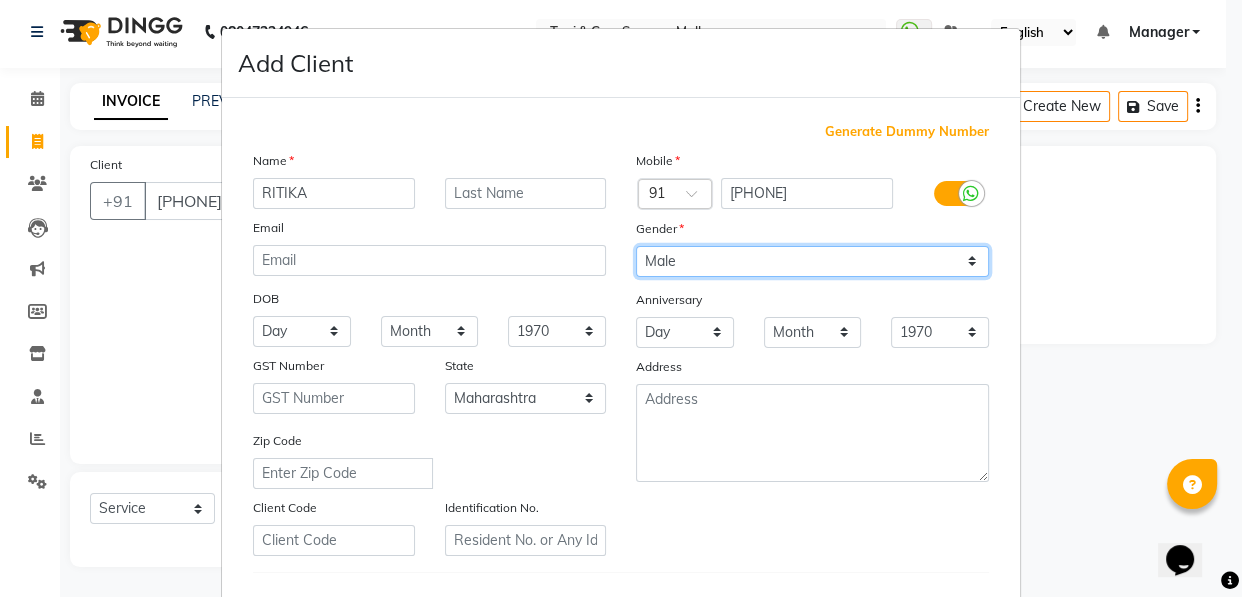 select on "female" 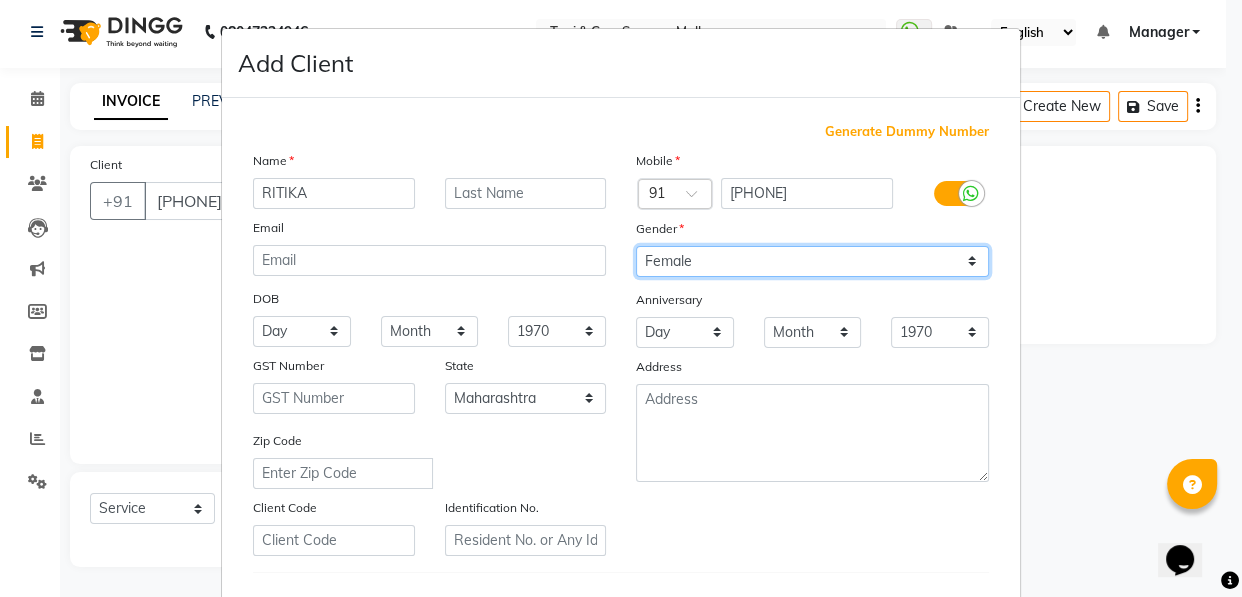 click on "Select Male Female Other Prefer Not To Say" at bounding box center [812, 261] 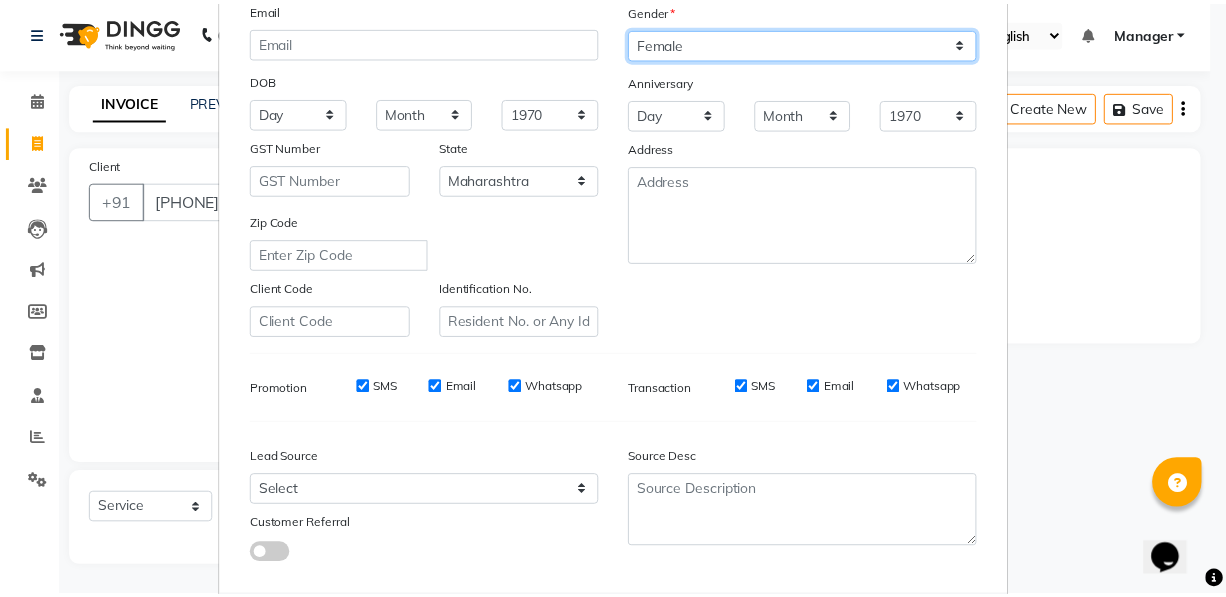 scroll, scrollTop: 331, scrollLeft: 0, axis: vertical 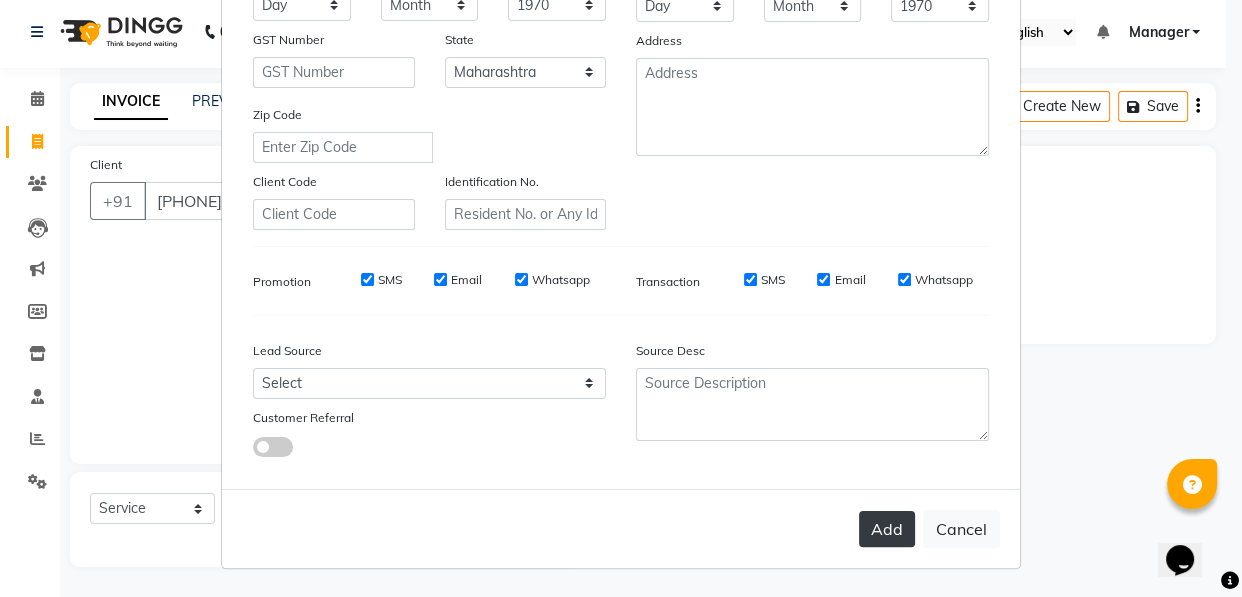 click on "Add" at bounding box center [887, 529] 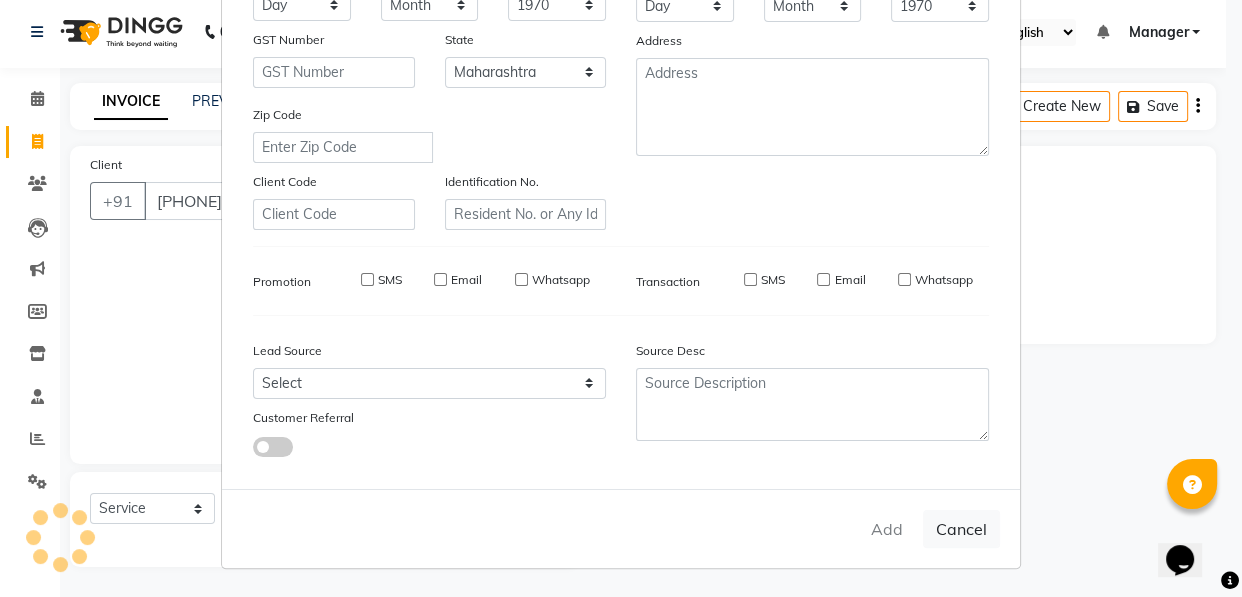 type on "98******67" 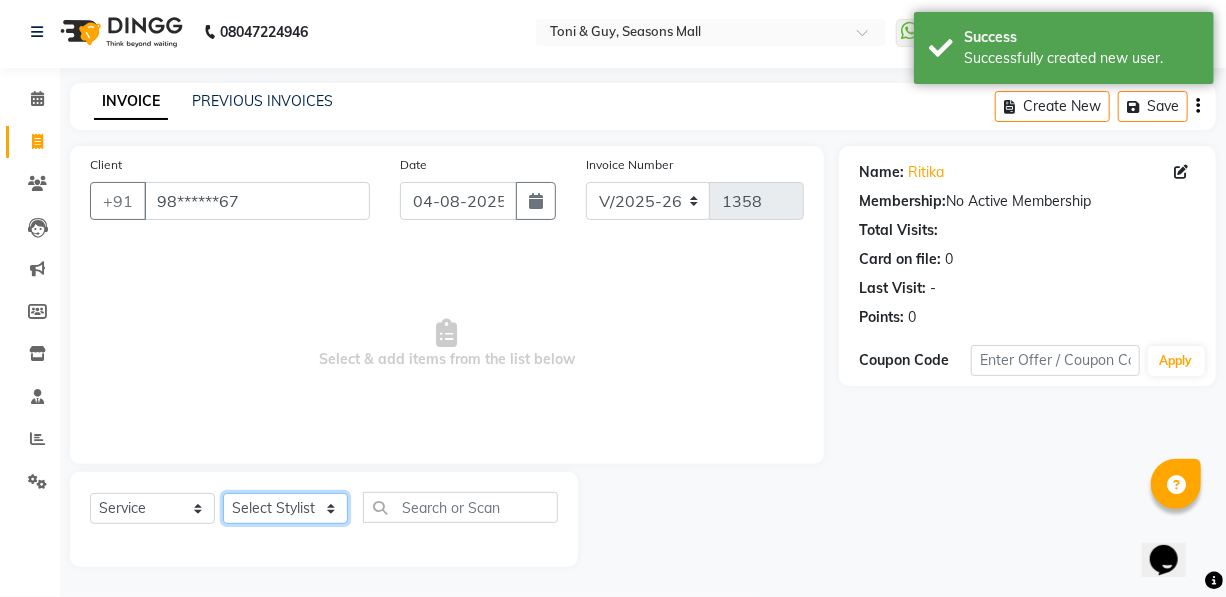 click on "Select Stylist [FIRST] [FIRST] [FIRST] [FIRST] [FIRST] Manager [FIRST] [FIRST] [FIRST] [FIRST] [FIRST] [FIRST]" 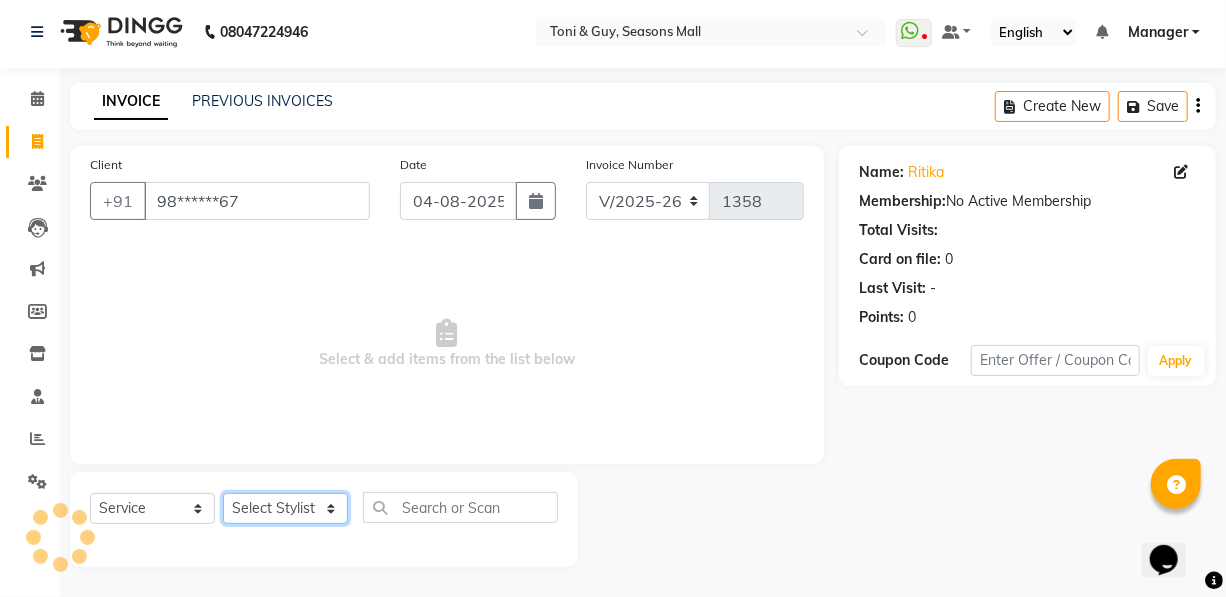 select on "19236" 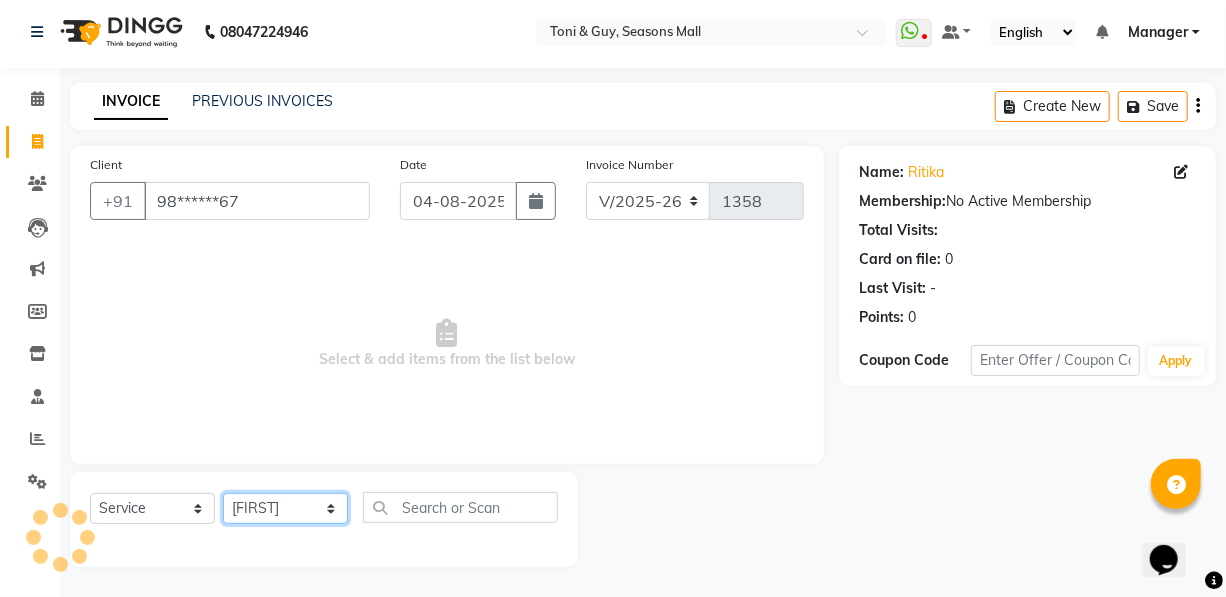 click on "Select Stylist [FIRST] [FIRST] [FIRST] [FIRST] [FIRST] Manager [FIRST] [FIRST] [FIRST] [FIRST] [FIRST] [FIRST]" 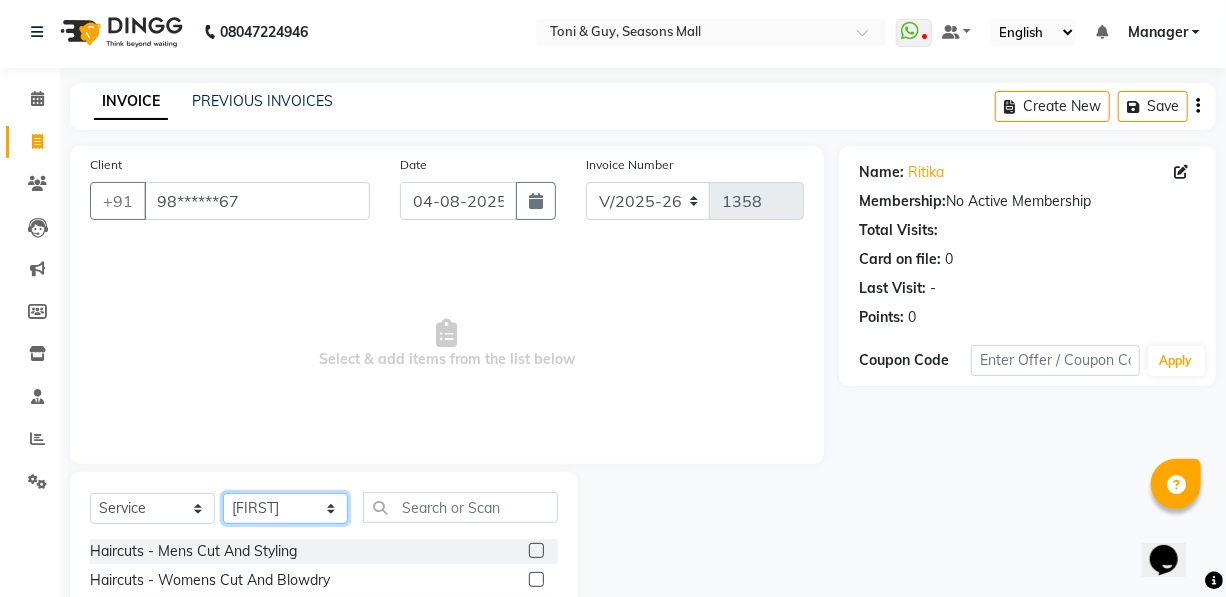 scroll, scrollTop: 204, scrollLeft: 0, axis: vertical 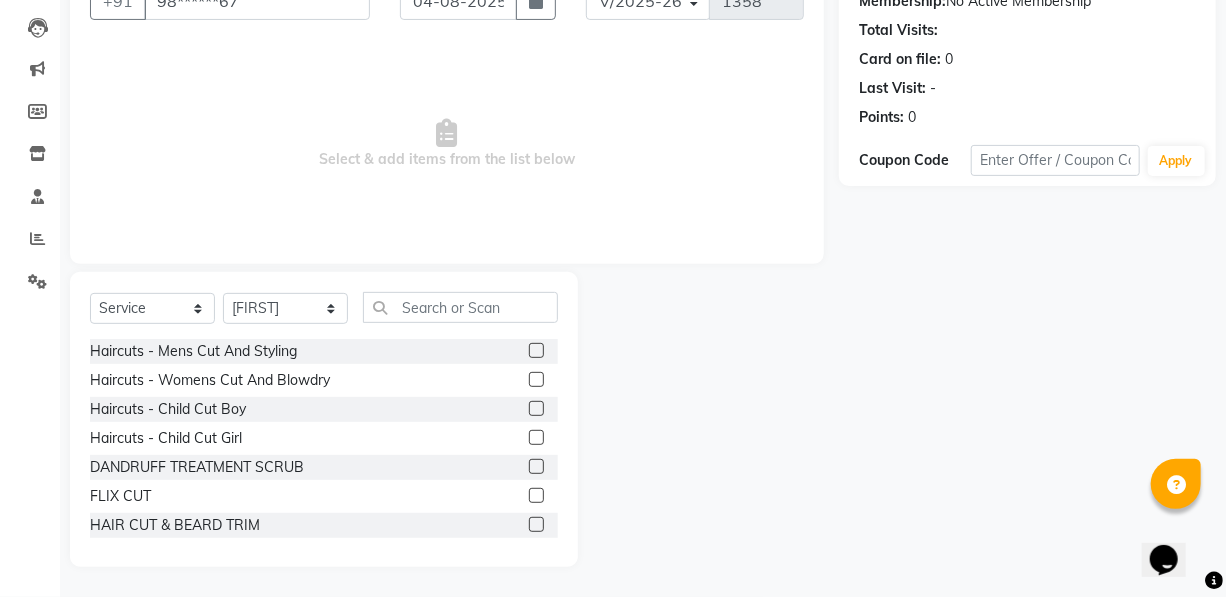 click 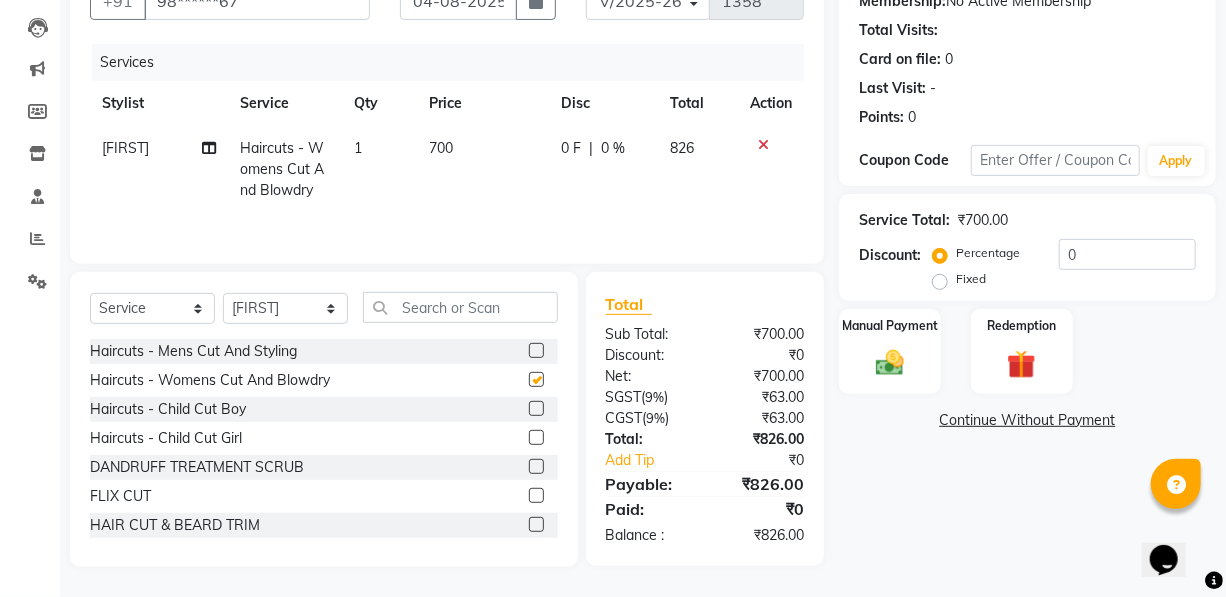 checkbox on "false" 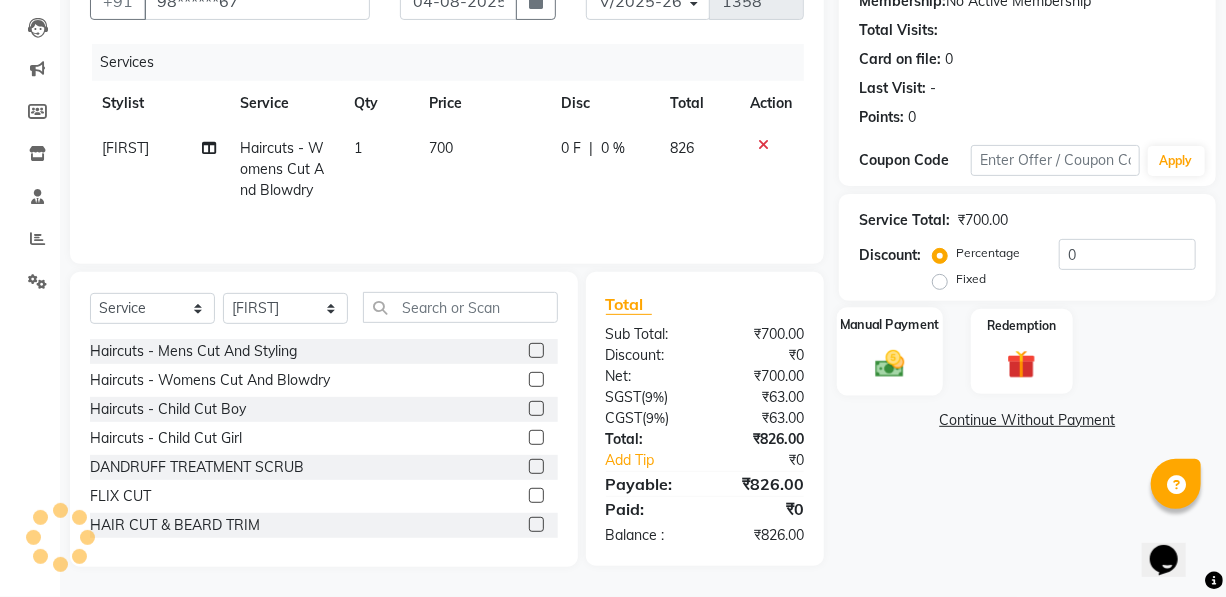 click on "Manual Payment" 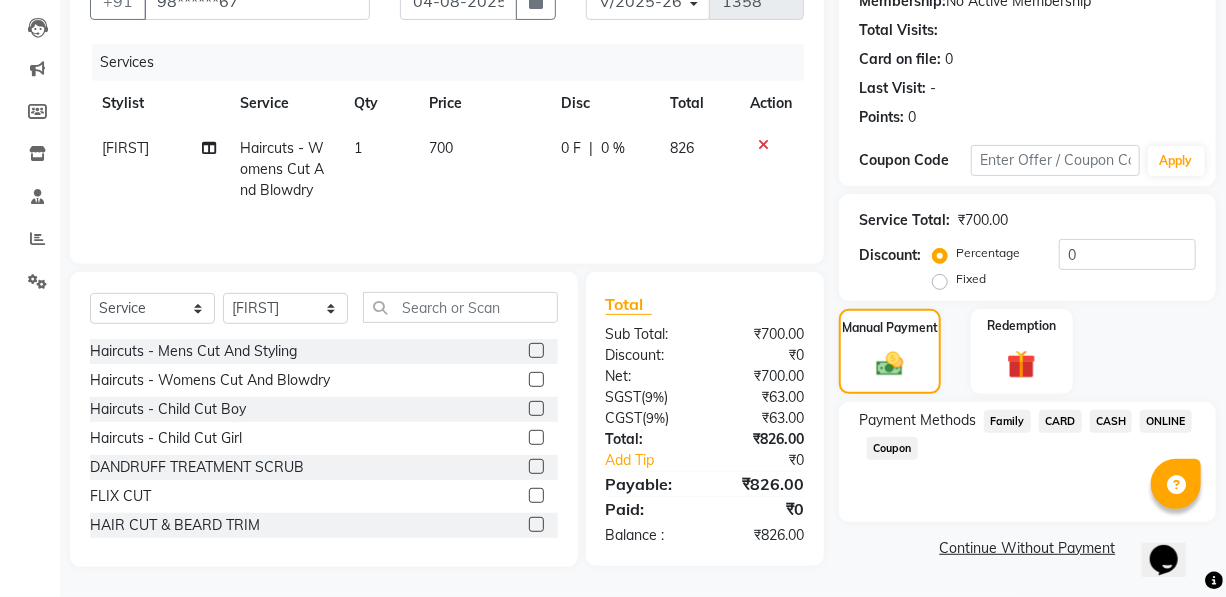 click on "ONLINE" 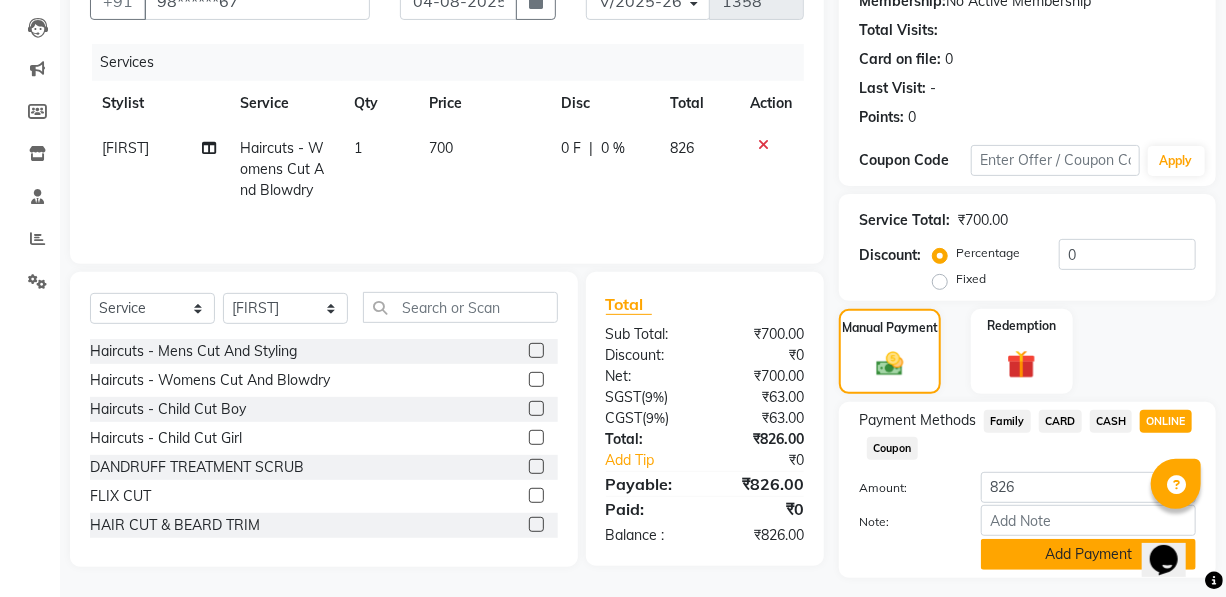 click on "Add Payment" 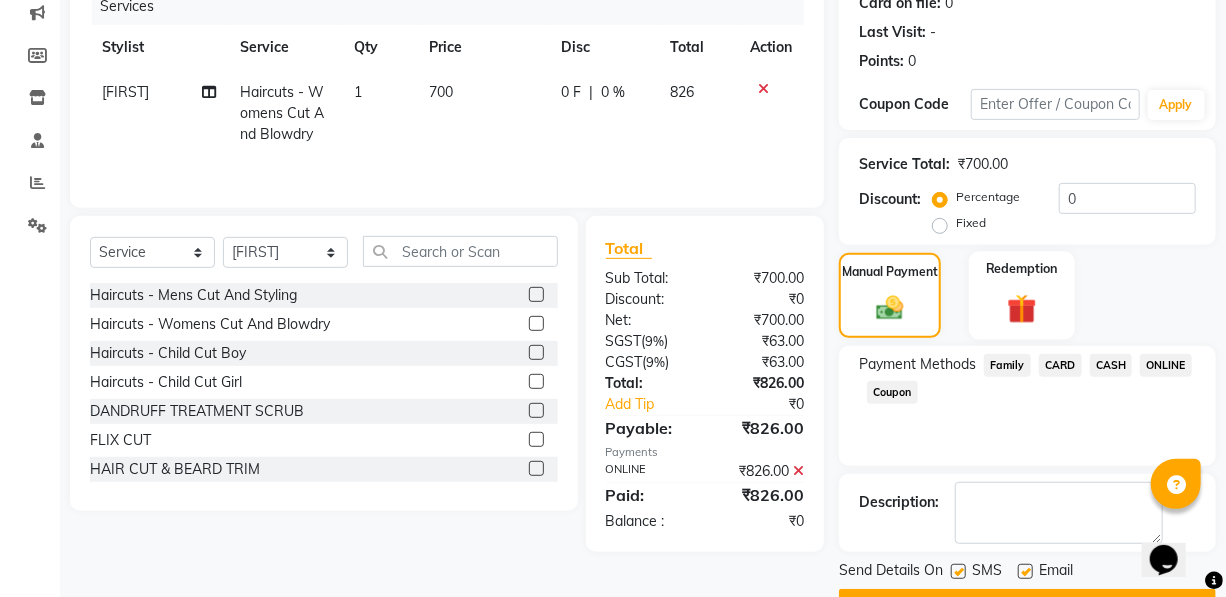 scroll, scrollTop: 311, scrollLeft: 0, axis: vertical 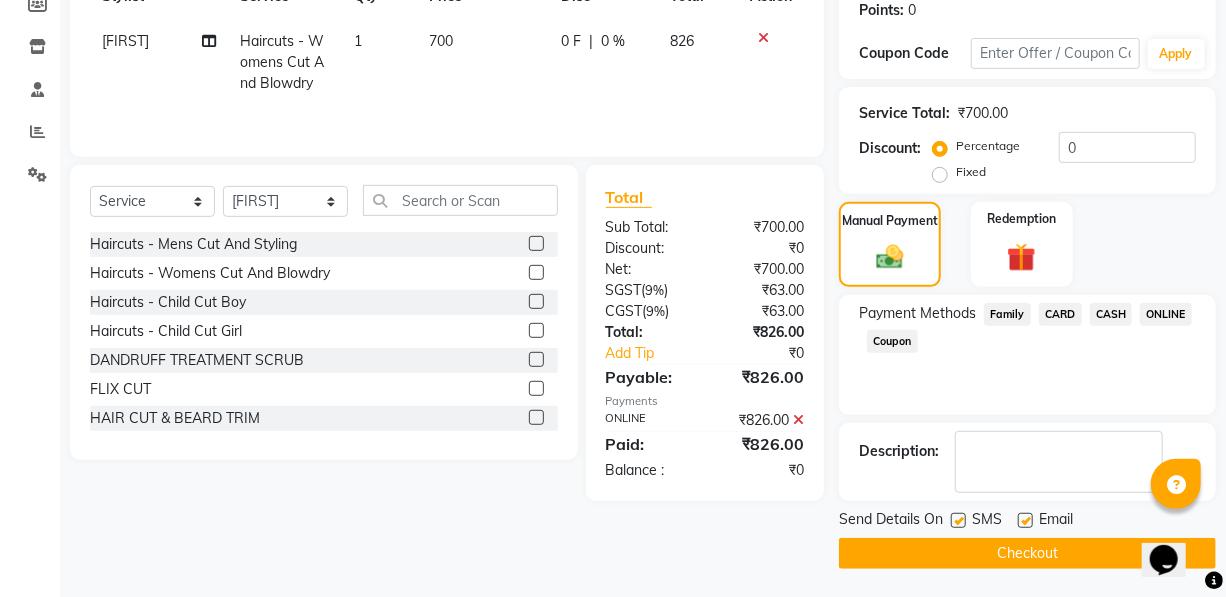 click on "Checkout" 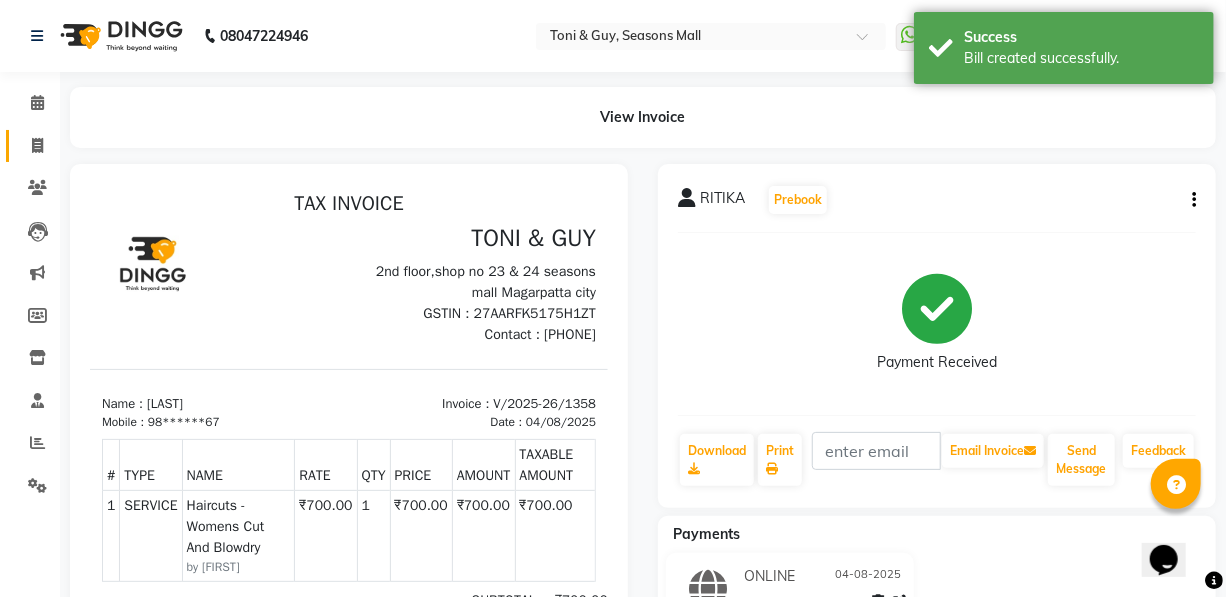 scroll, scrollTop: 0, scrollLeft: 0, axis: both 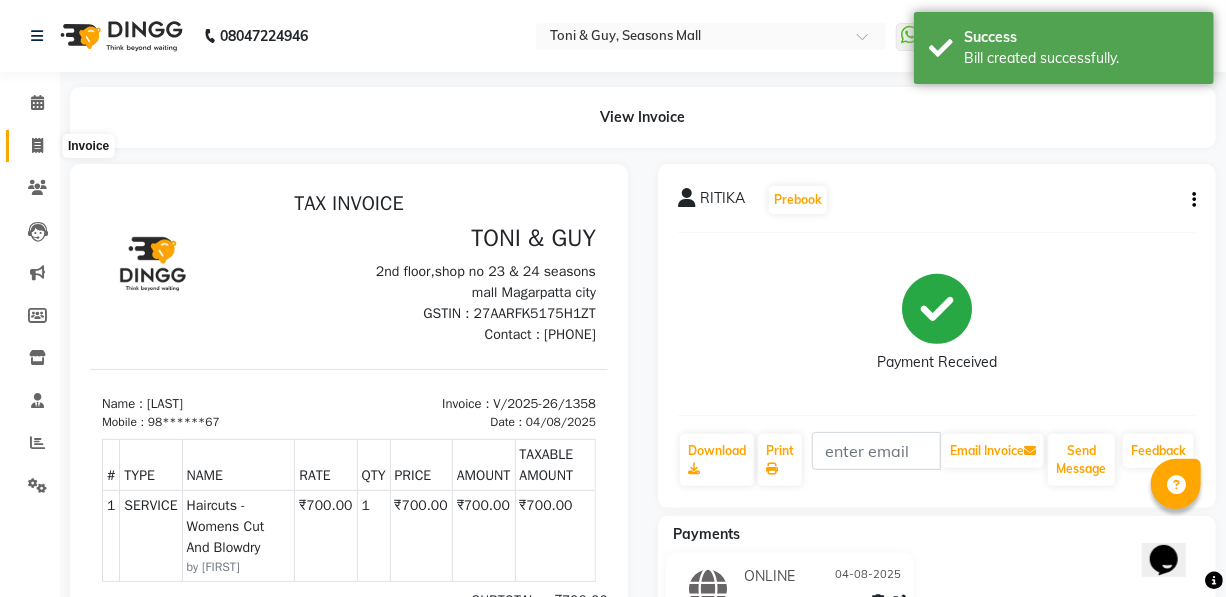 click 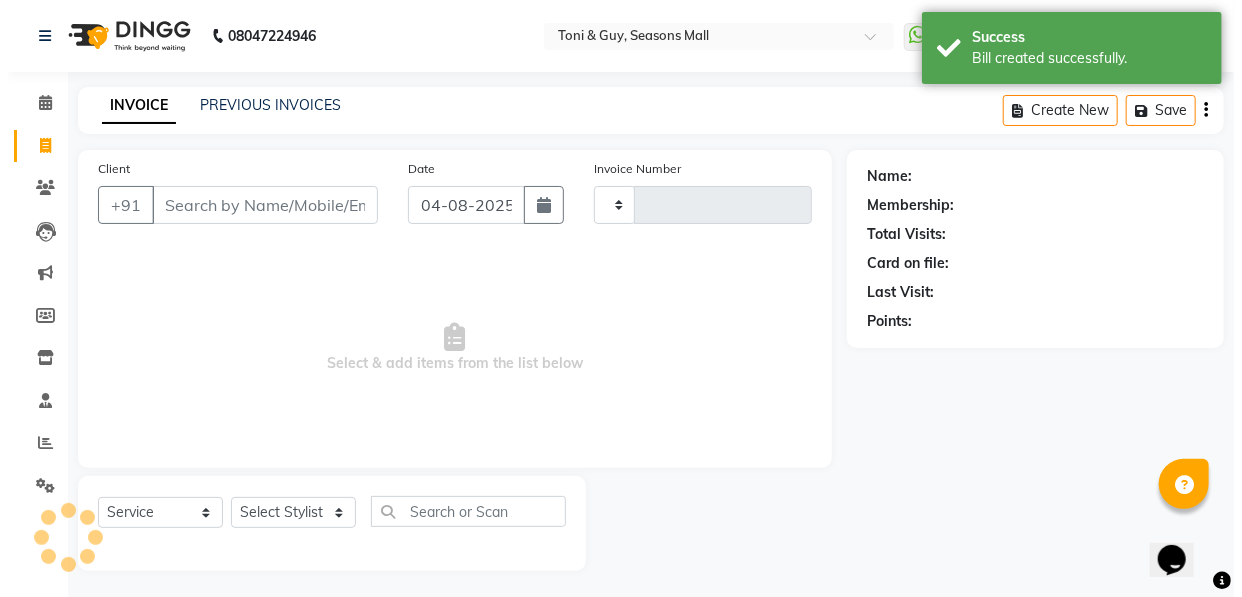 scroll, scrollTop: 4, scrollLeft: 0, axis: vertical 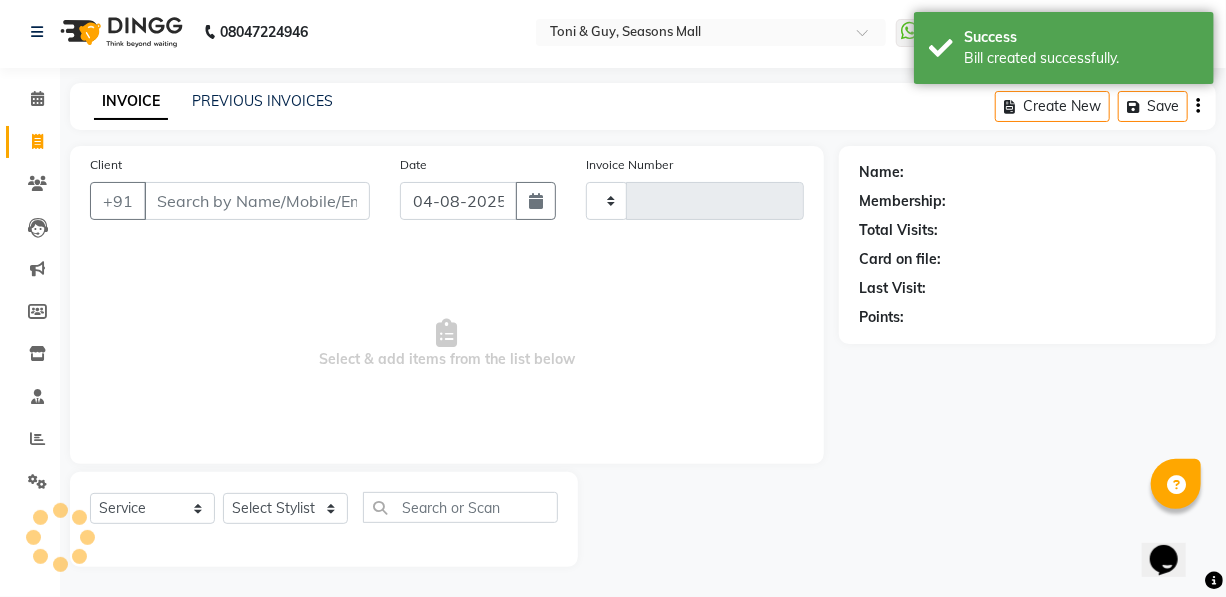 type on "[NUMBER]" 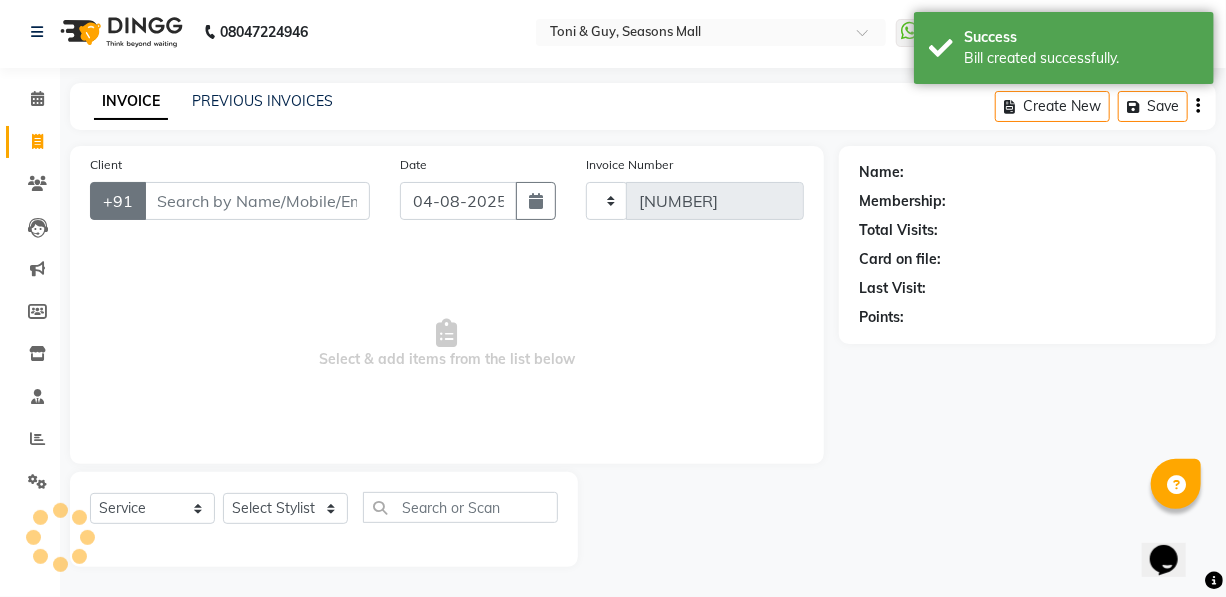select on "3906" 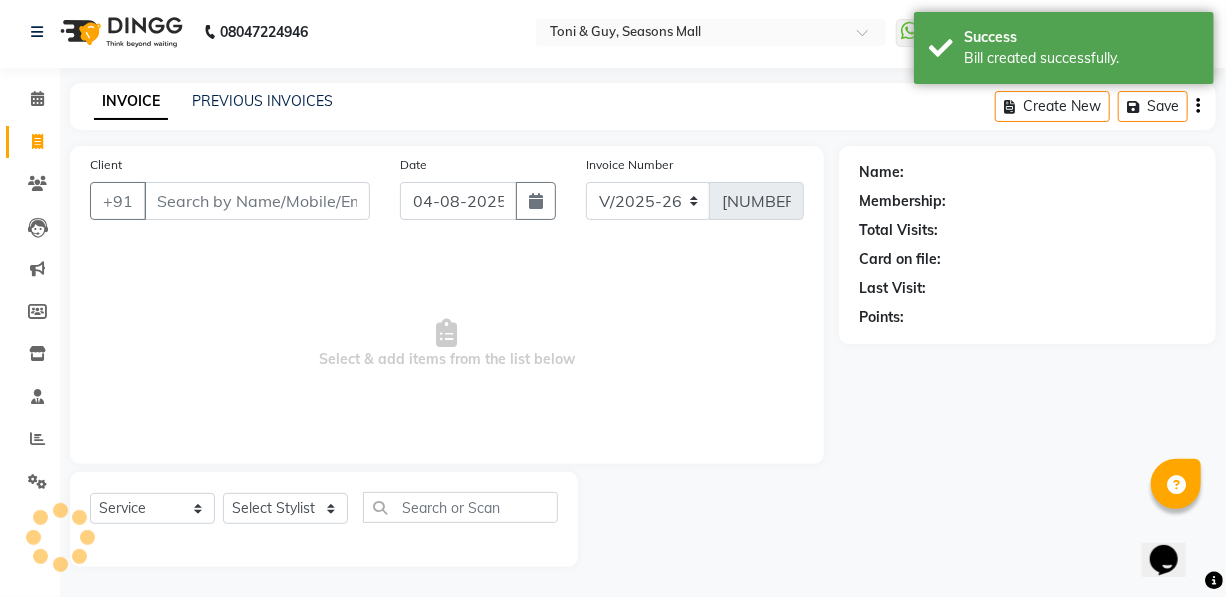 click on "Client" at bounding box center [257, 201] 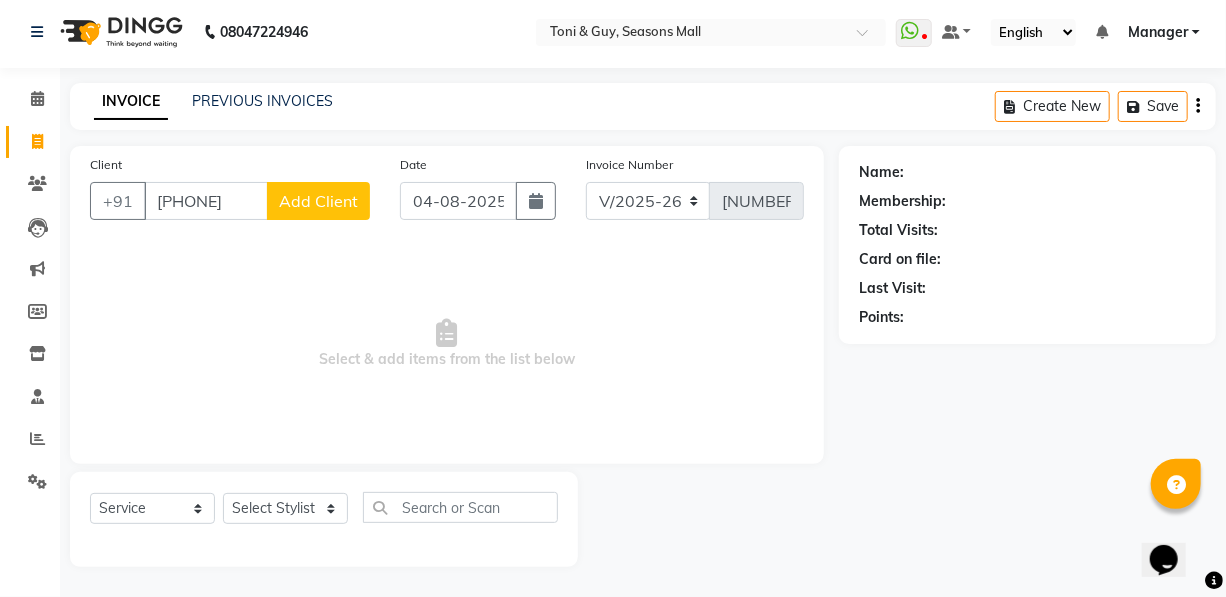 type on "[PHONE]" 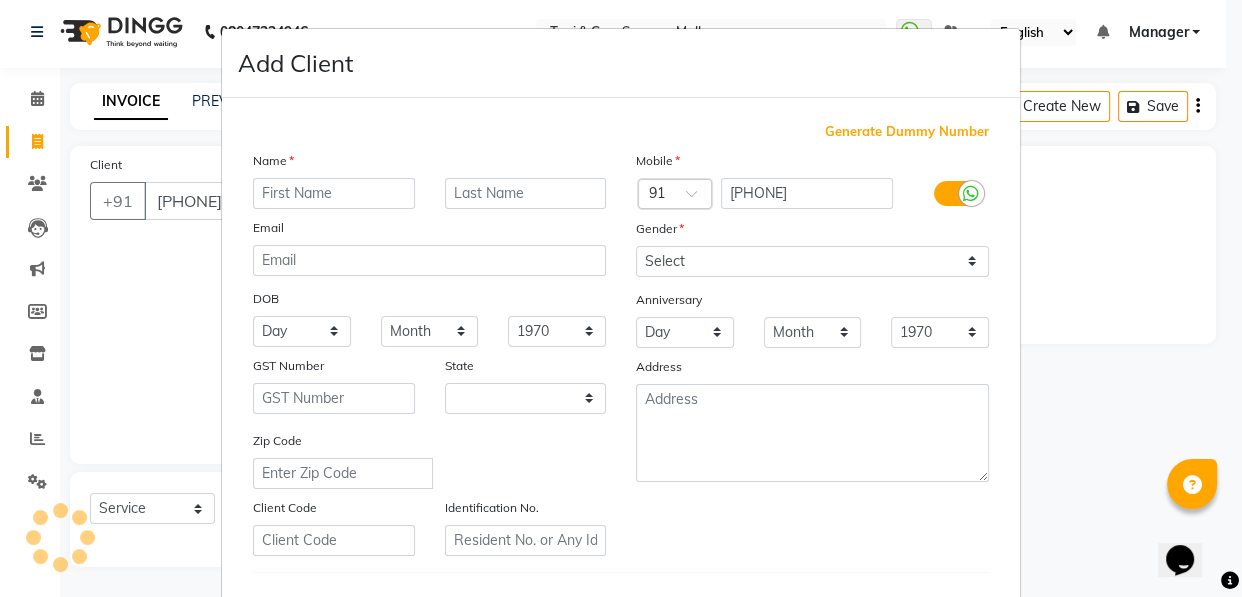 select on "22" 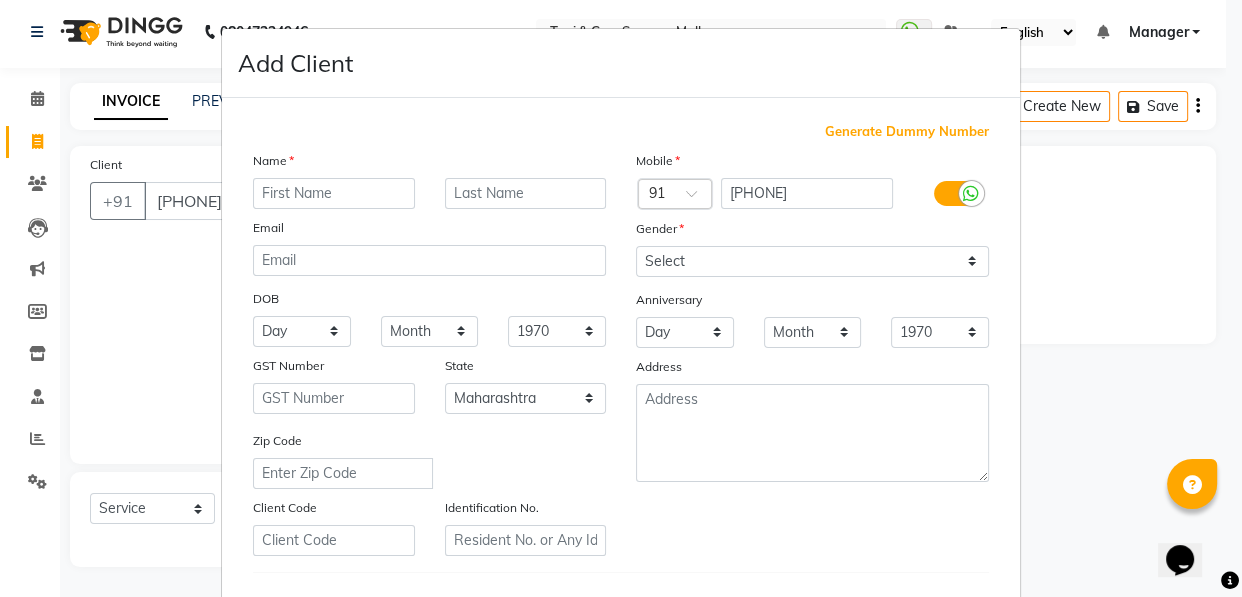click at bounding box center [334, 193] 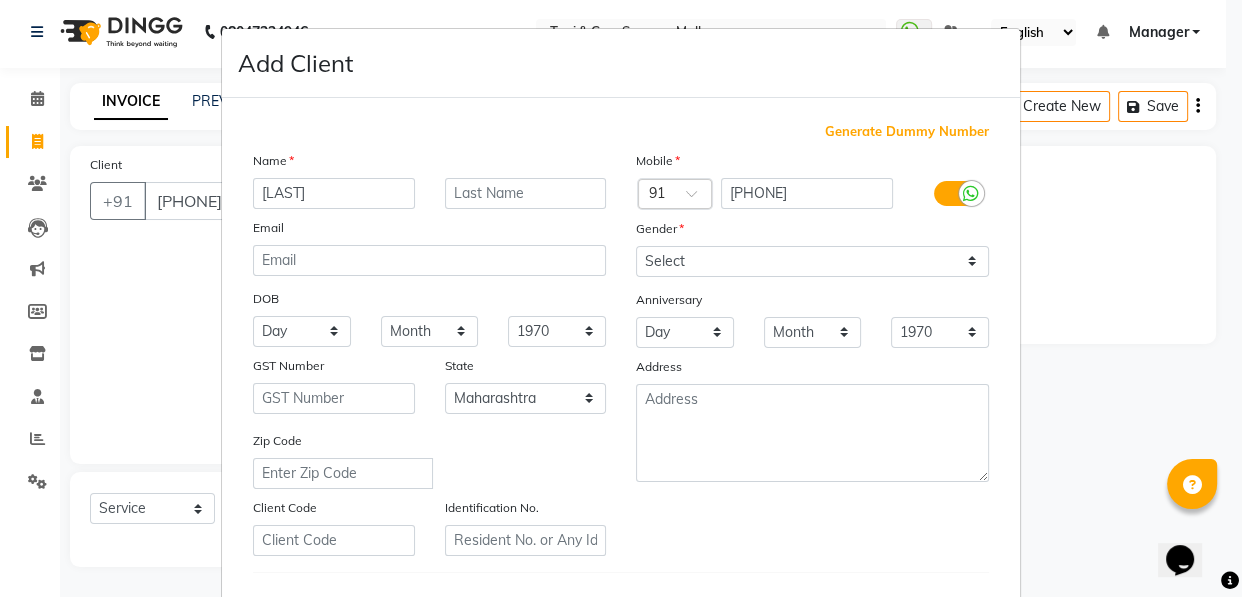 type on "[LAST]" 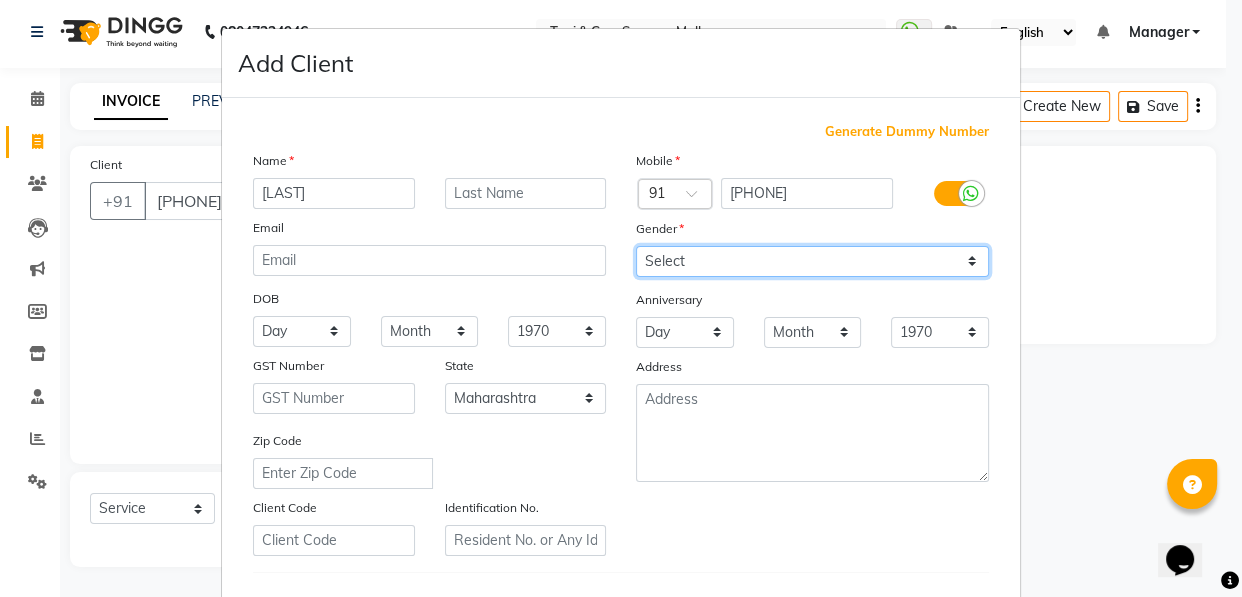 click on "Select Male Female Other Prefer Not To Say" at bounding box center (812, 261) 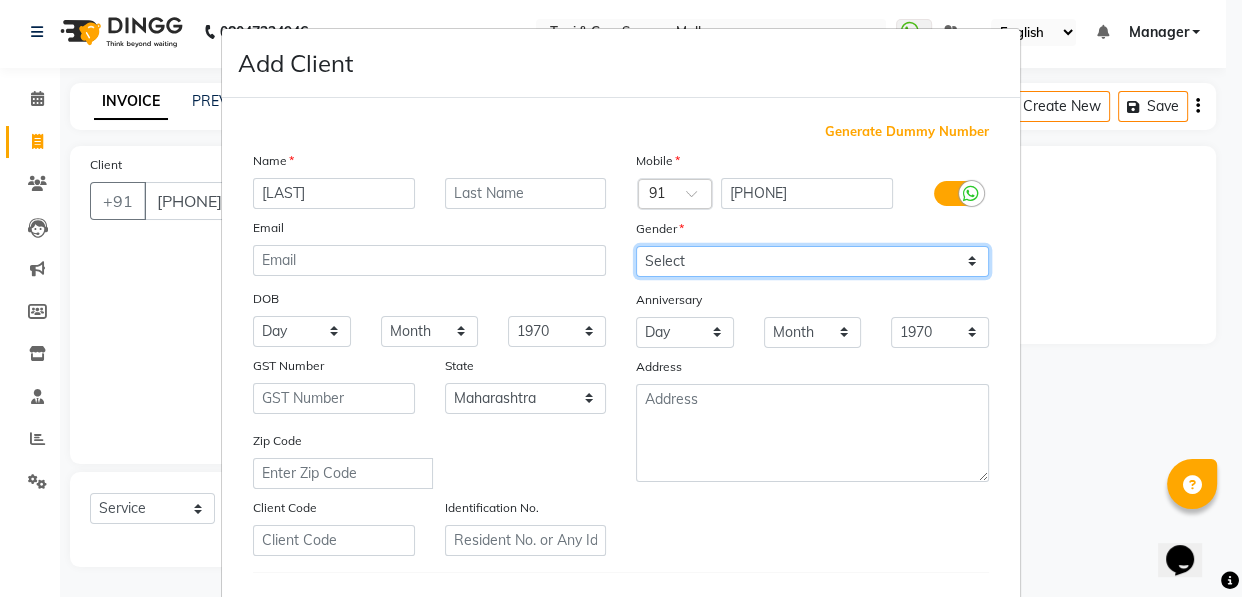 select on "male" 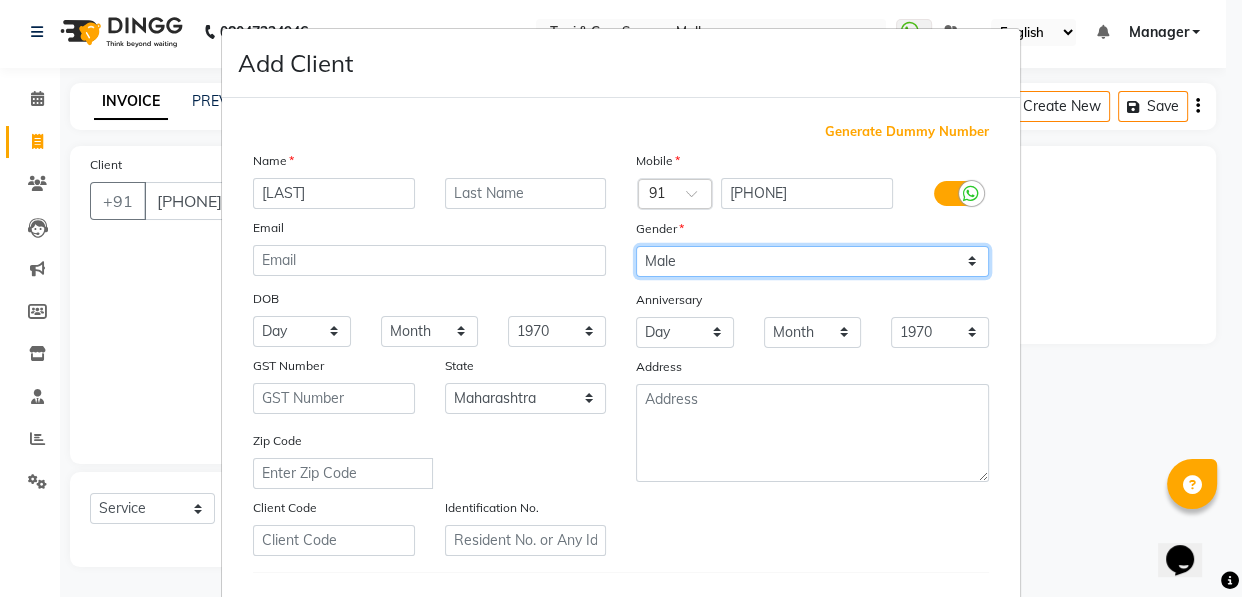 click on "Select Male Female Other Prefer Not To Say" at bounding box center (812, 261) 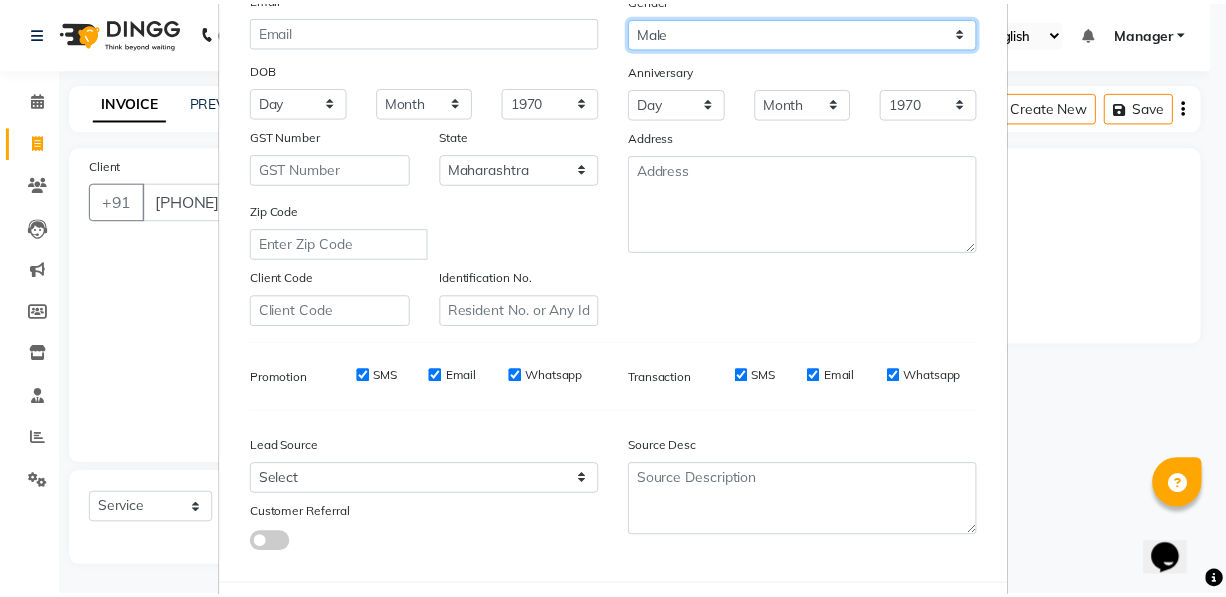 scroll, scrollTop: 331, scrollLeft: 0, axis: vertical 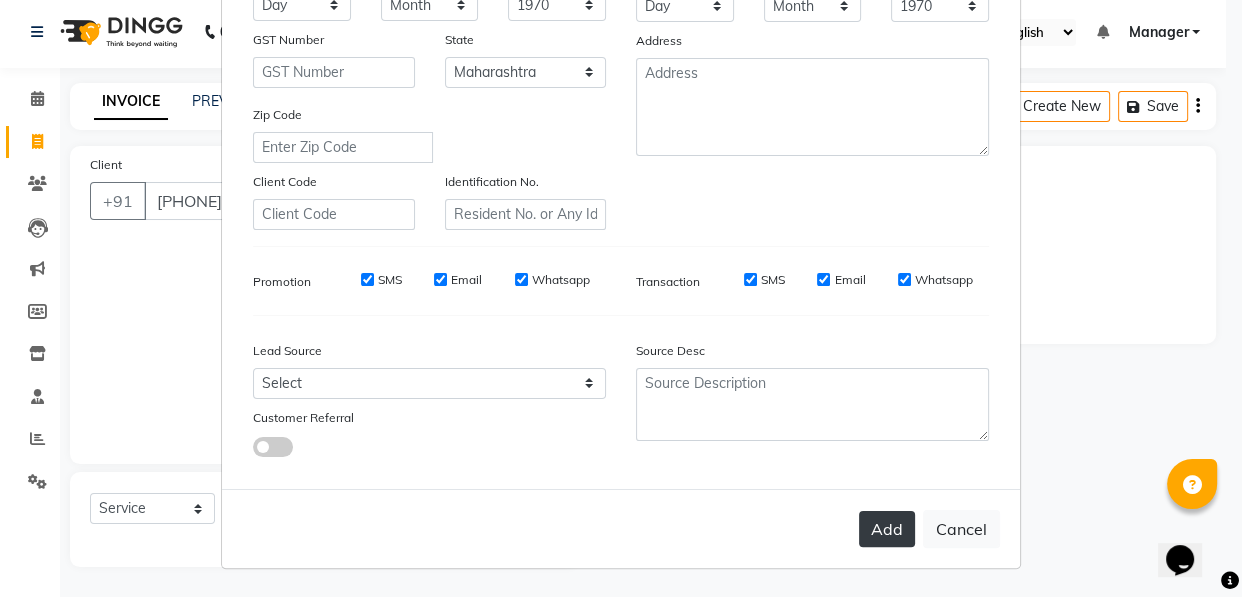 click on "Add" at bounding box center (887, 529) 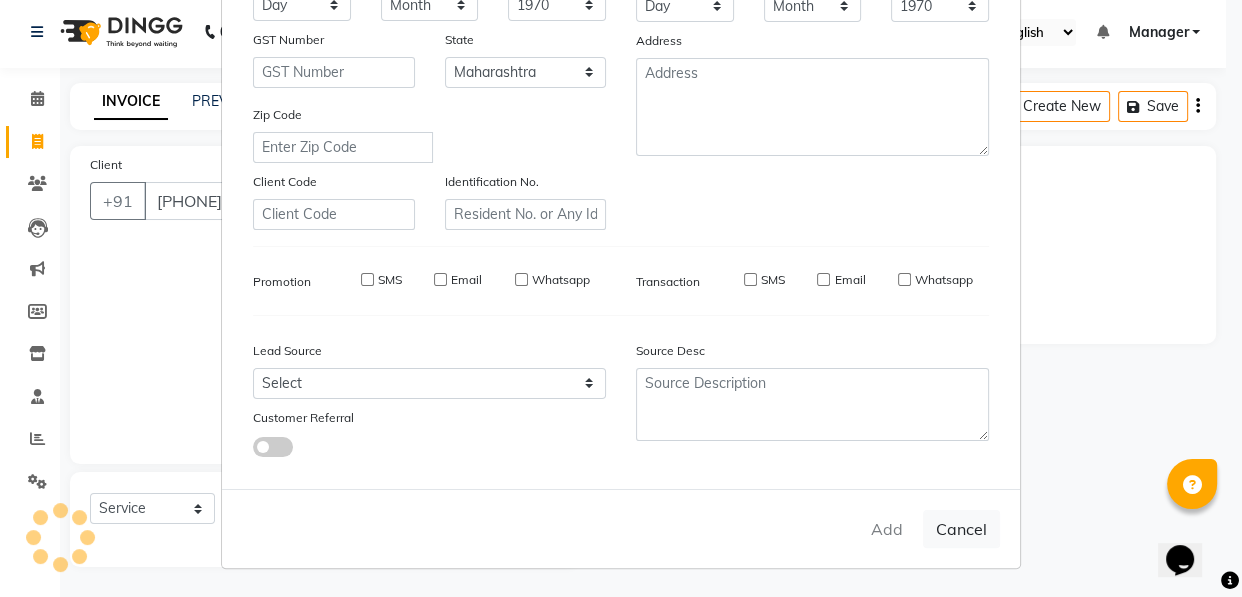 type on "70******10" 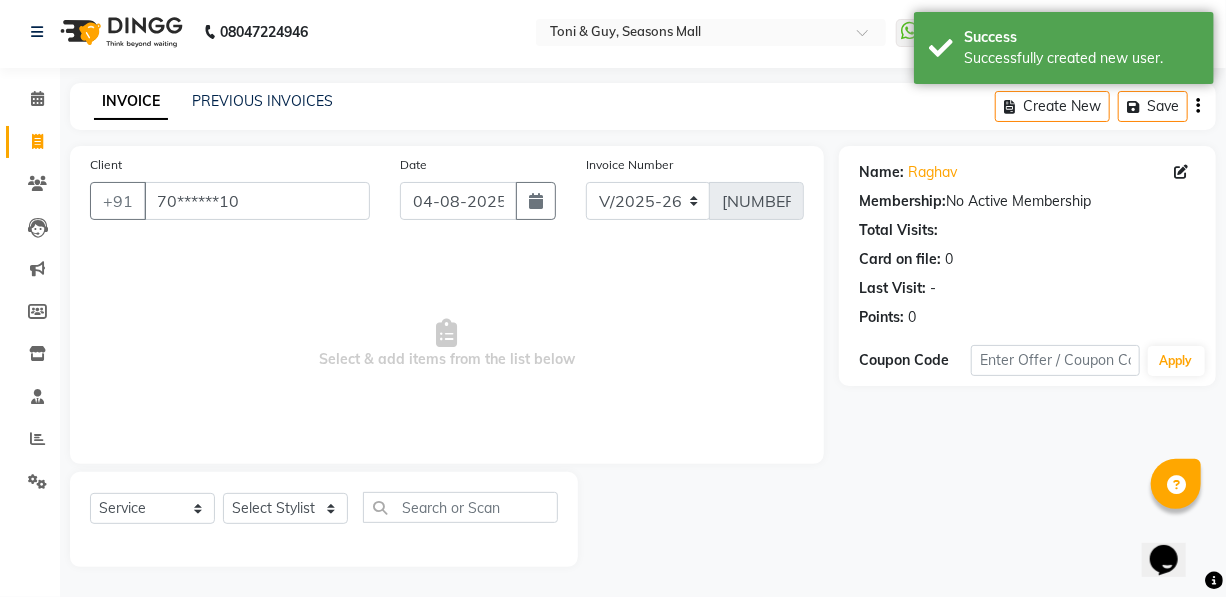 click on "Select Service Product Membership Package VoucherPrepaid Gift Card Select Stylist [FIRST] [FIRST] [FIRST] [FIRST] [FIRST] Manager [FIRST] [FIRST] [FIRST] [FIRST] [FIRST] [FIRST]" 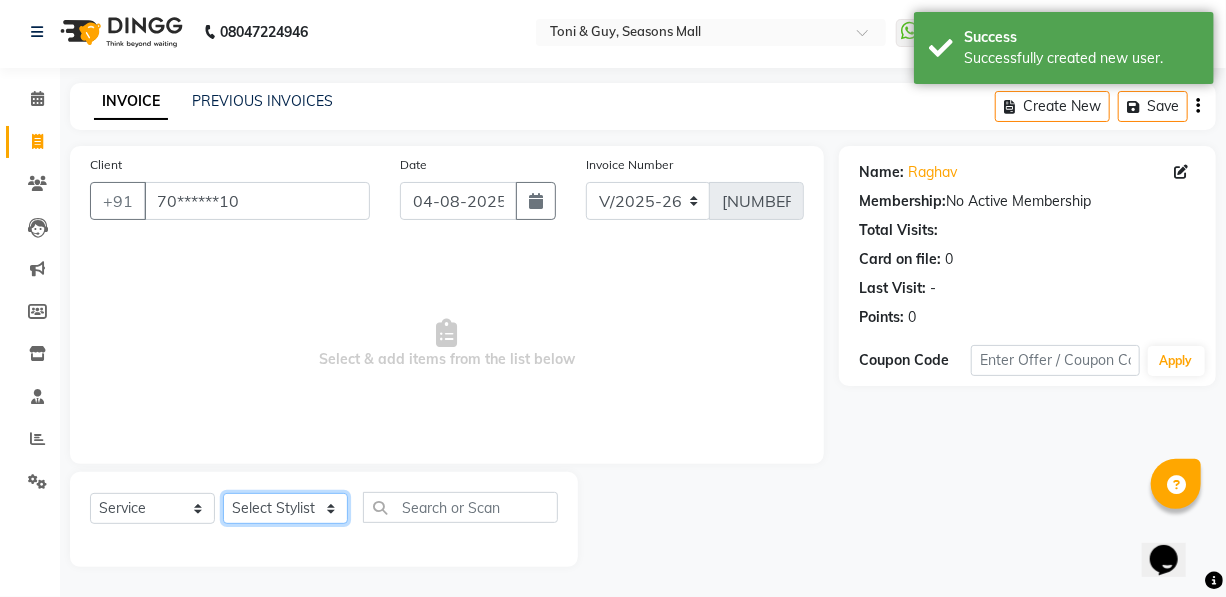 click on "Select Stylist [FIRST] [FIRST] [FIRST] [FIRST] [FIRST] Manager [FIRST] [FIRST] [FIRST] [FIRST] [FIRST] [FIRST]" 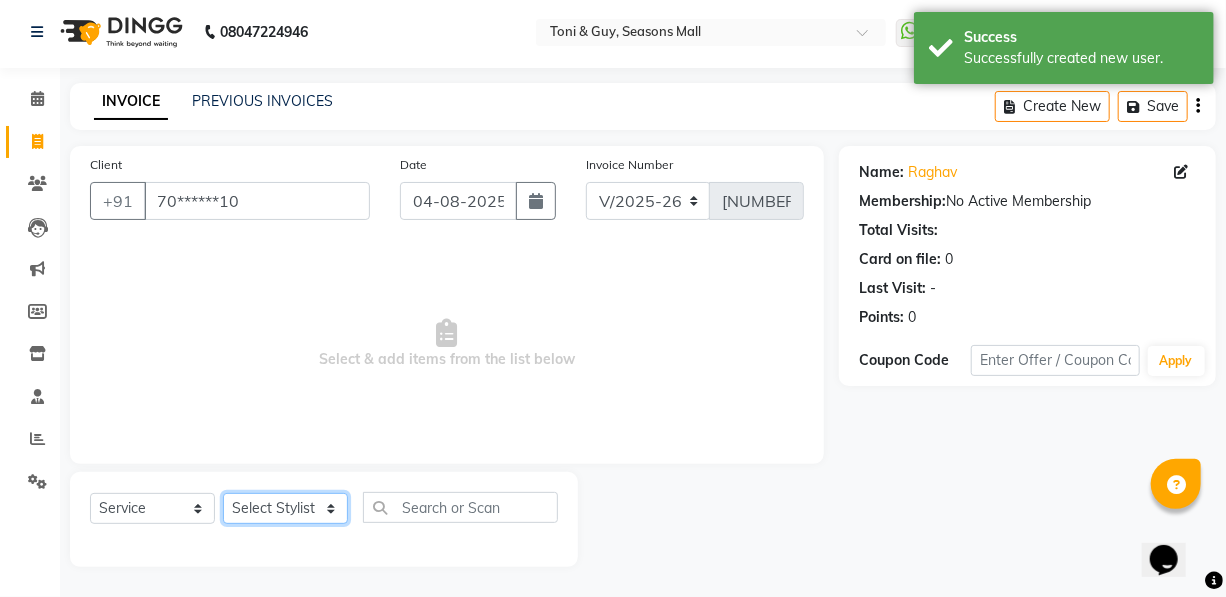 select on "66140" 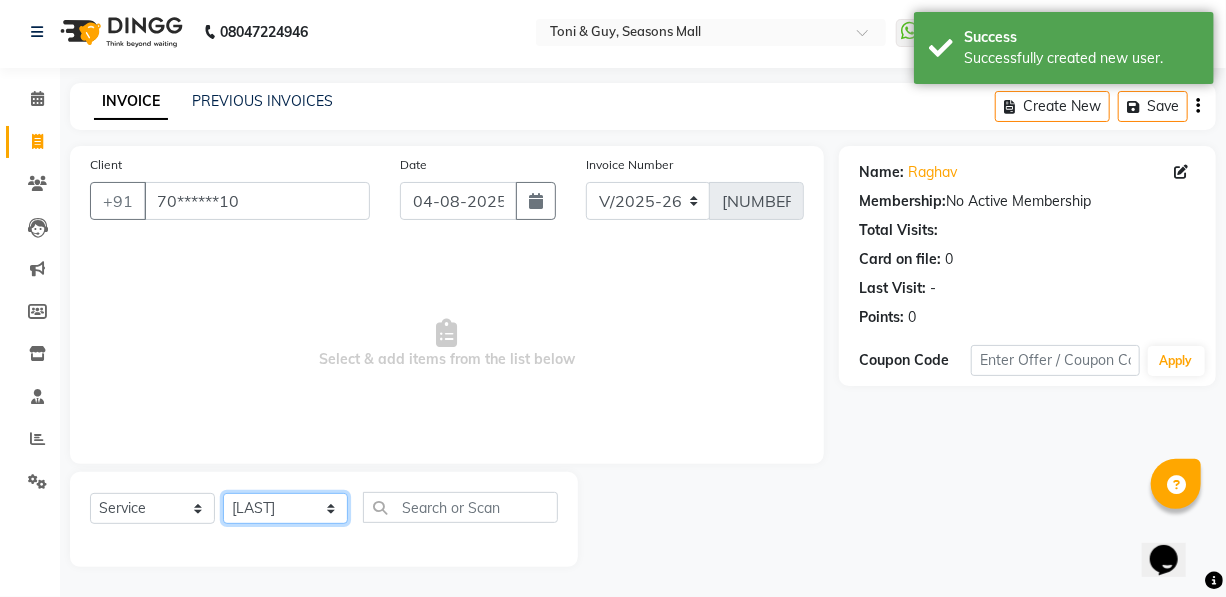 click on "Select Stylist [FIRST] [FIRST] [FIRST] [FIRST] [FIRST] Manager [FIRST] [FIRST] [FIRST] [FIRST] [FIRST] [FIRST]" 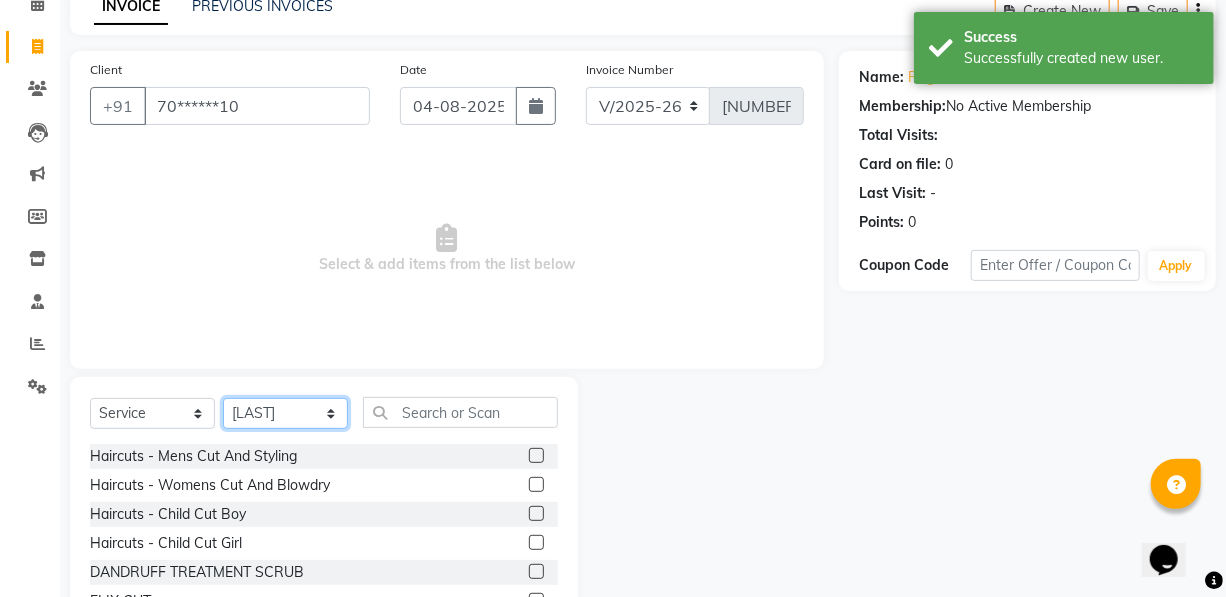 scroll, scrollTop: 204, scrollLeft: 0, axis: vertical 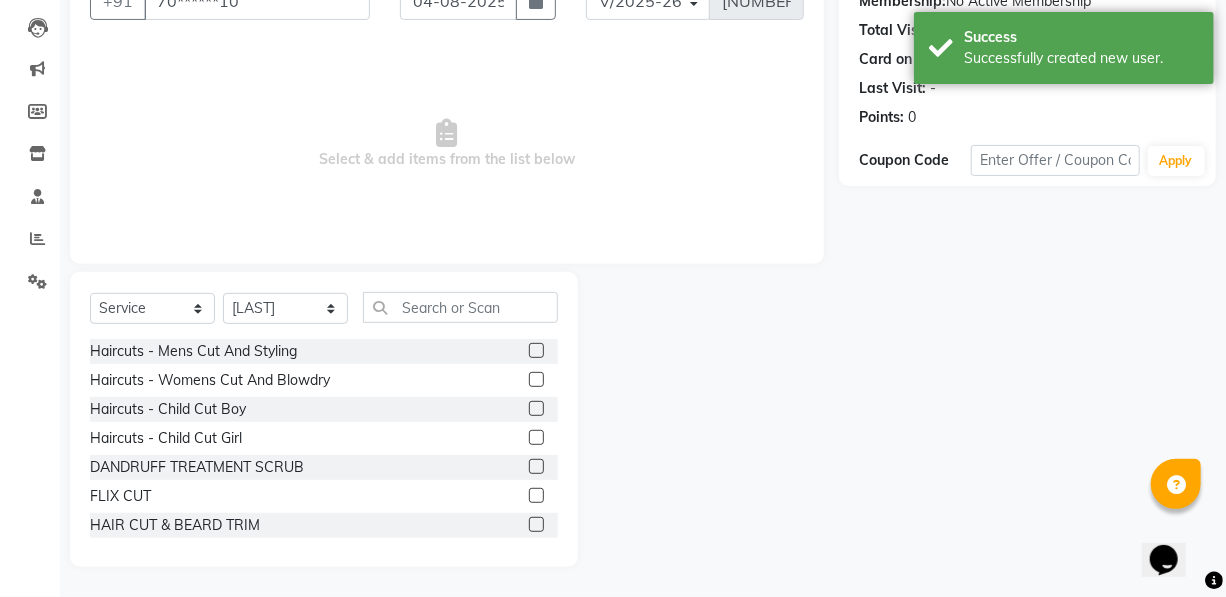 click 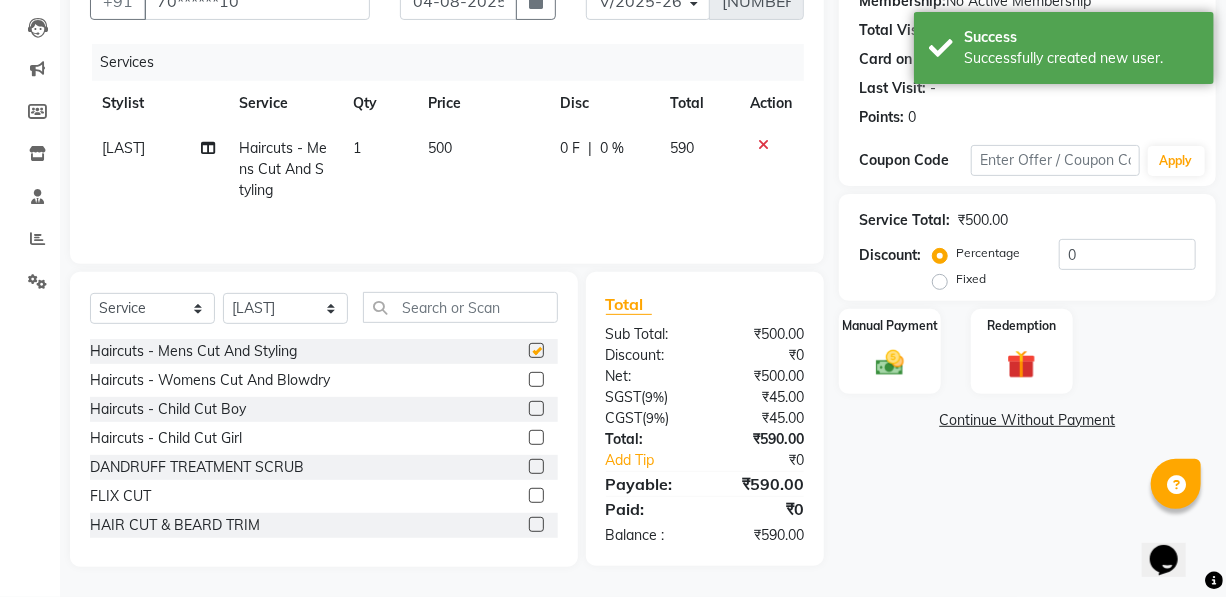 checkbox on "false" 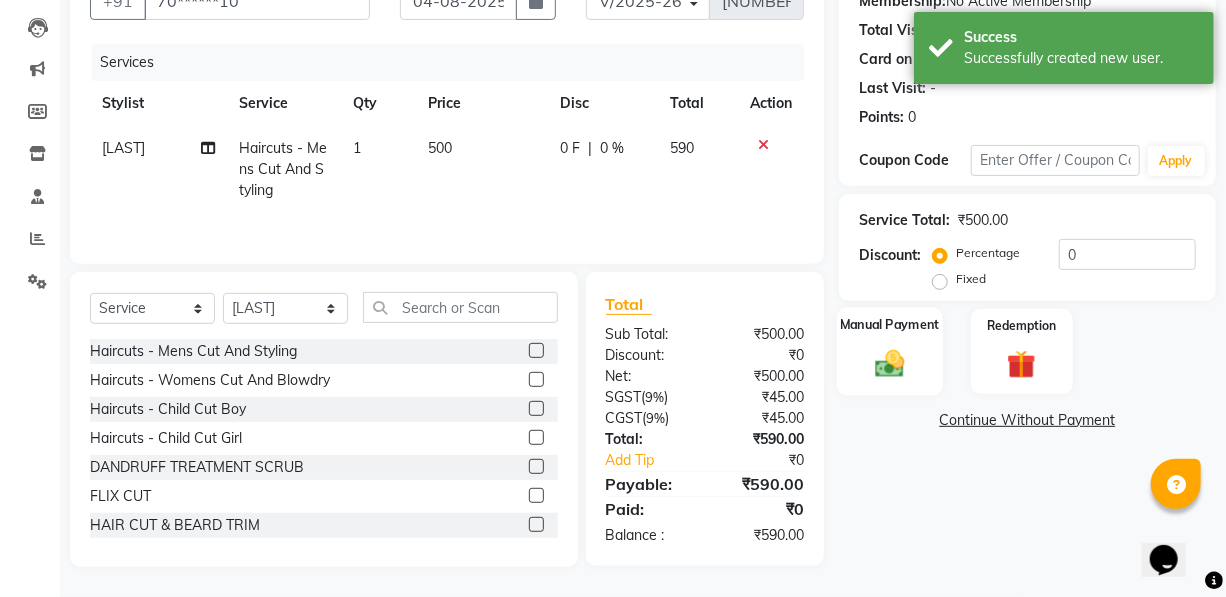 click 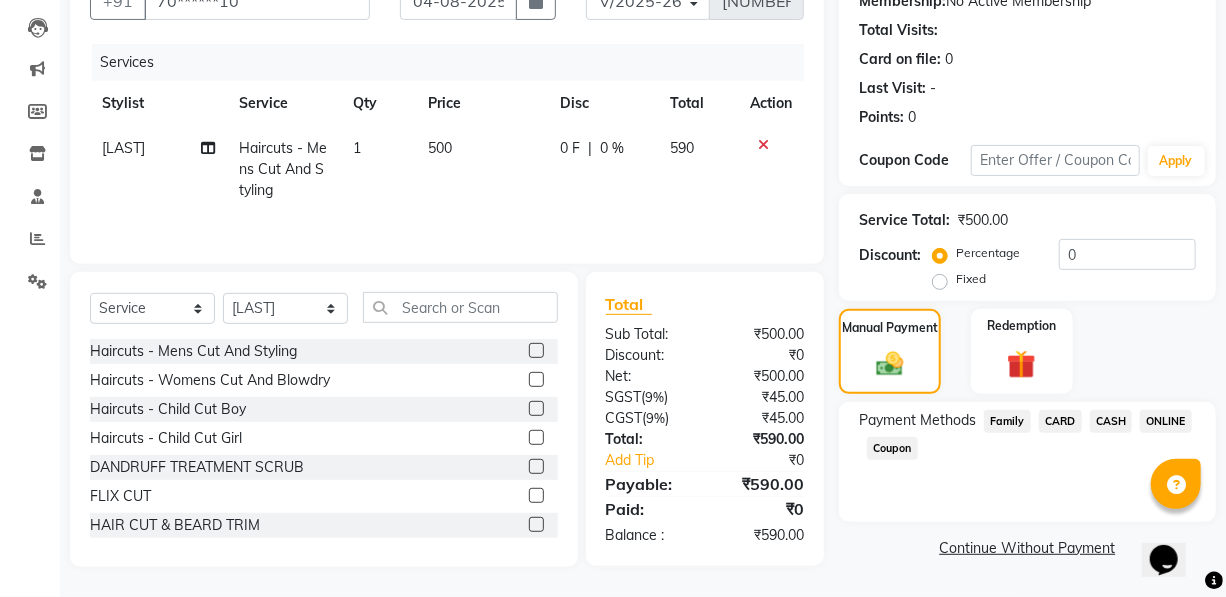 click on "CASH" 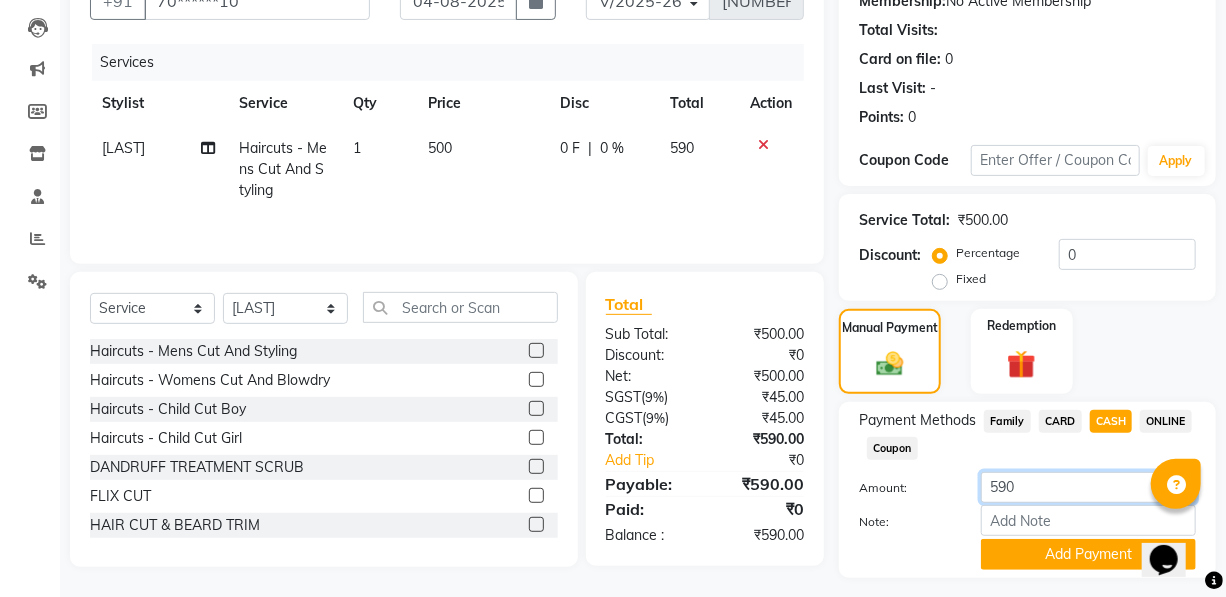 click on "590" 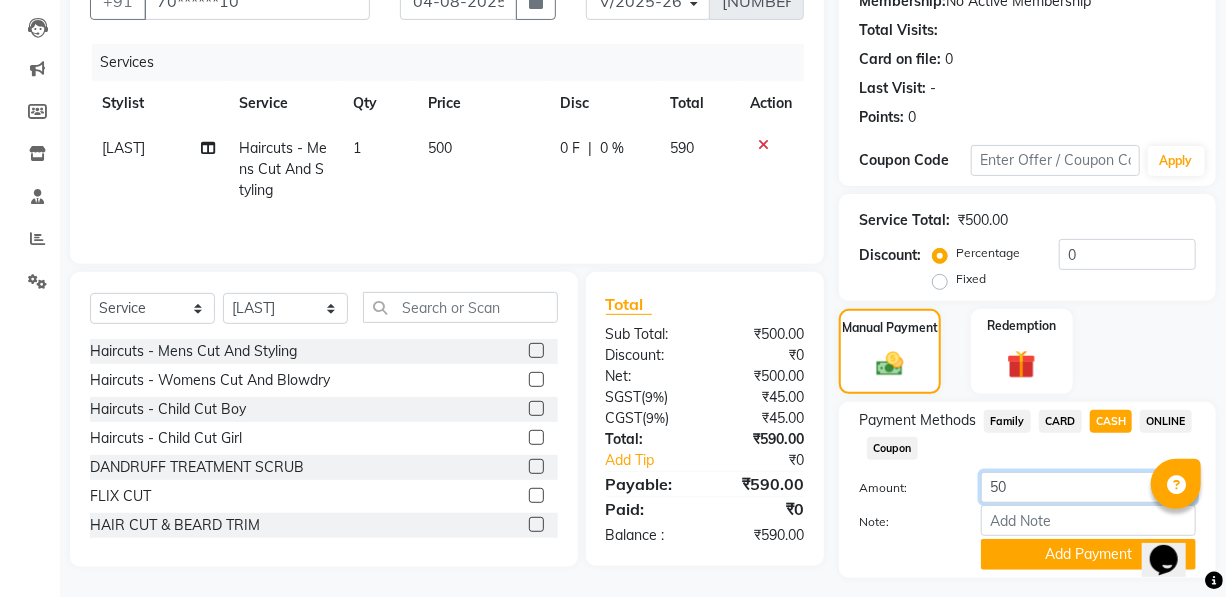 type on "500" 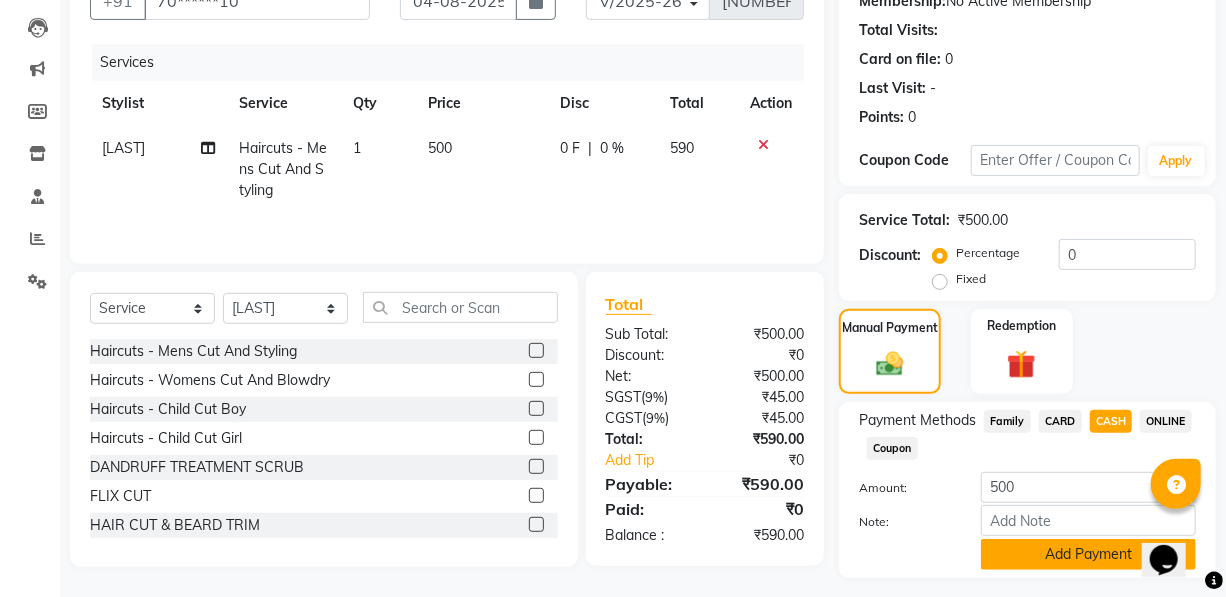 click on "Add Payment" 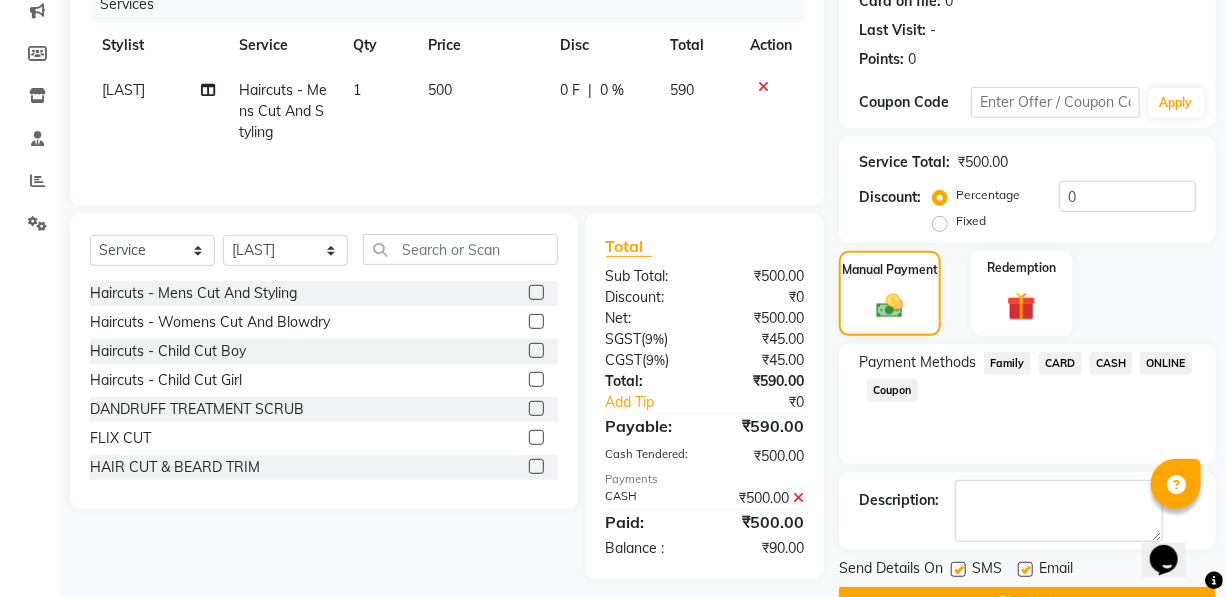 scroll, scrollTop: 311, scrollLeft: 0, axis: vertical 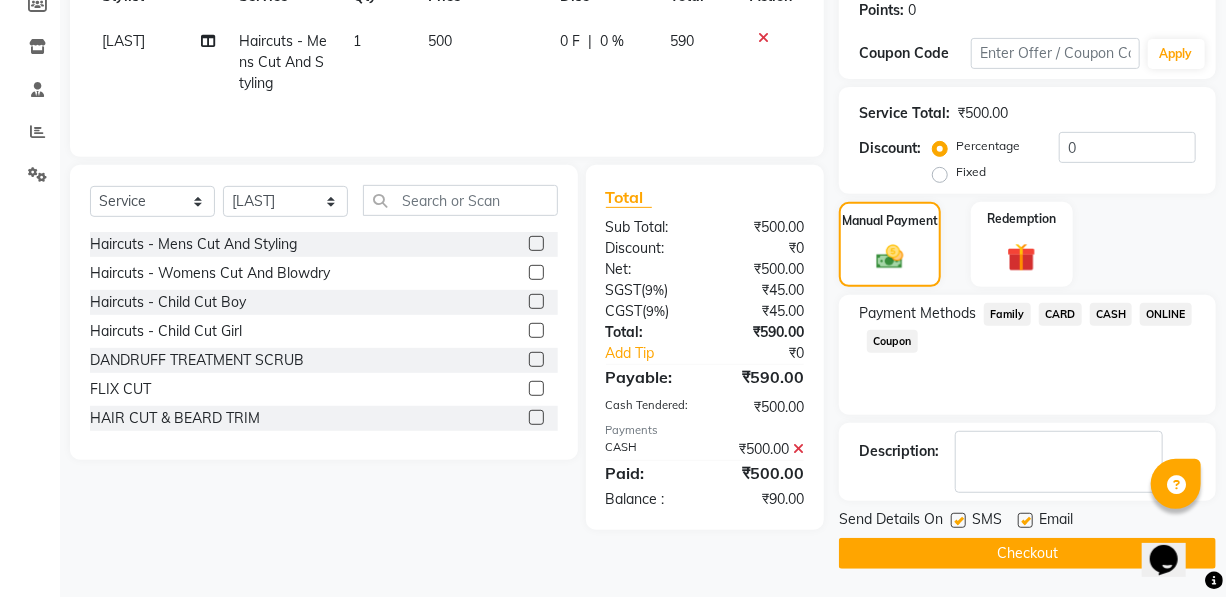 click on "ONLINE" 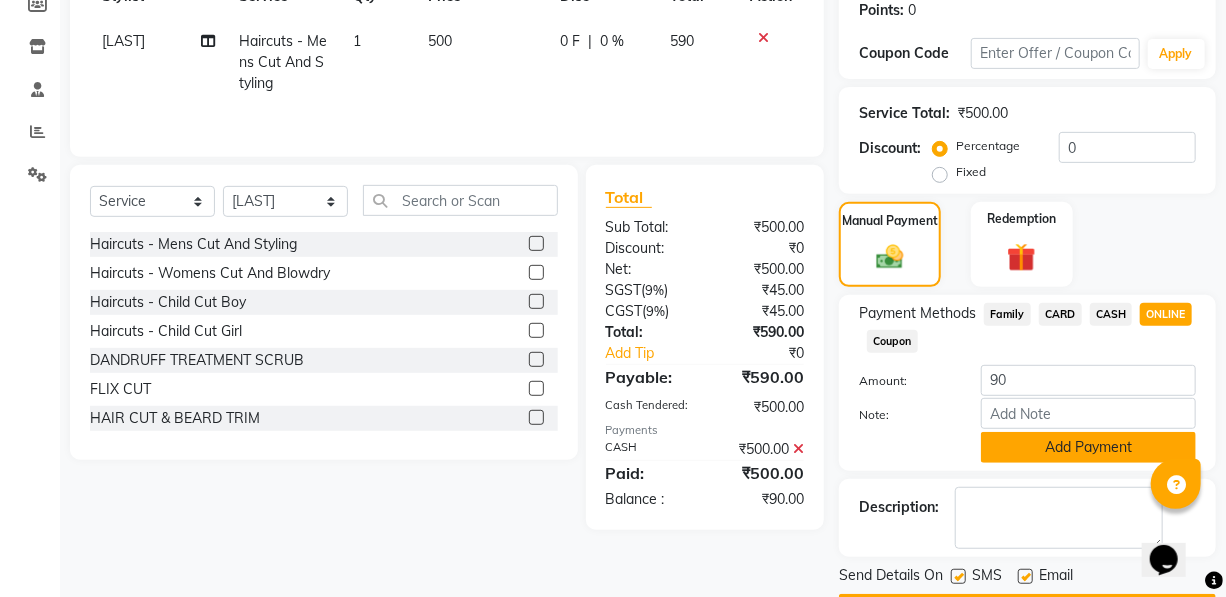 click on "Add Payment" 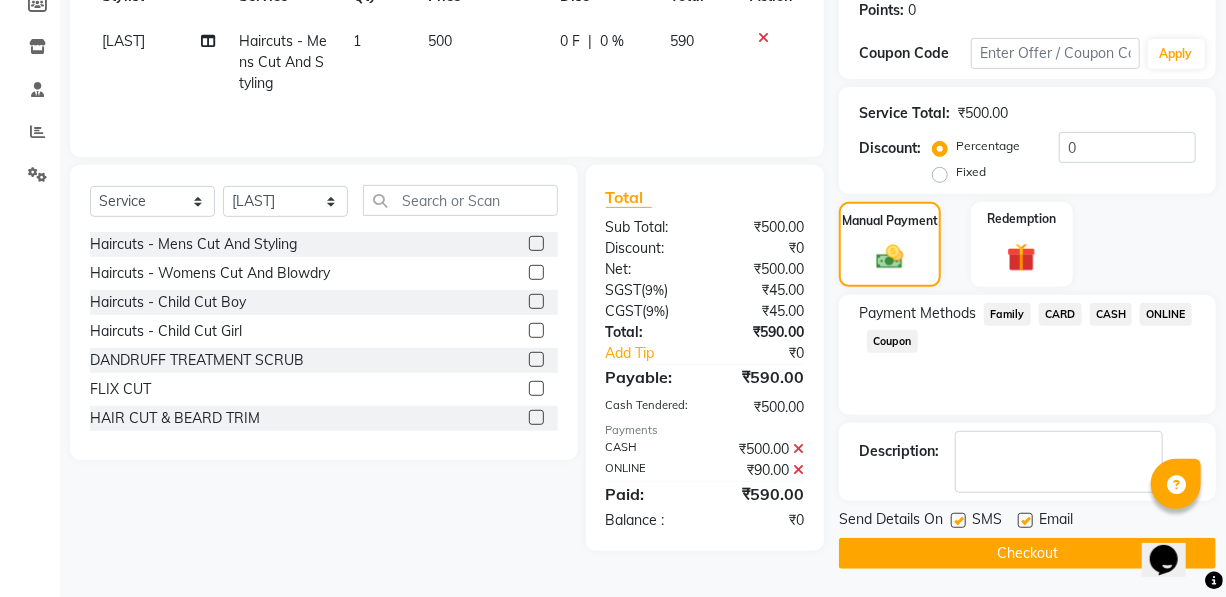 click on "Checkout" 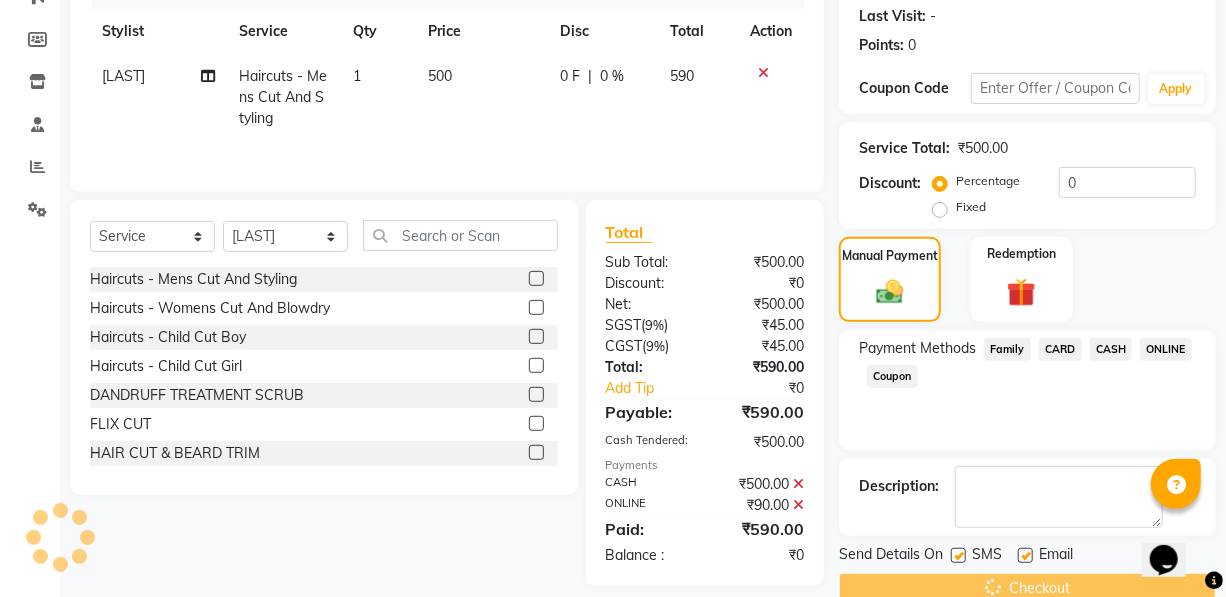 scroll, scrollTop: 81, scrollLeft: 0, axis: vertical 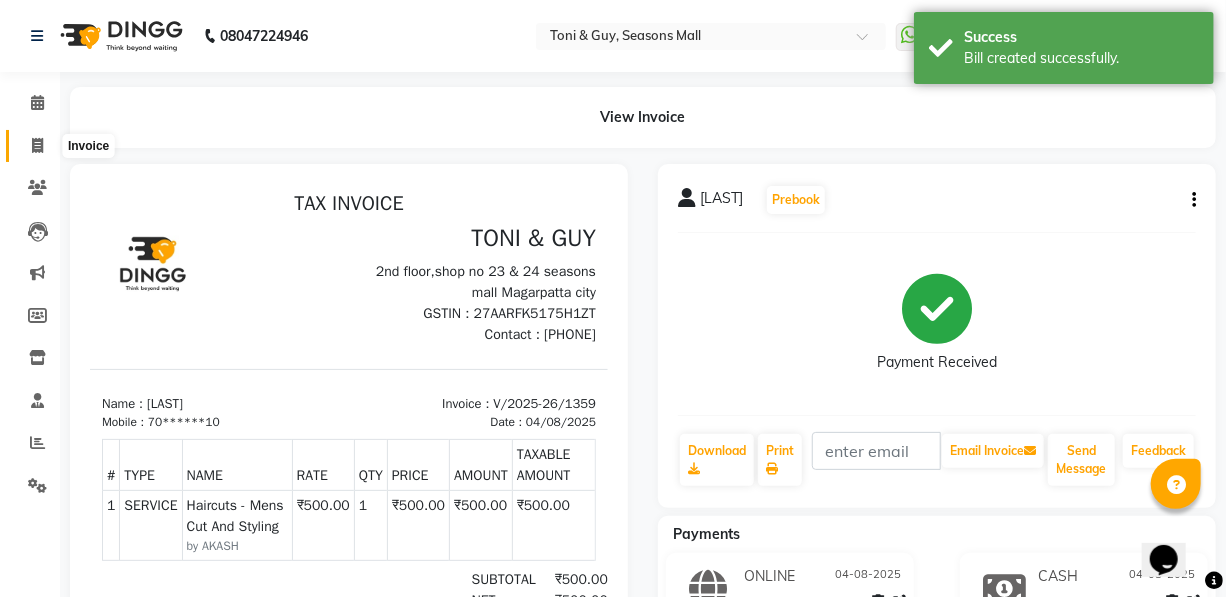 click 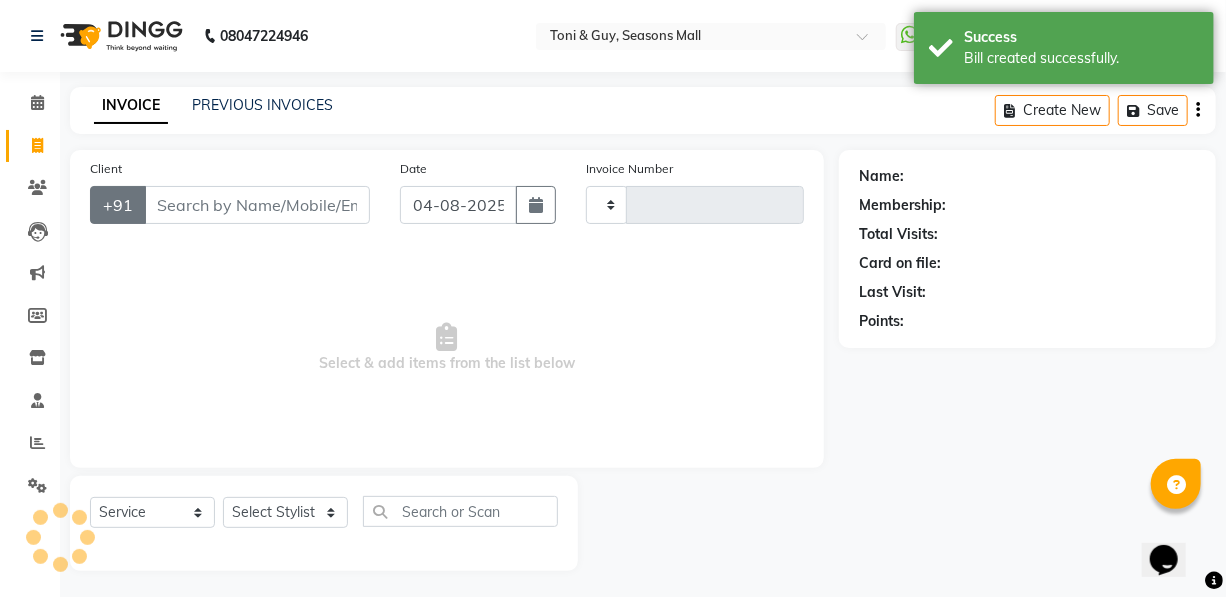 type on "1360" 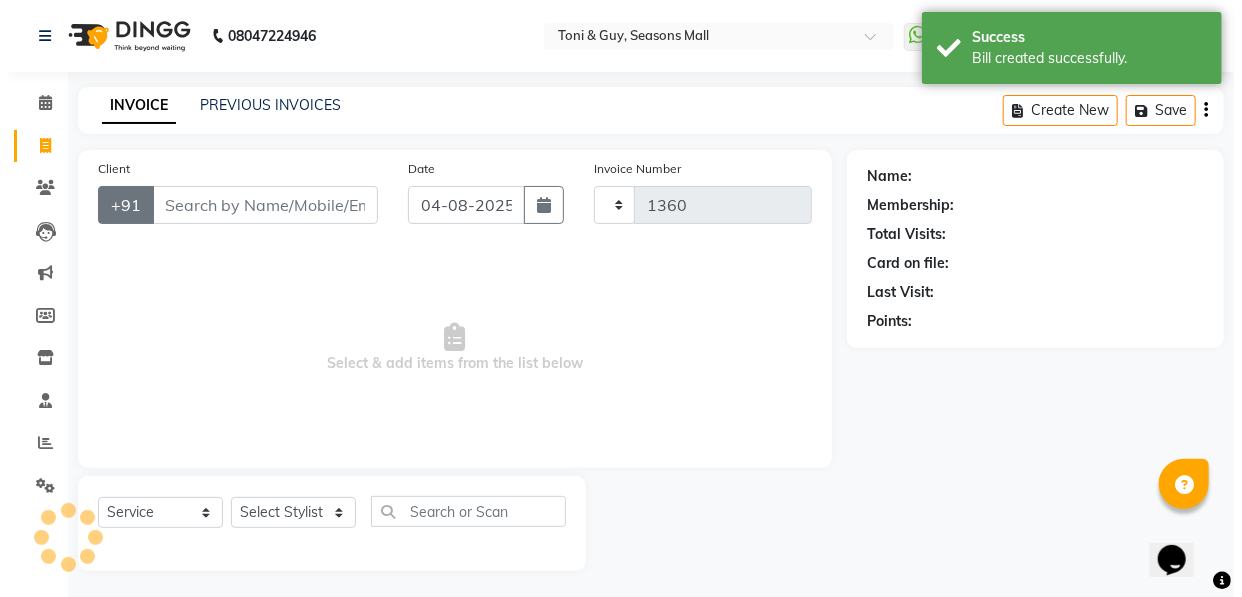 scroll, scrollTop: 4, scrollLeft: 0, axis: vertical 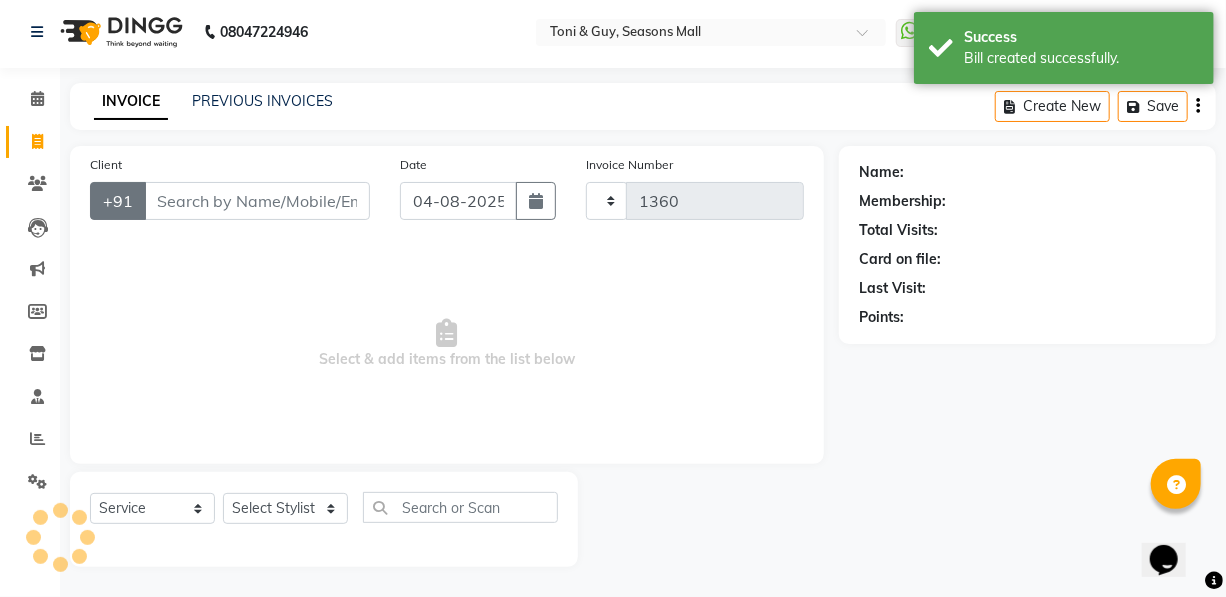 select on "3906" 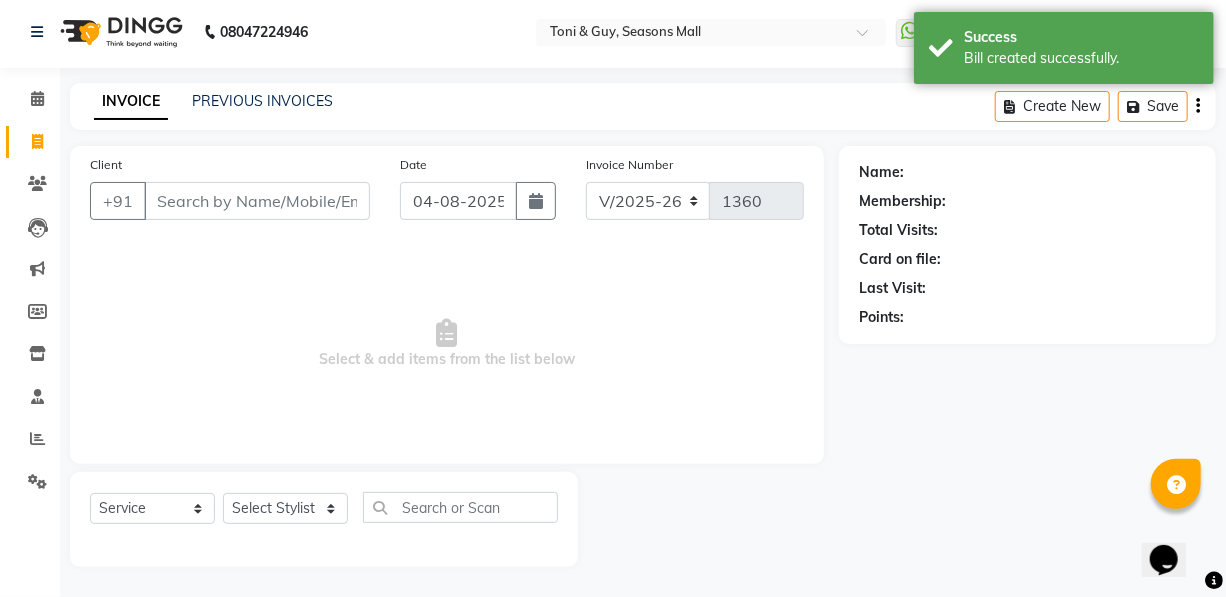click on "Client" at bounding box center [257, 201] 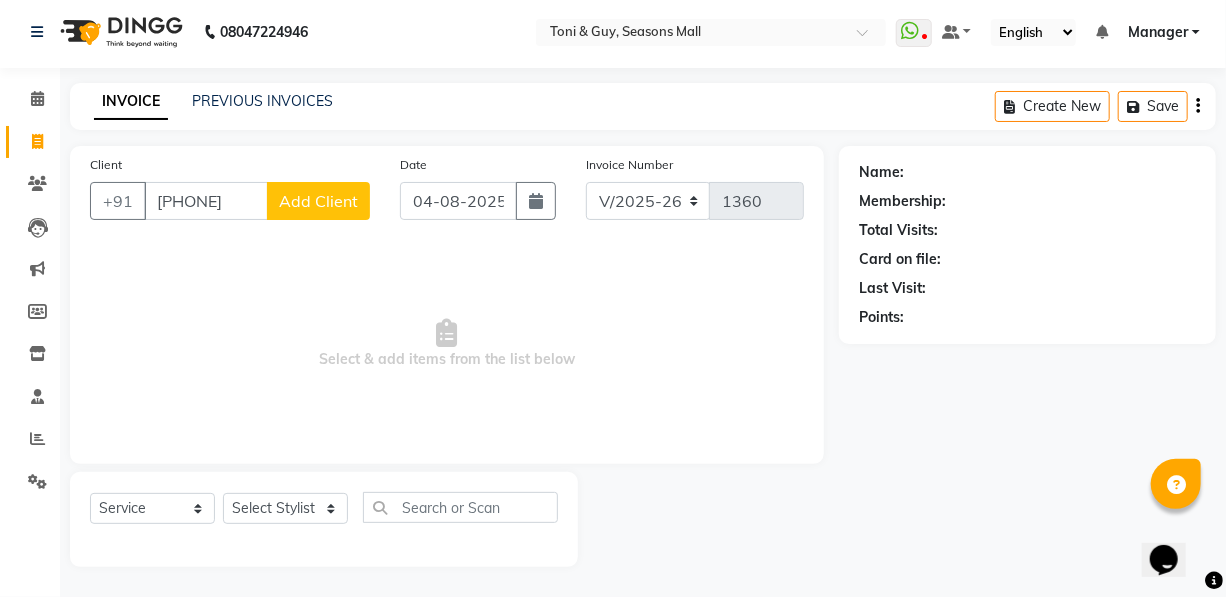 type on "[PHONE]" 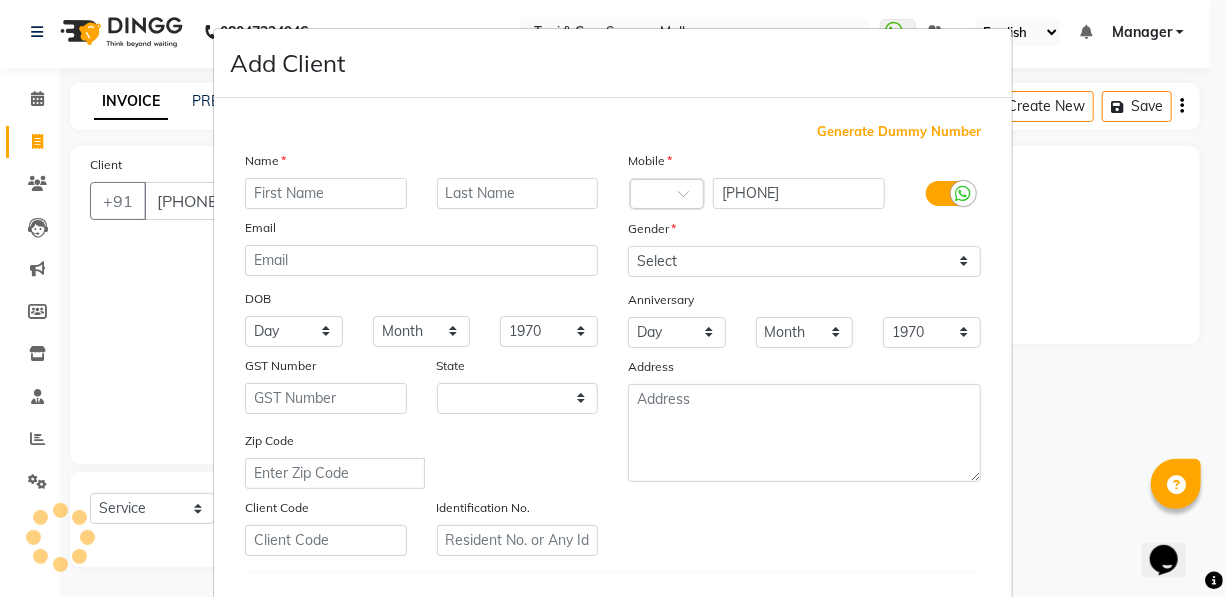 select on "22" 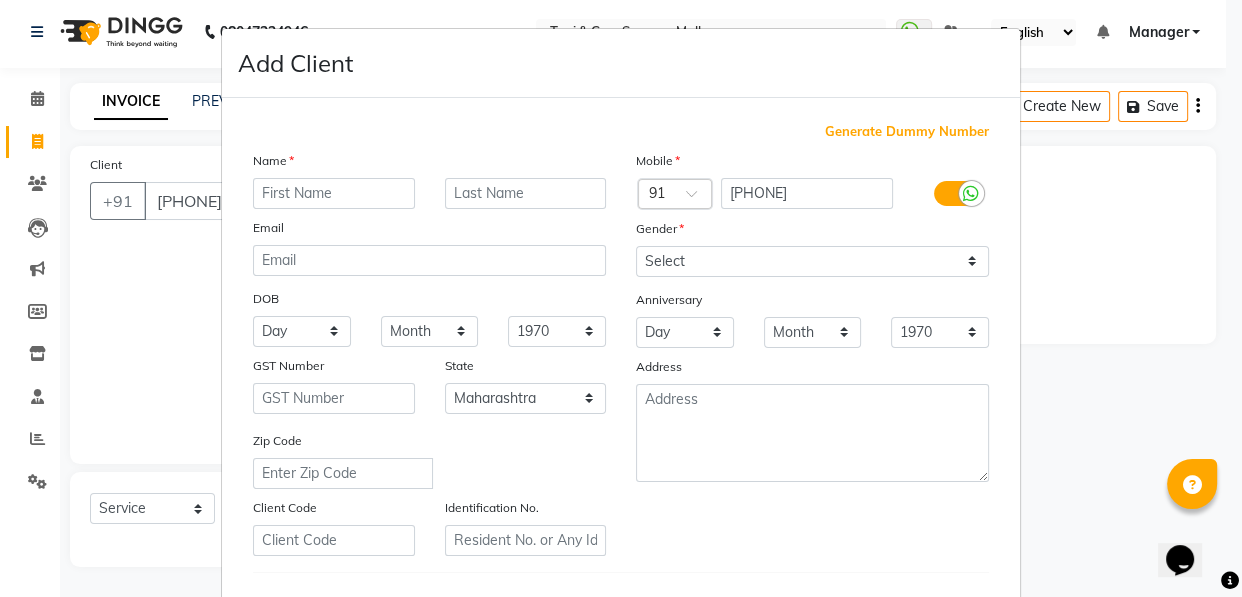 click at bounding box center (334, 193) 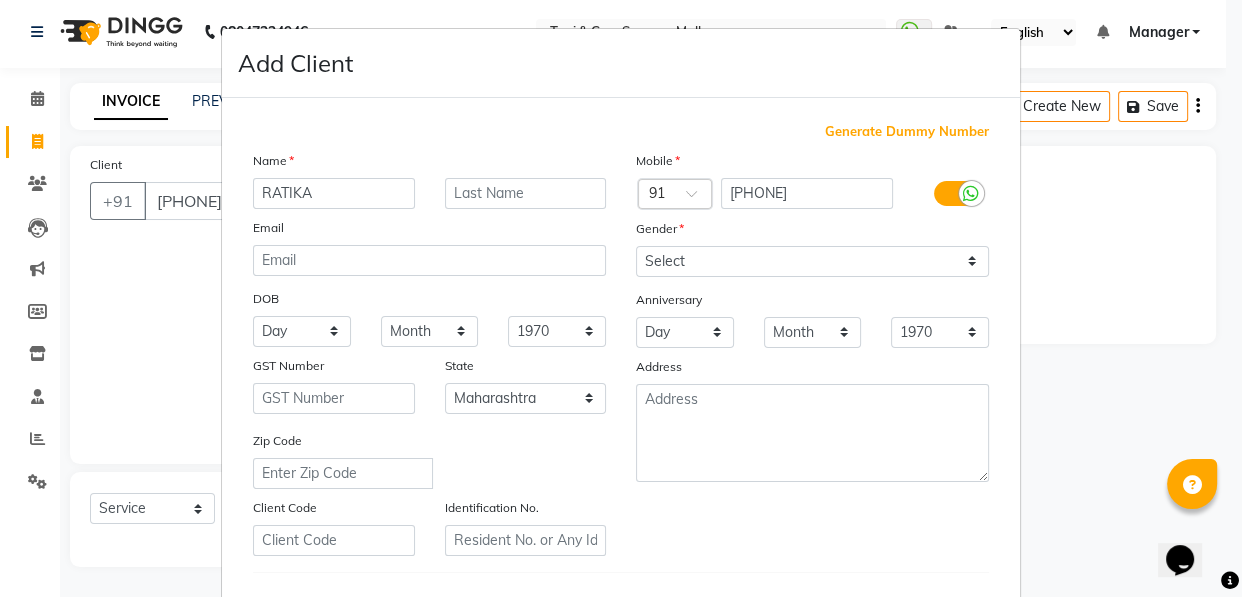 type on "RATIKA" 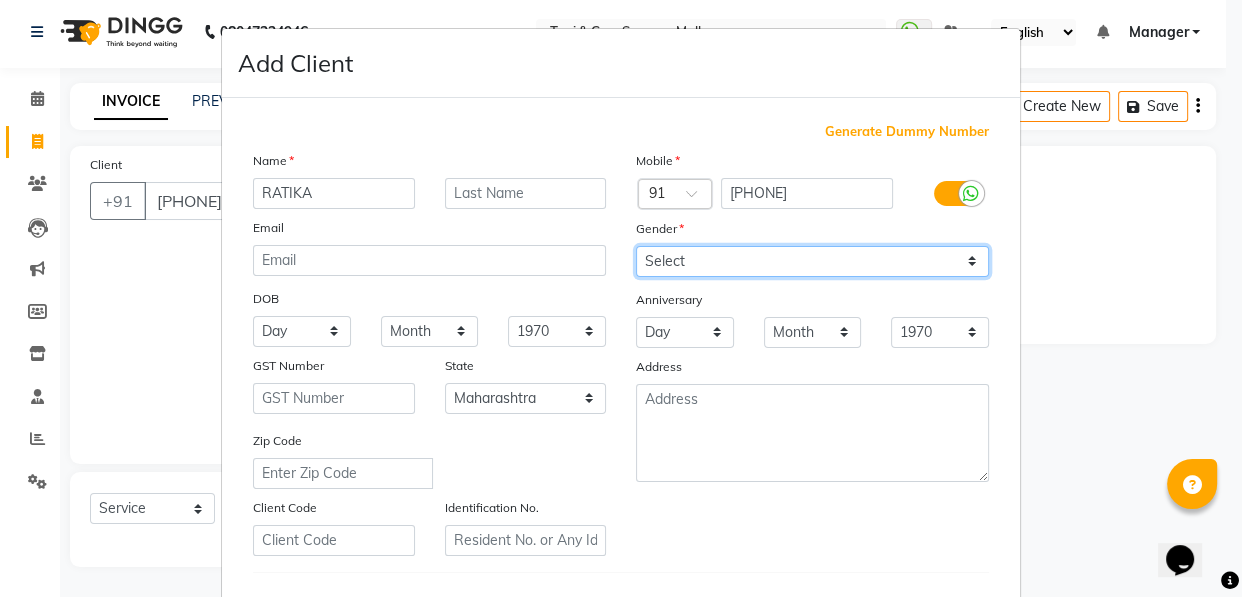 click on "Select Male Female Other Prefer Not To Say" at bounding box center [812, 261] 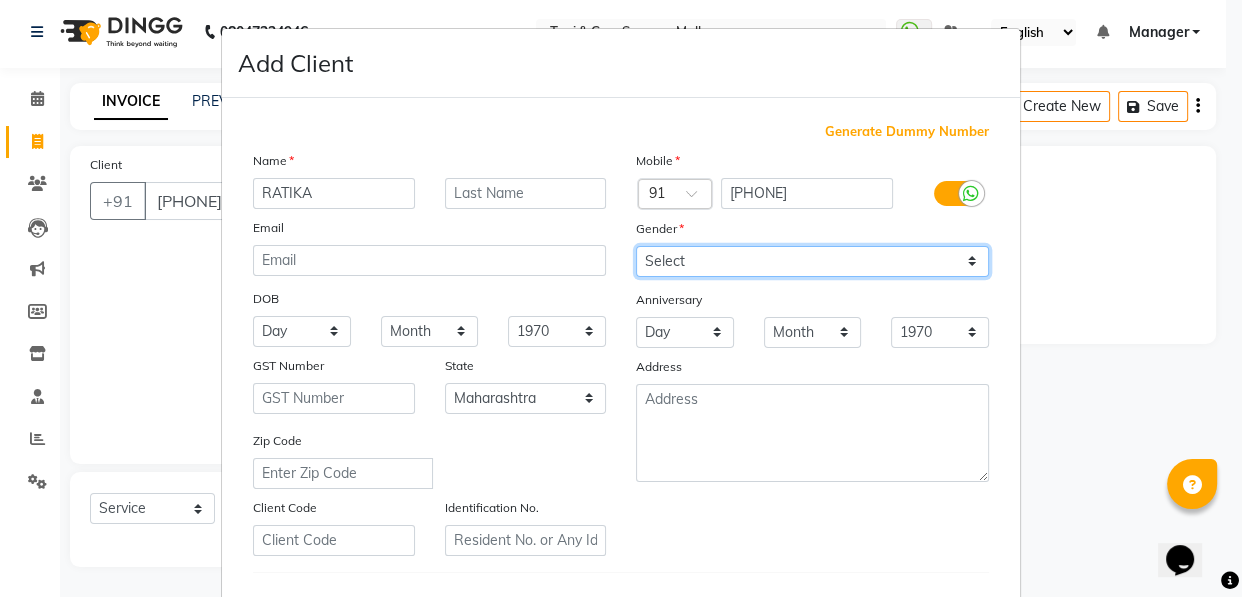 select on "male" 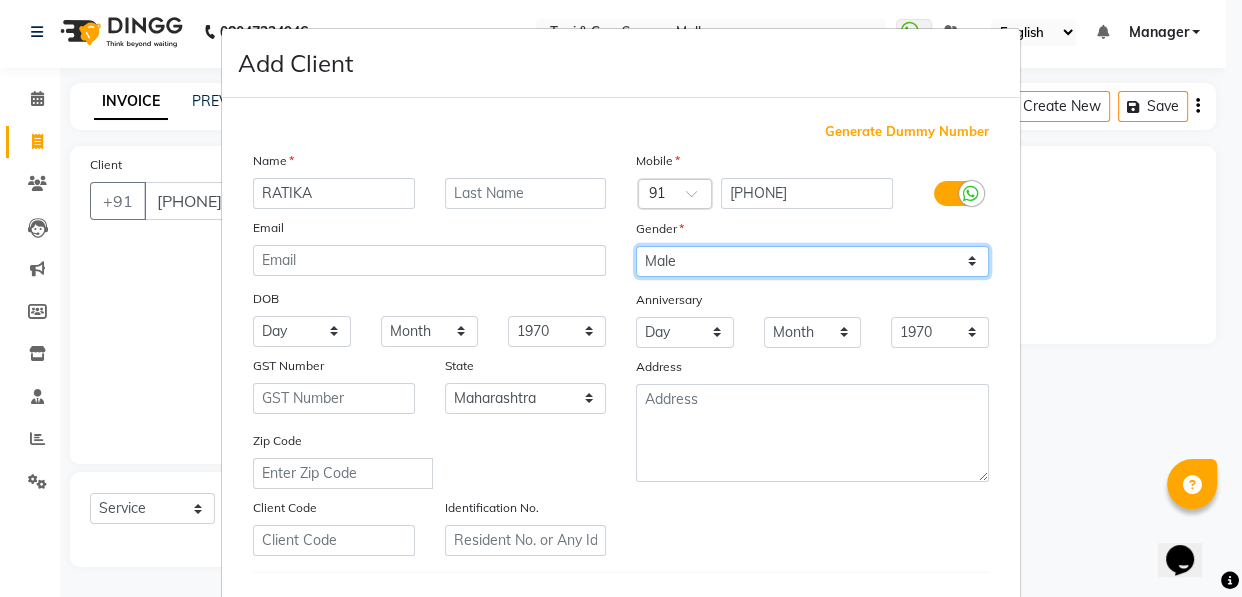 click on "Select Male Female Other Prefer Not To Say" at bounding box center [812, 261] 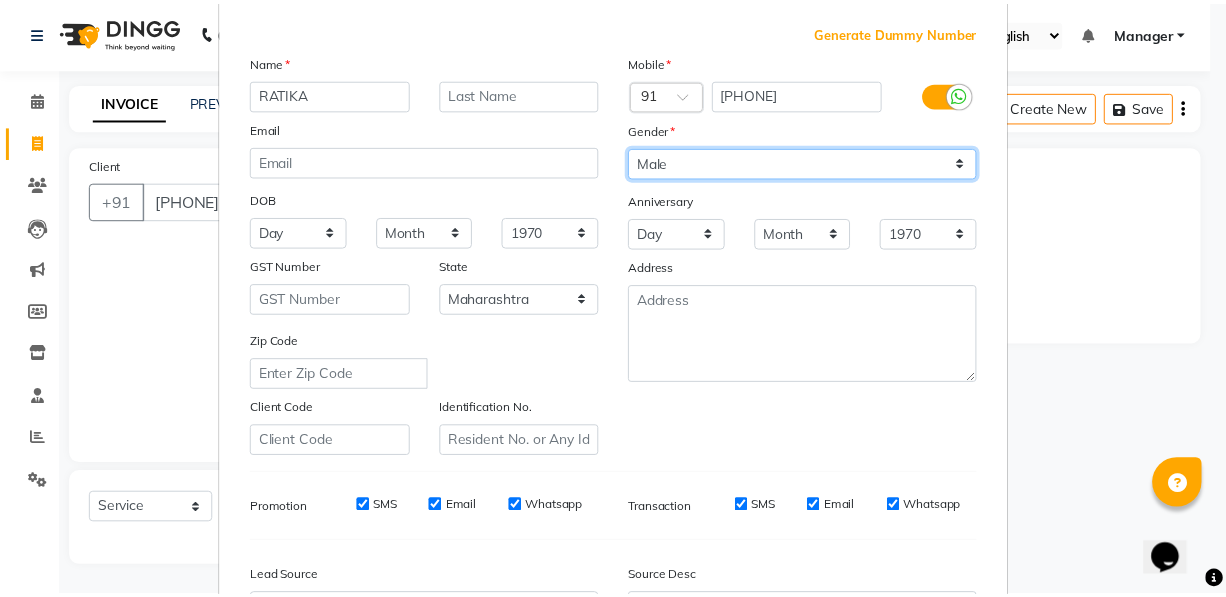 scroll, scrollTop: 331, scrollLeft: 0, axis: vertical 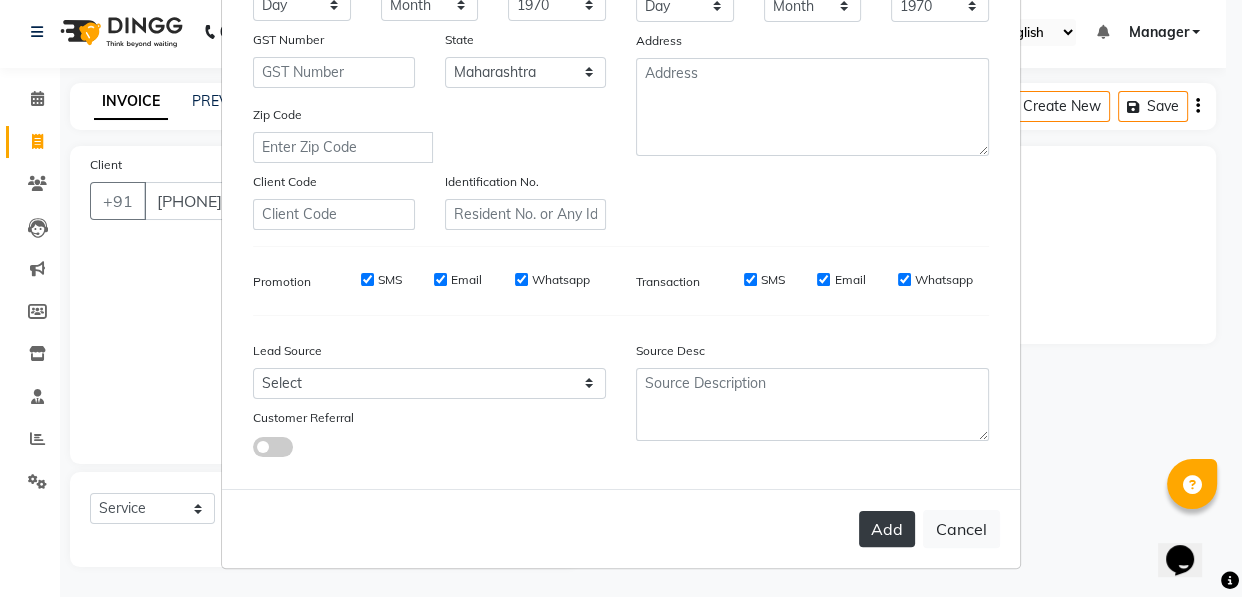 click on "Add" at bounding box center [887, 529] 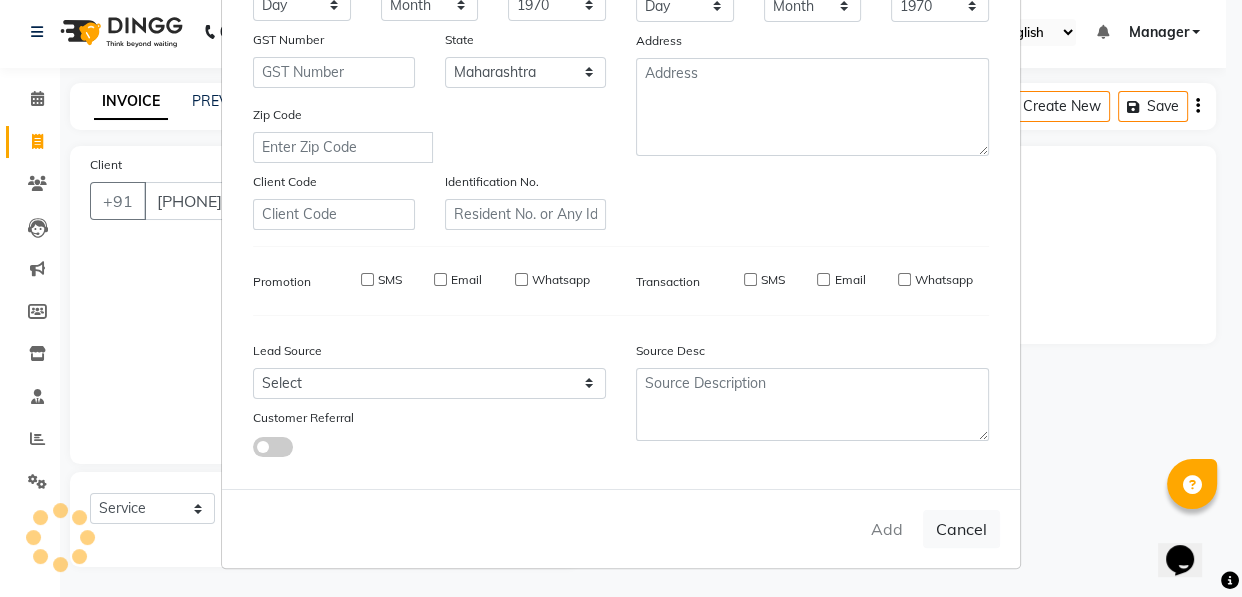 type on "[PHONE]" 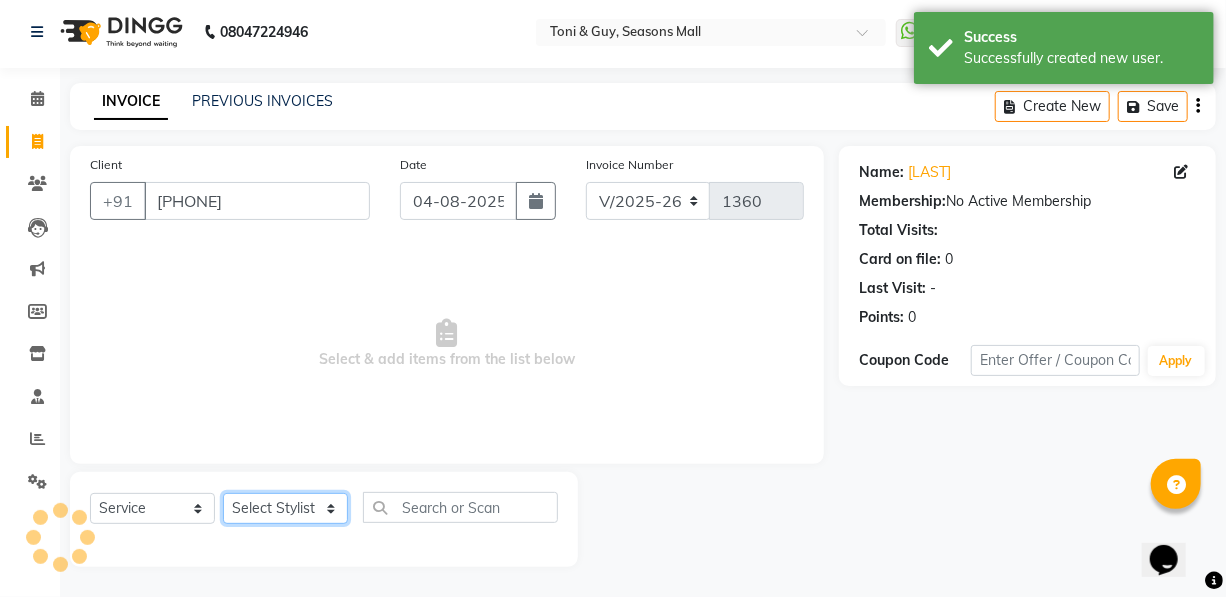 click on "Select Stylist [FIRST] [FIRST] [FIRST] [FIRST] [FIRST] Manager [FIRST] [FIRST] [FIRST] [FIRST] [FIRST] [FIRST]" 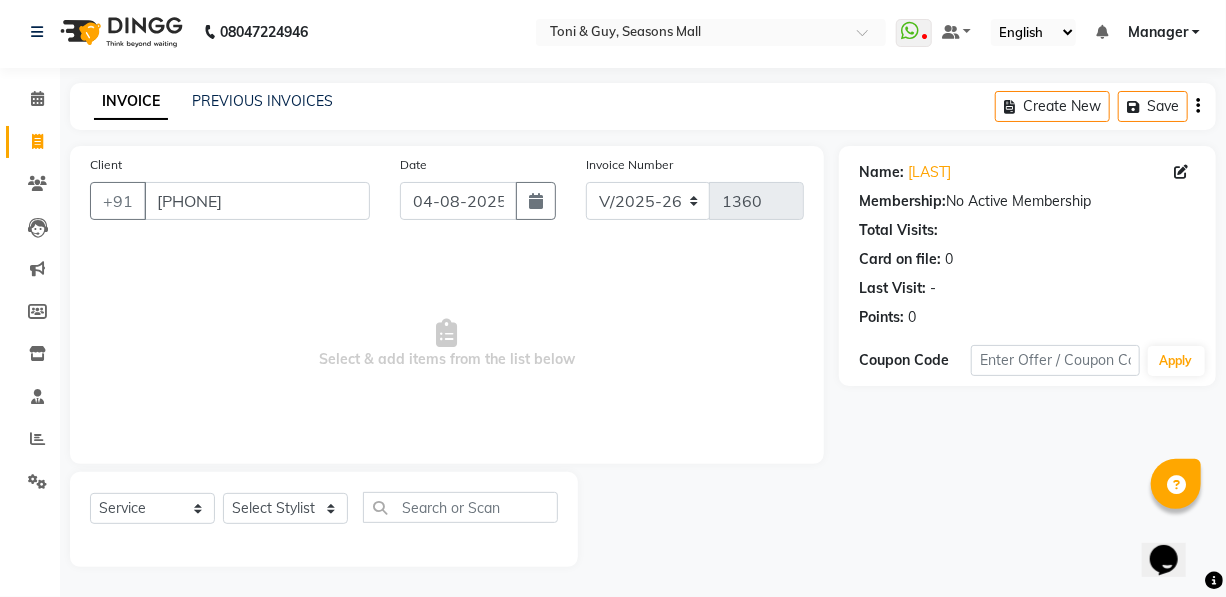 click on "Select & add items from the list below" at bounding box center (447, 344) 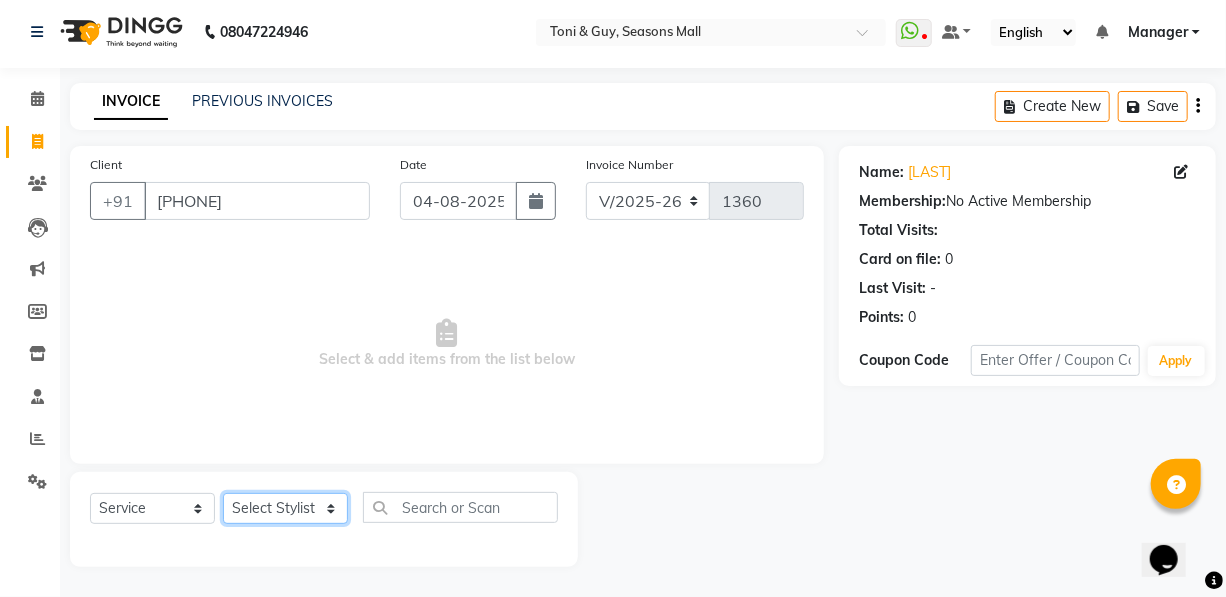 click on "Select Stylist [FIRST] [FIRST] [FIRST] [FIRST] [FIRST] Manager [FIRST] [FIRST] [FIRST] [FIRST] [FIRST] [FIRST]" 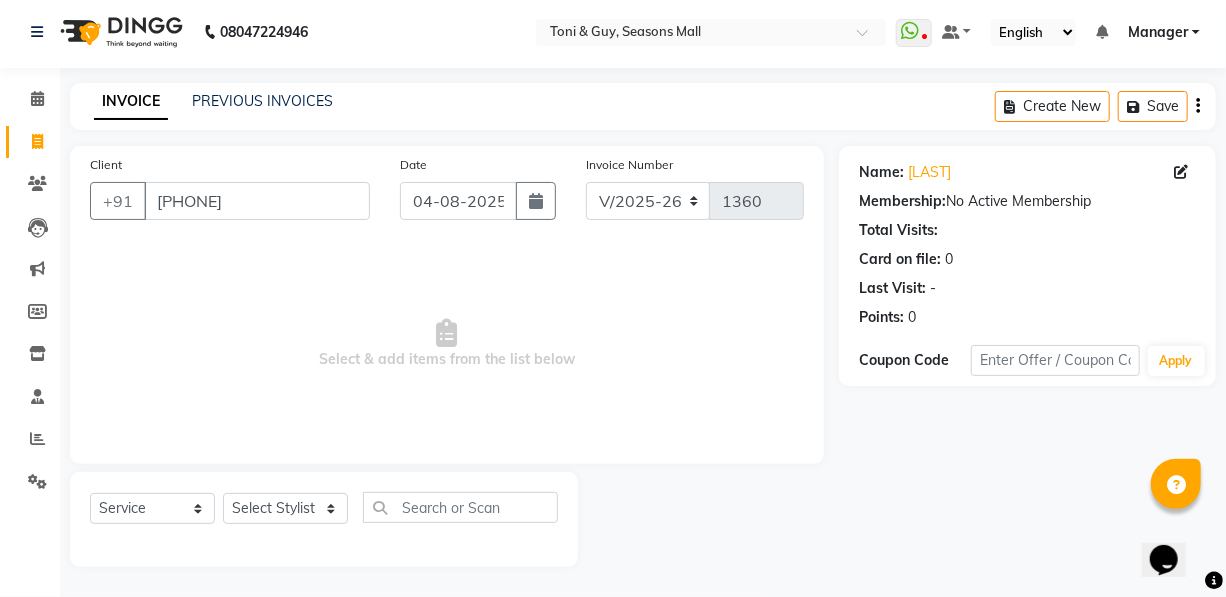 click on "Select & add items from the list below" at bounding box center [447, 344] 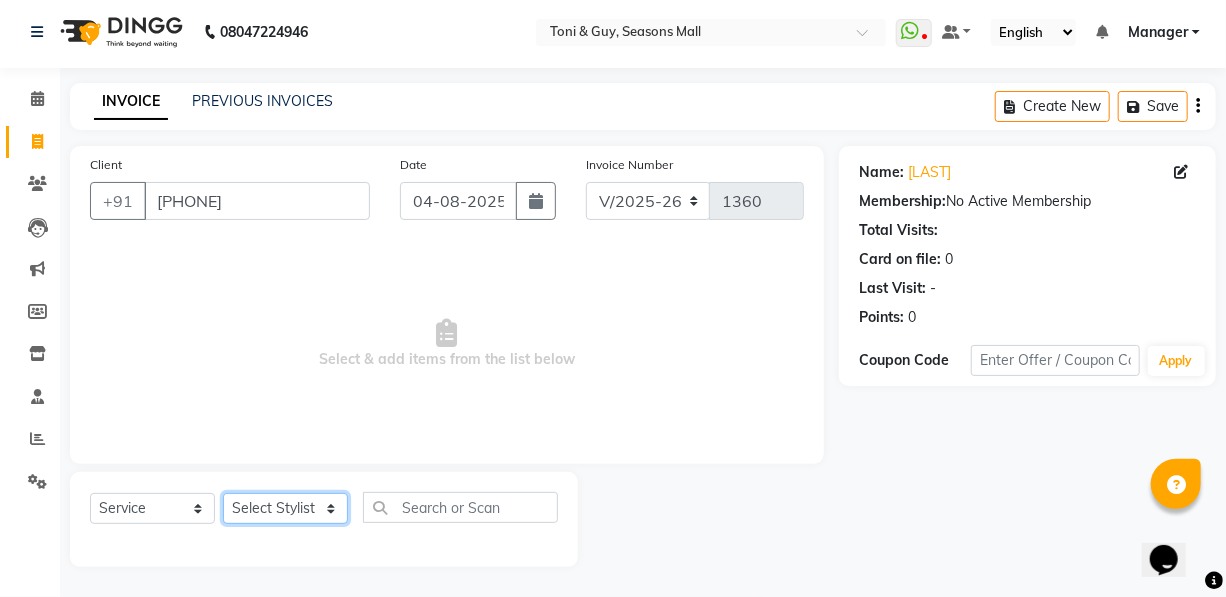 click on "Select Stylist [FIRST] [FIRST] [FIRST] [FIRST] [FIRST] Manager [FIRST] [FIRST] [FIRST] [FIRST] [FIRST] [FIRST]" 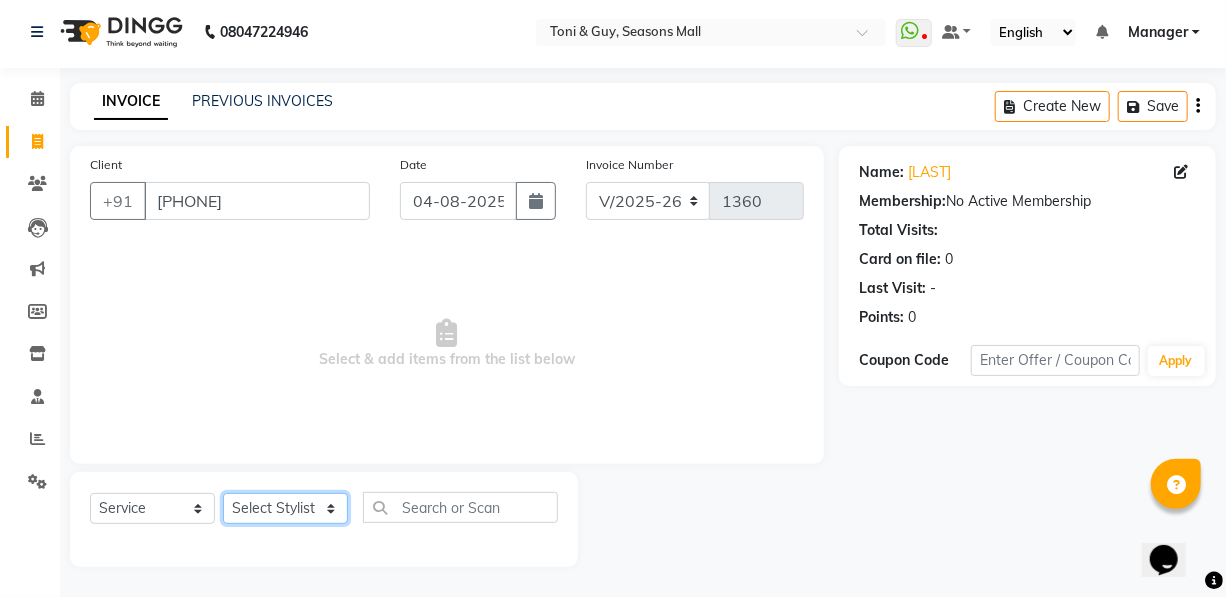 select on "19235" 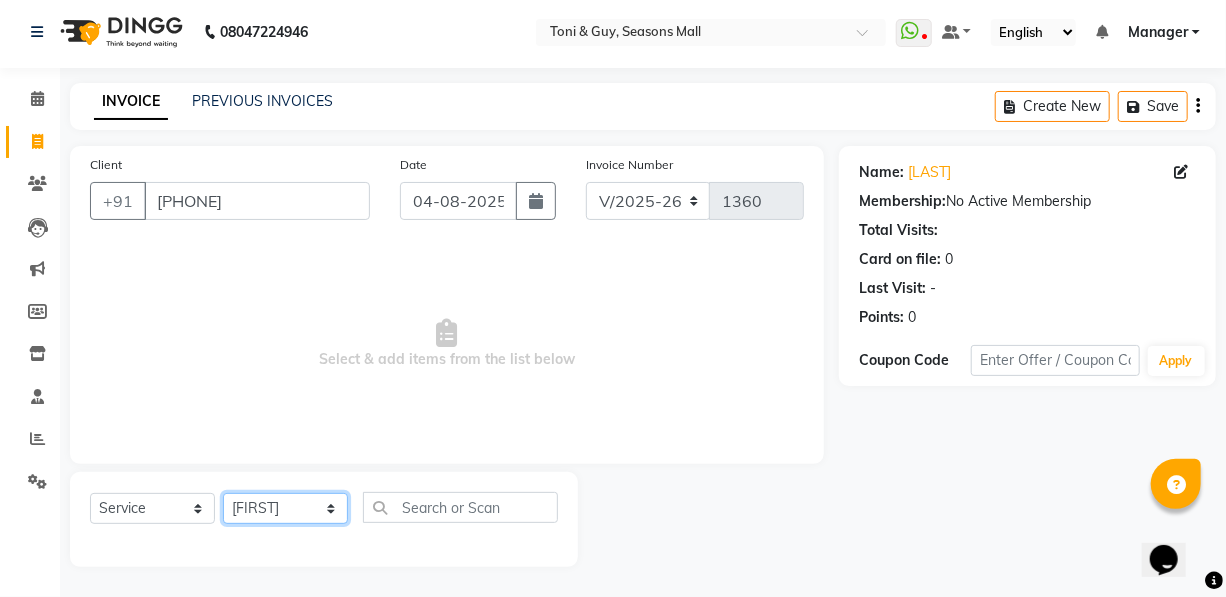 click on "Select Stylist [FIRST] [FIRST] [FIRST] [FIRST] [FIRST] Manager [FIRST] [FIRST] [FIRST] [FIRST] [FIRST] [FIRST]" 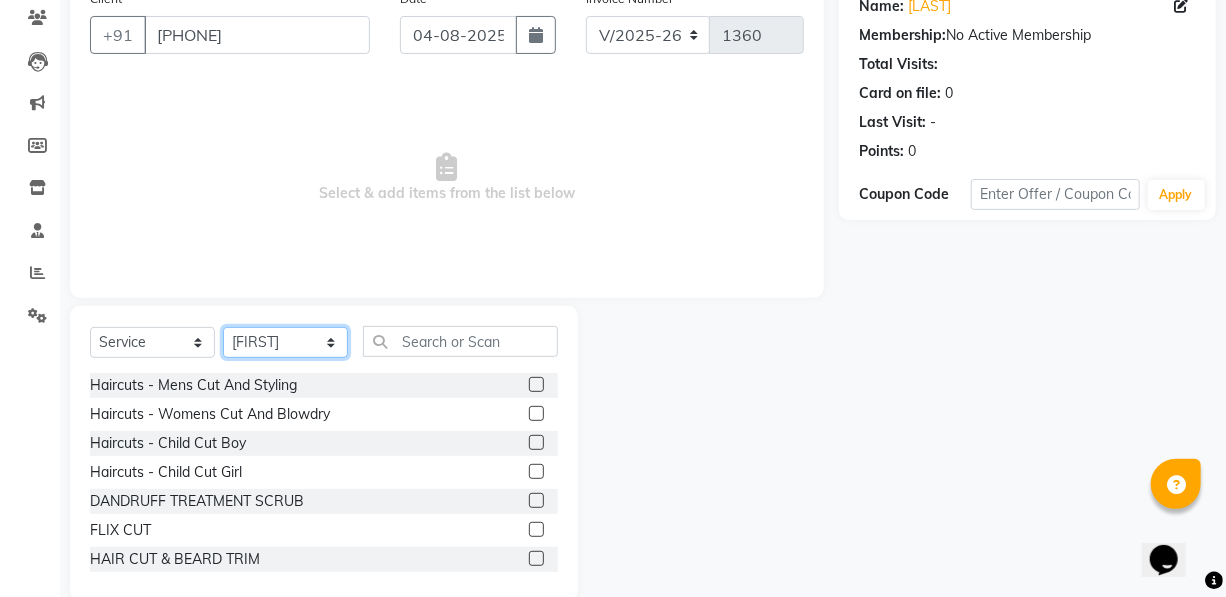 scroll, scrollTop: 186, scrollLeft: 0, axis: vertical 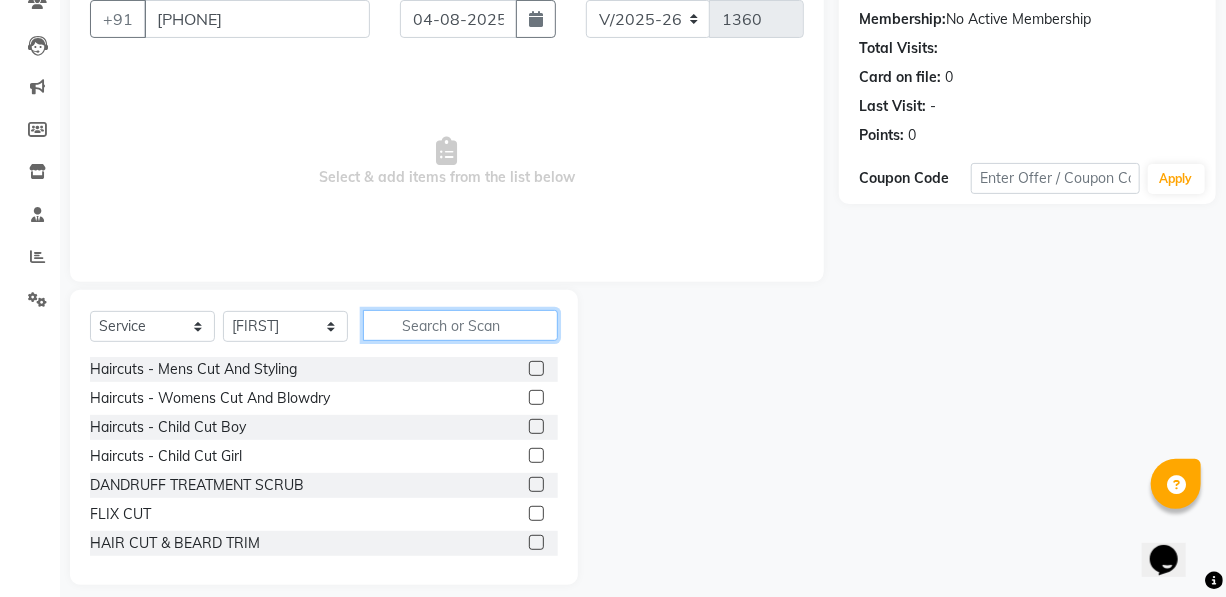 click 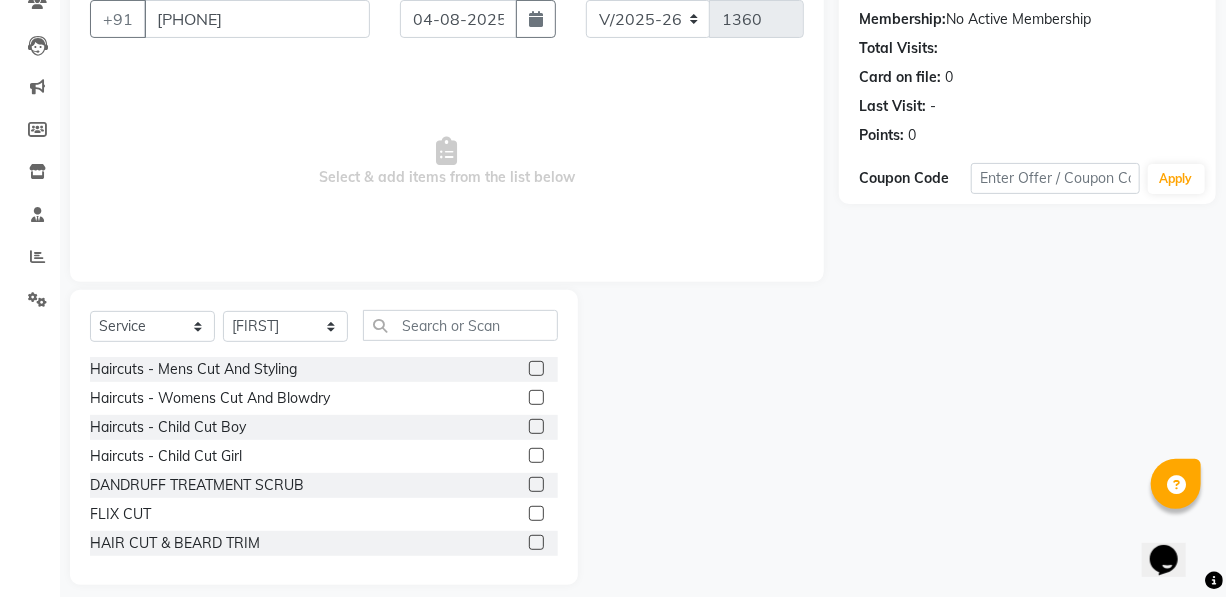 click 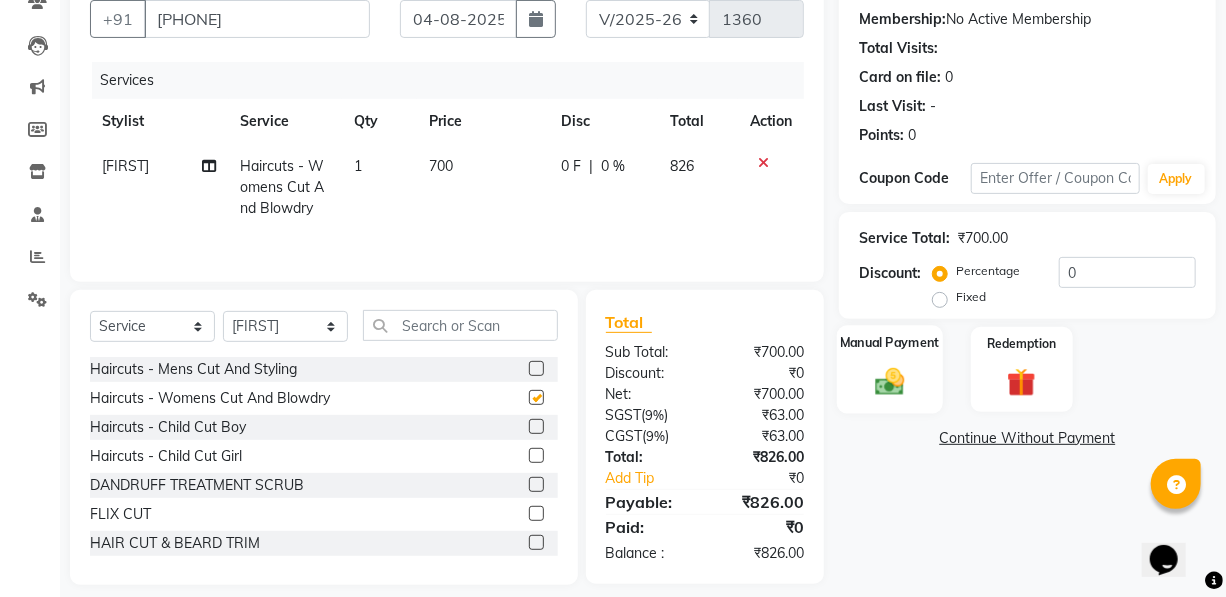 checkbox on "false" 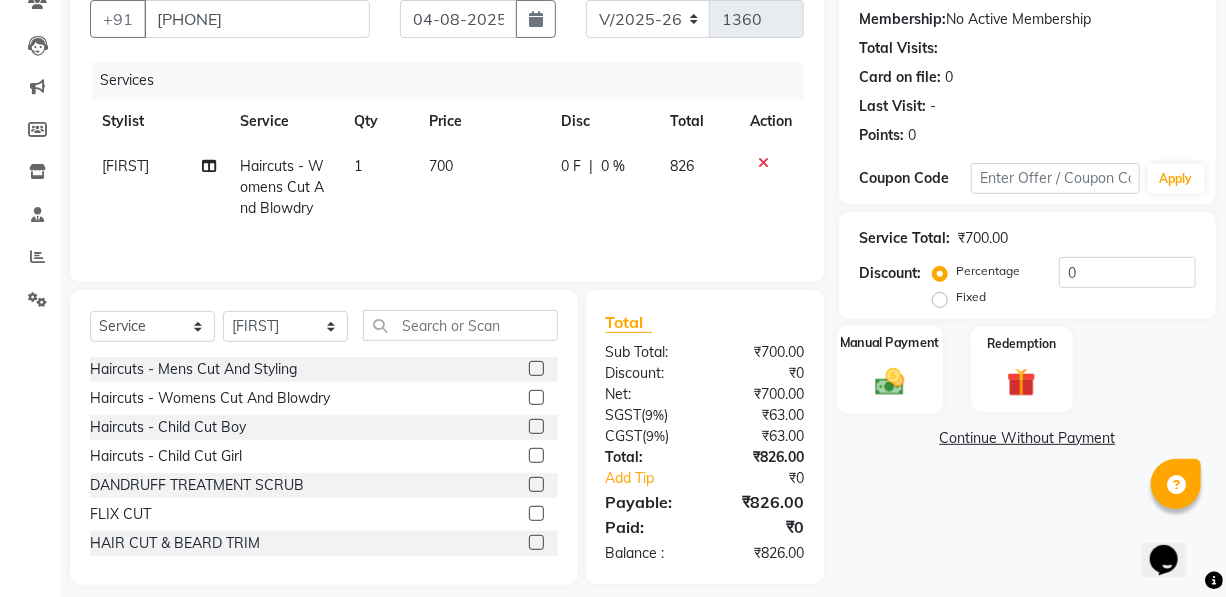 click 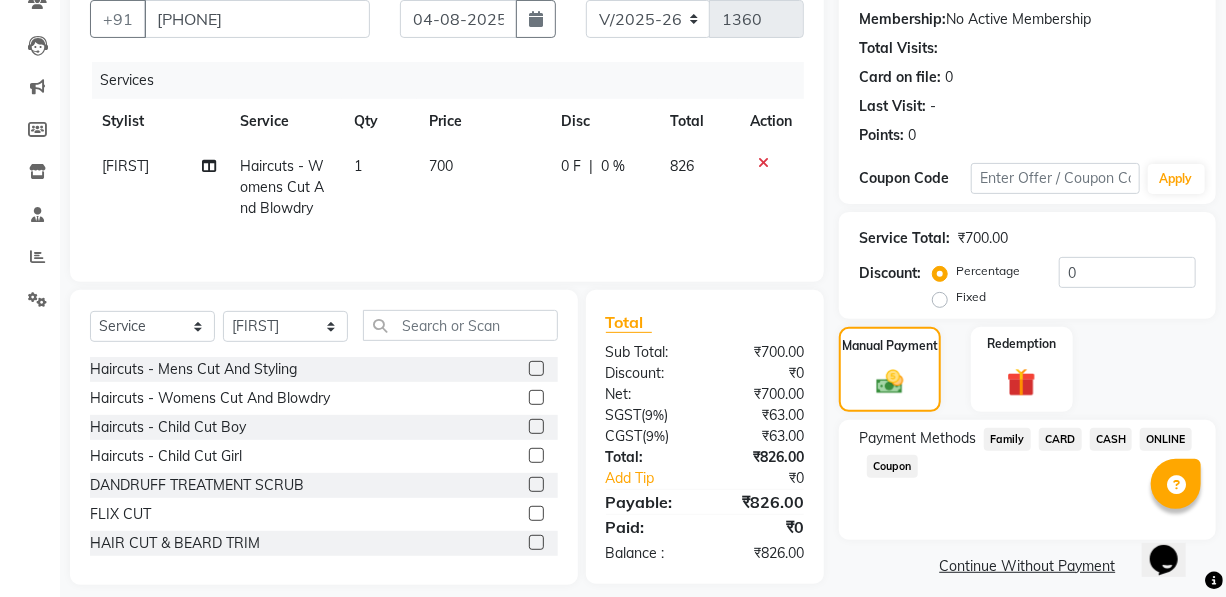 click 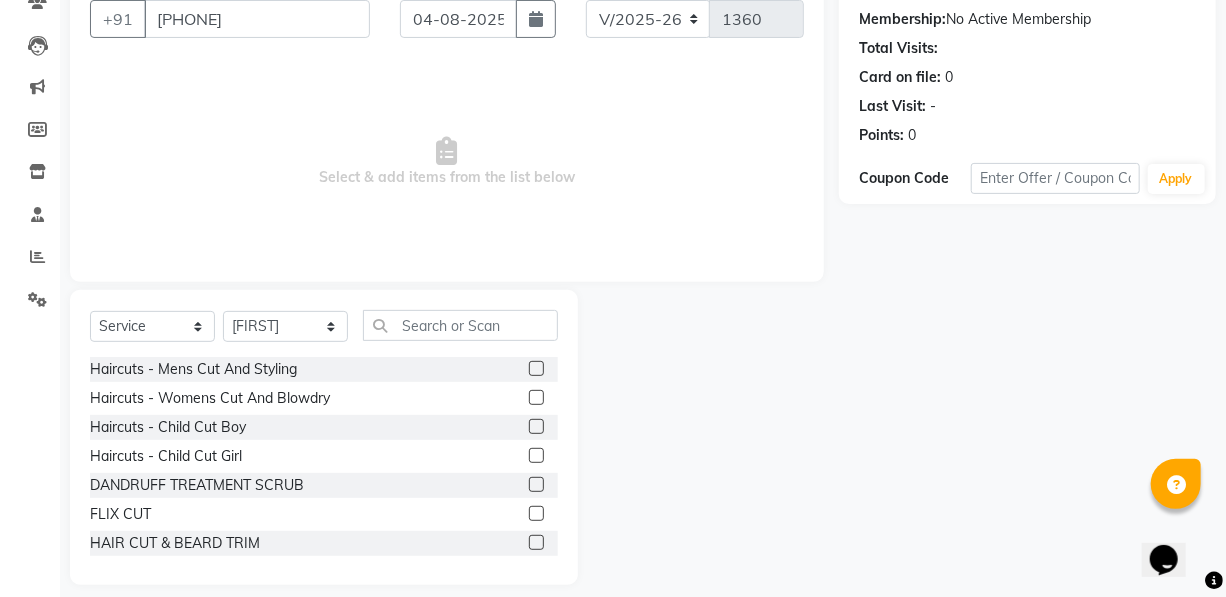 click 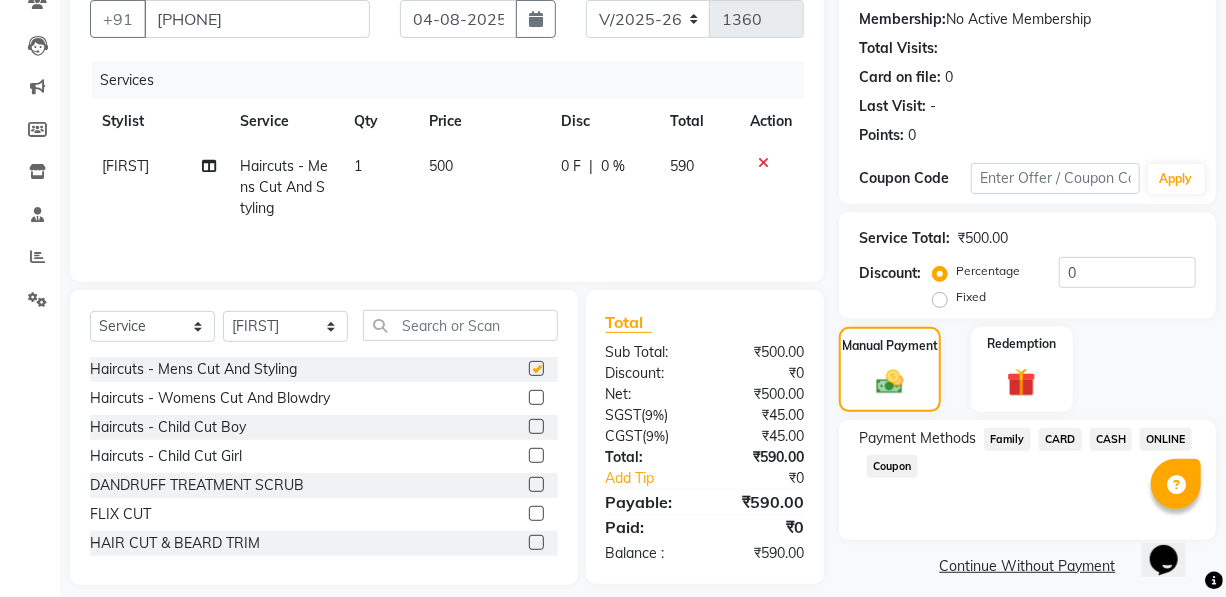 checkbox on "false" 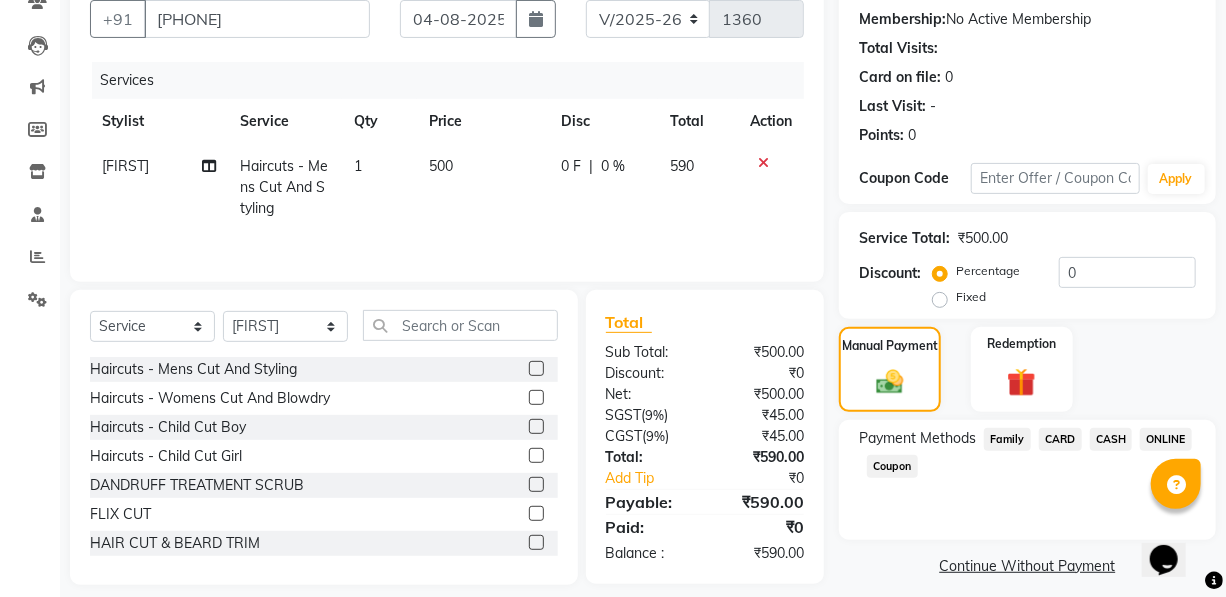 scroll, scrollTop: 204, scrollLeft: 0, axis: vertical 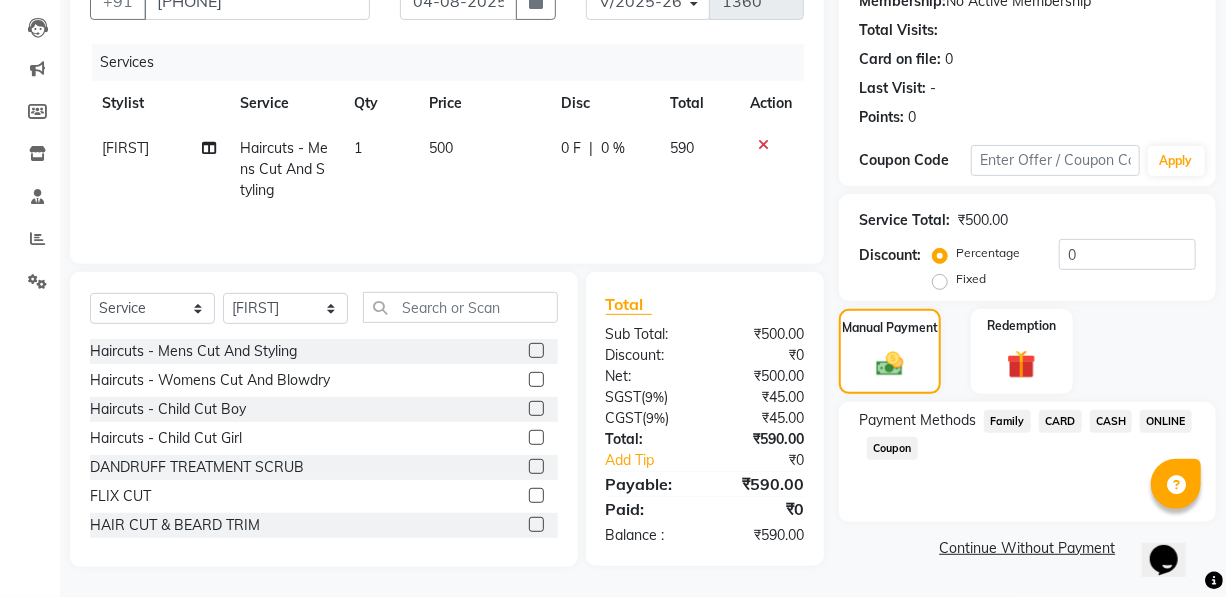 click on "ONLINE" 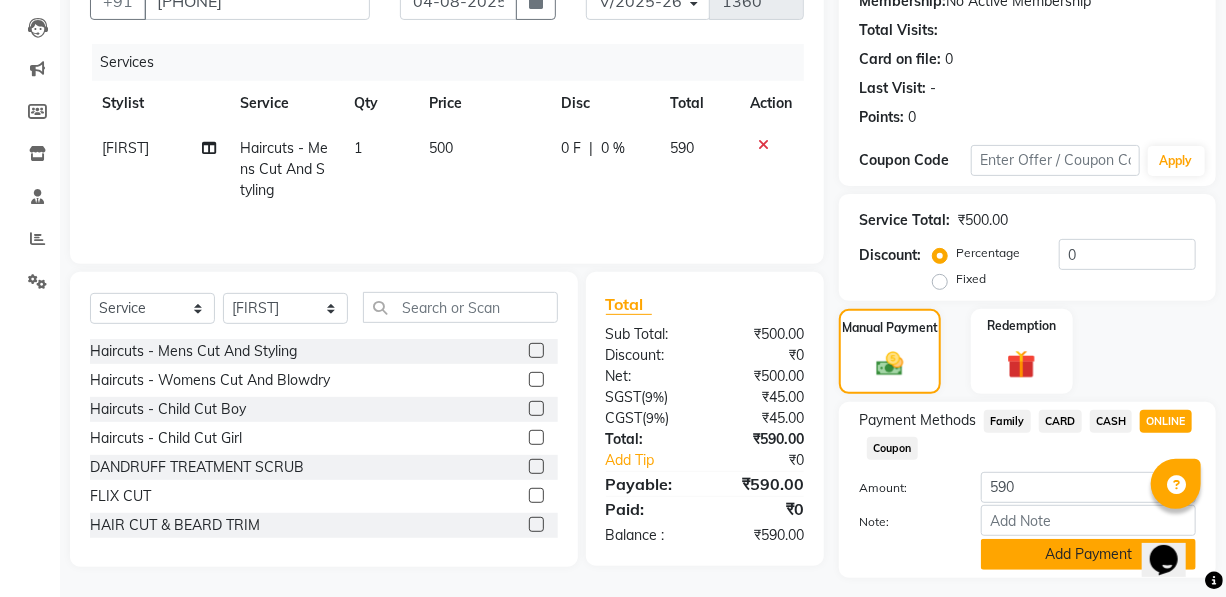 click on "Add Payment" 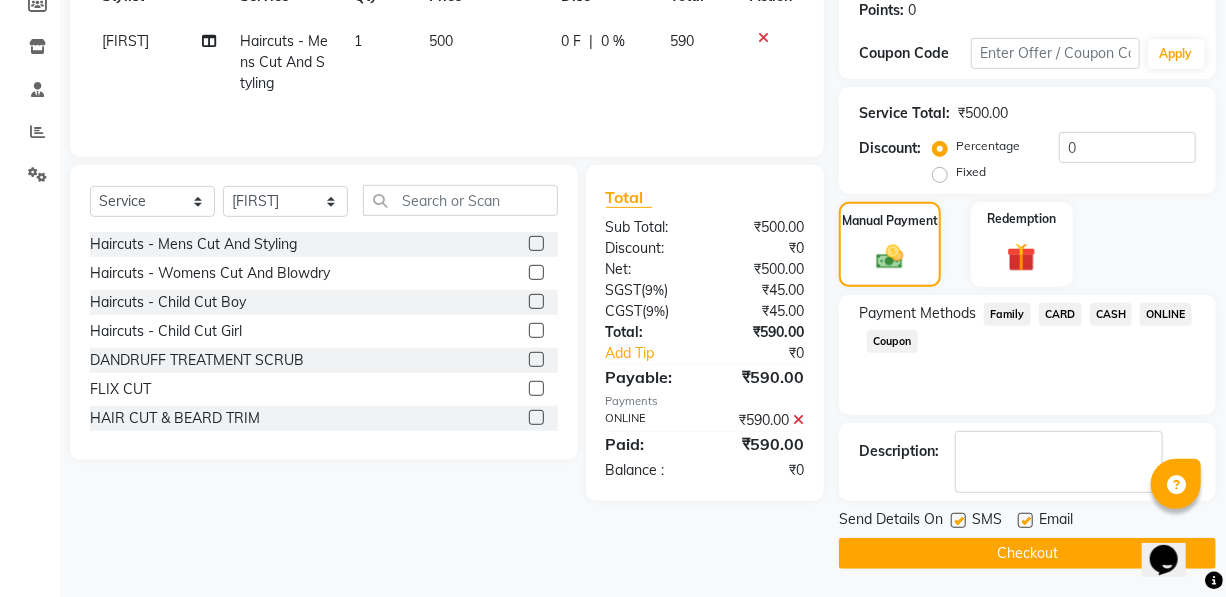 click on "Checkout" 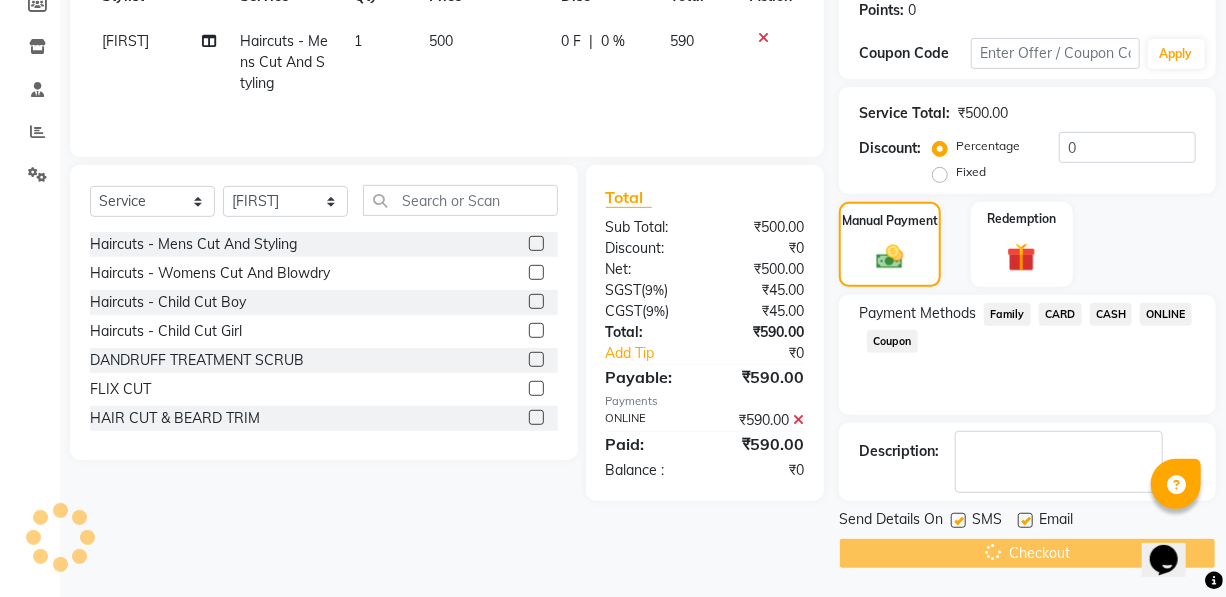 scroll, scrollTop: 110, scrollLeft: 0, axis: vertical 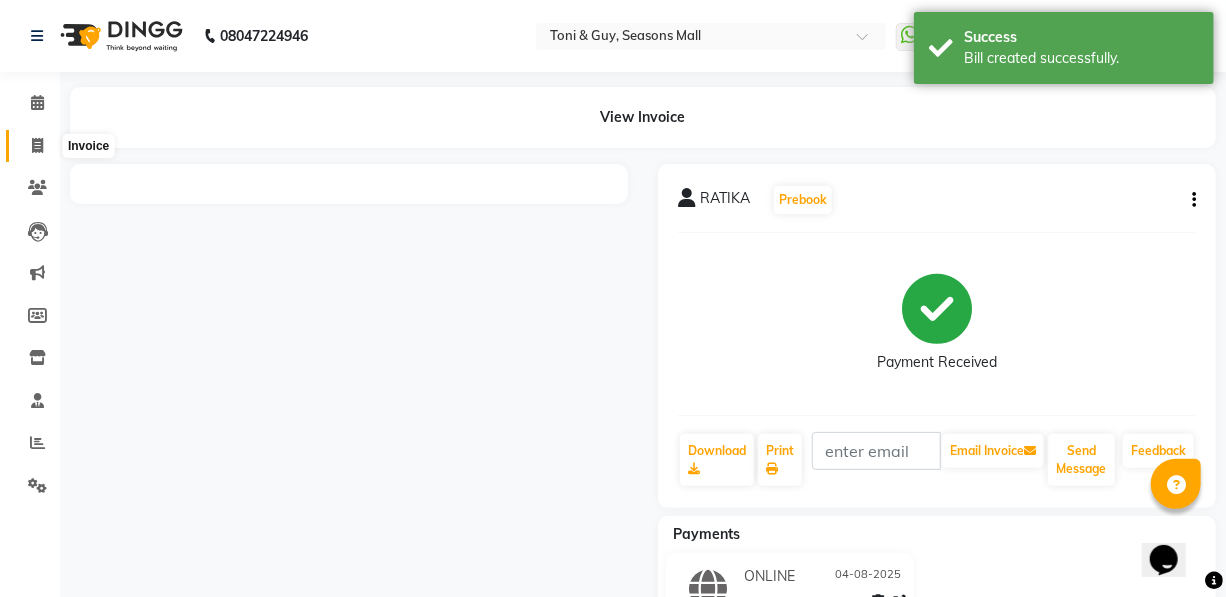 click 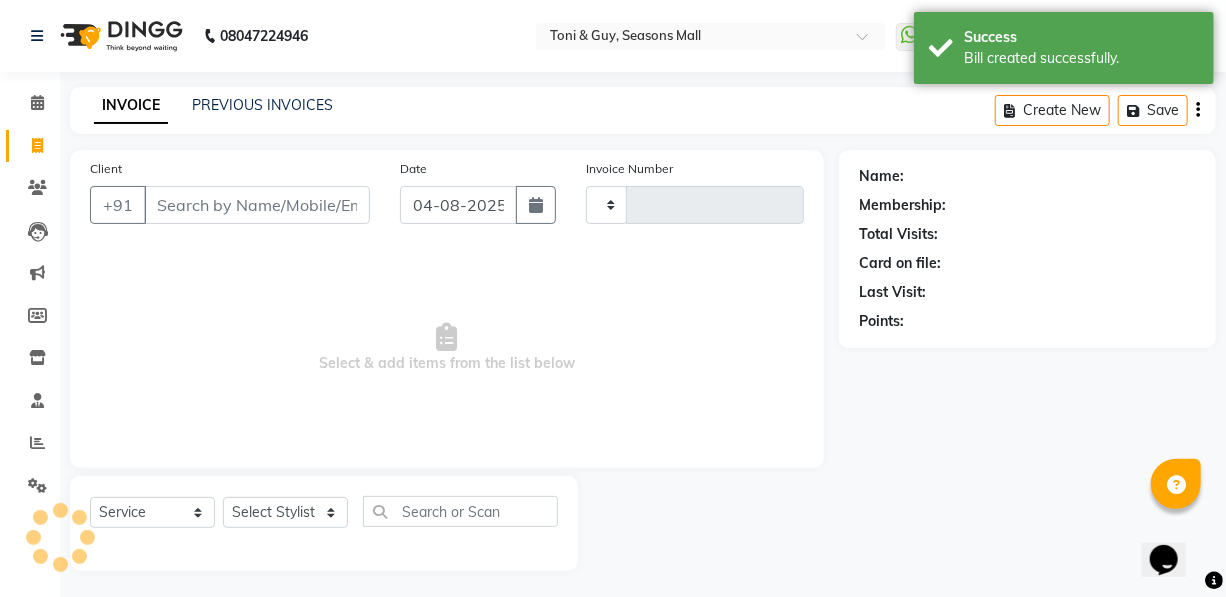 scroll, scrollTop: 4, scrollLeft: 0, axis: vertical 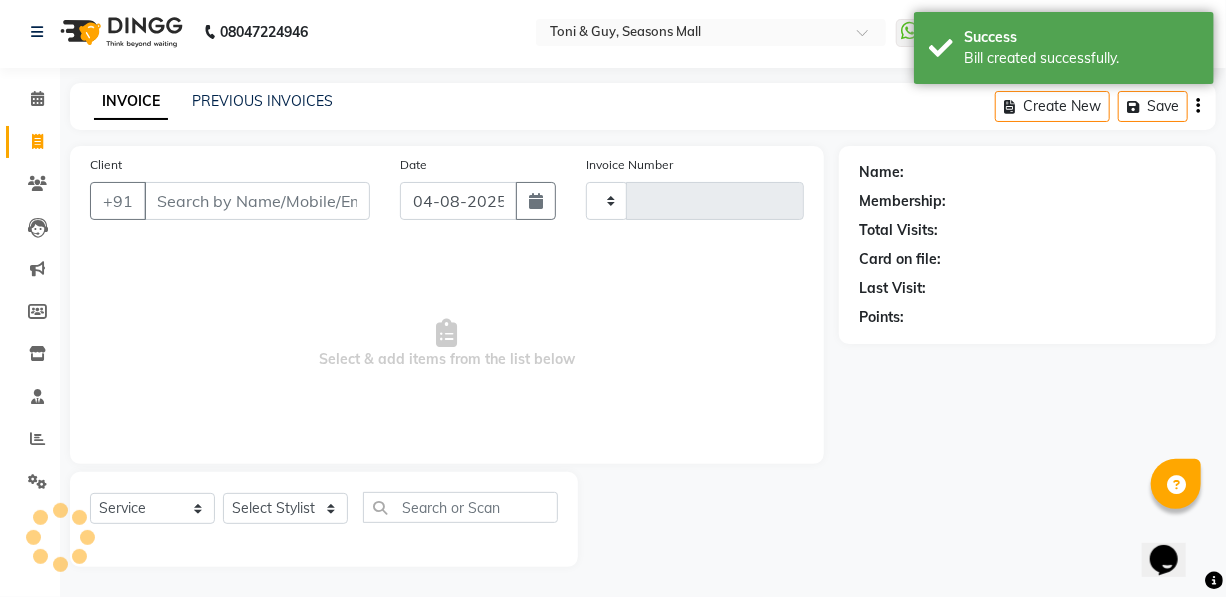 type on "1361" 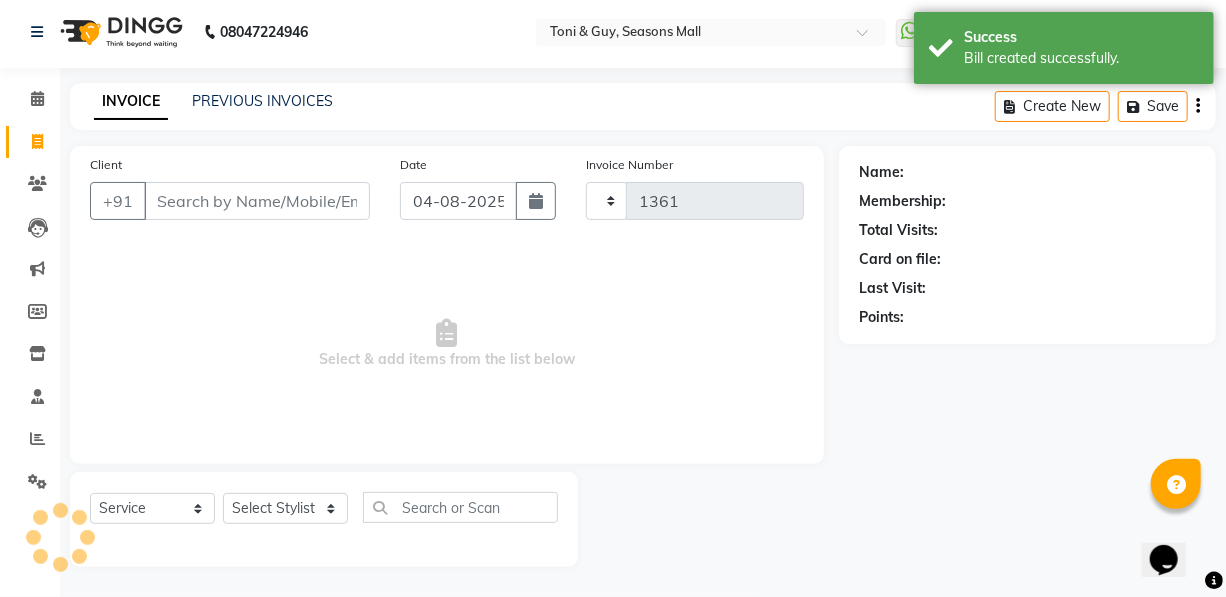 select on "3906" 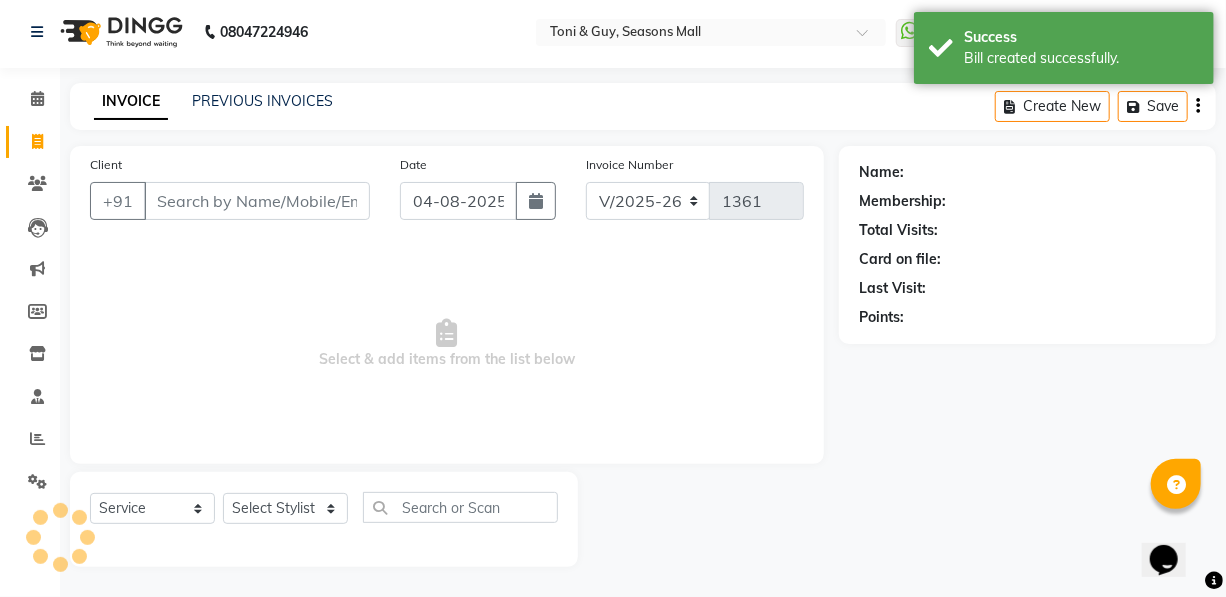 click on "Client" at bounding box center [257, 201] 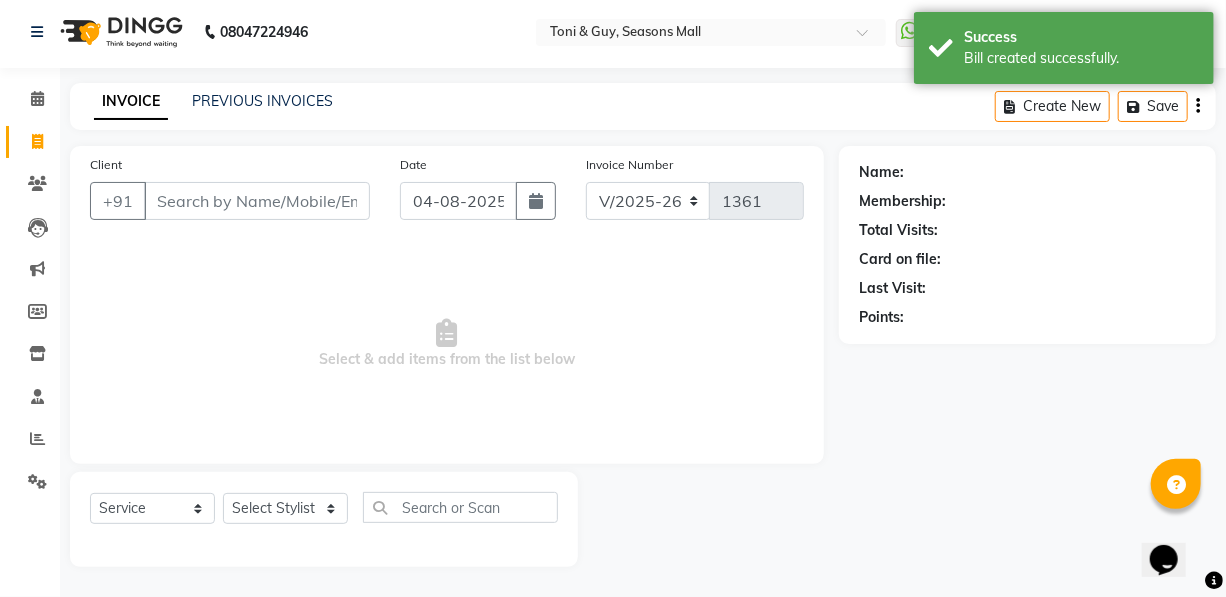 click on "Client" at bounding box center [257, 201] 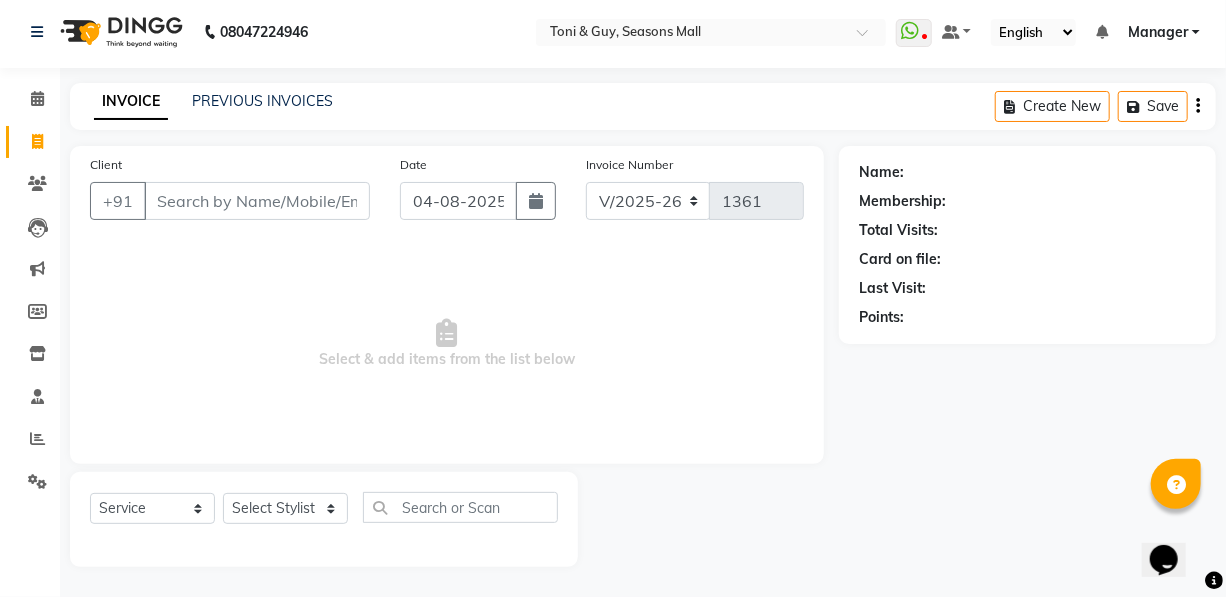 click on "Client" at bounding box center [257, 201] 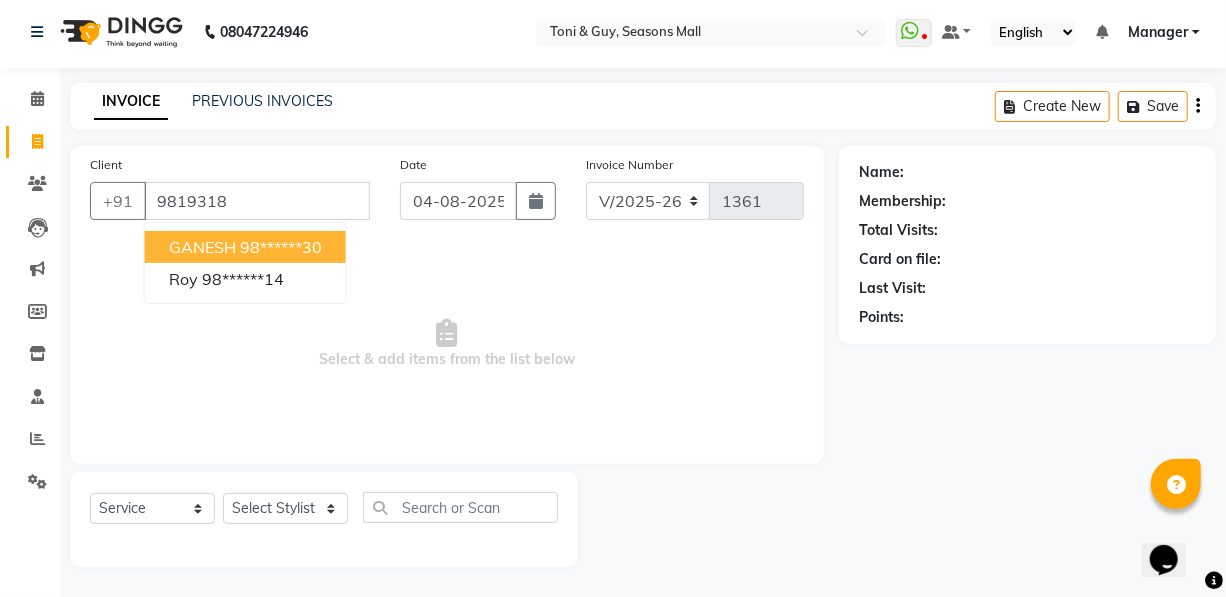 type on "98193188" 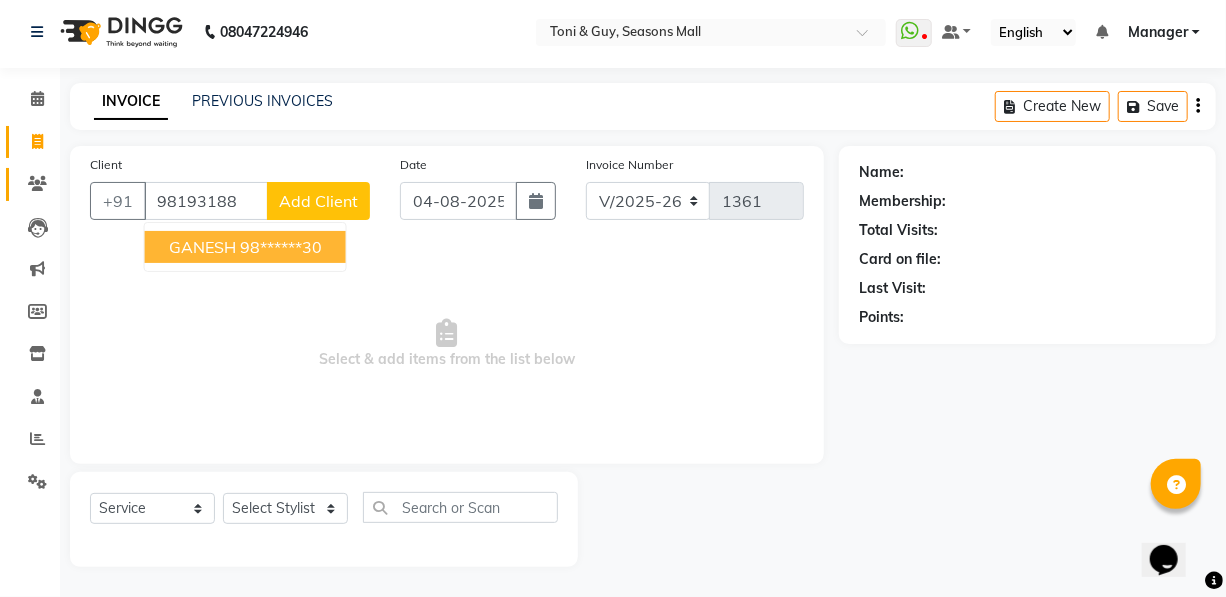 click 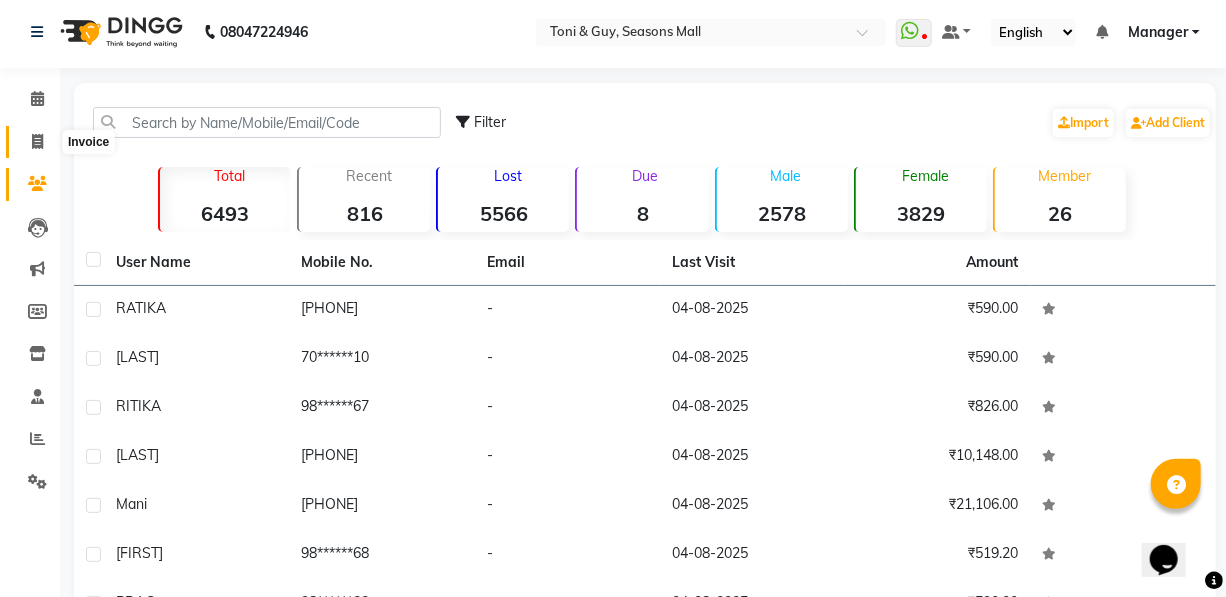 click 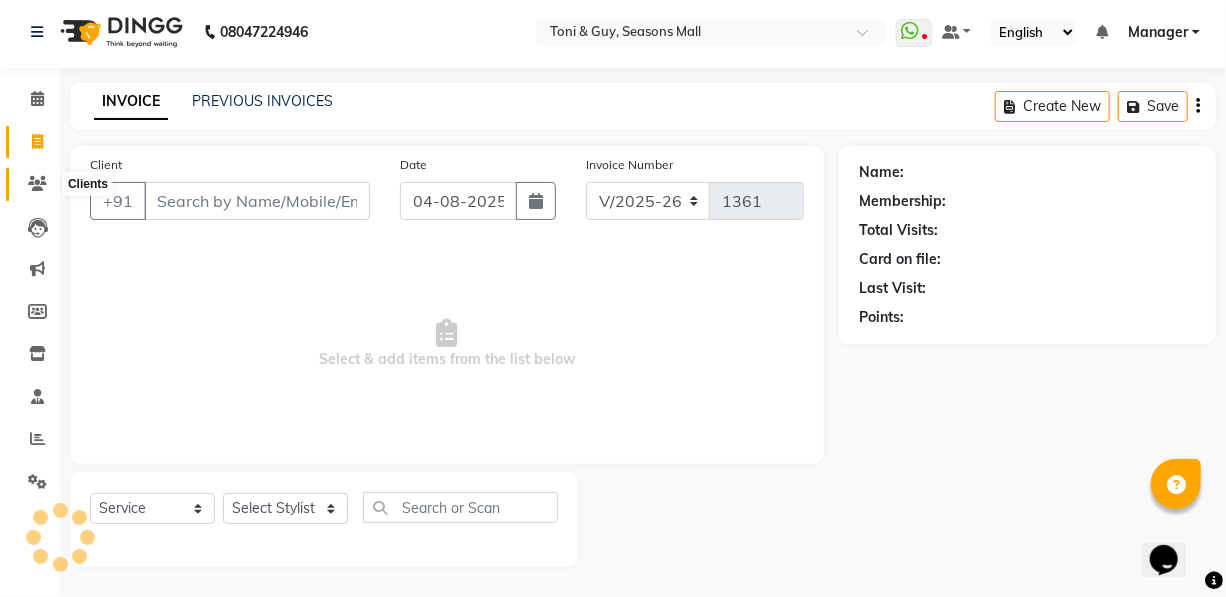click 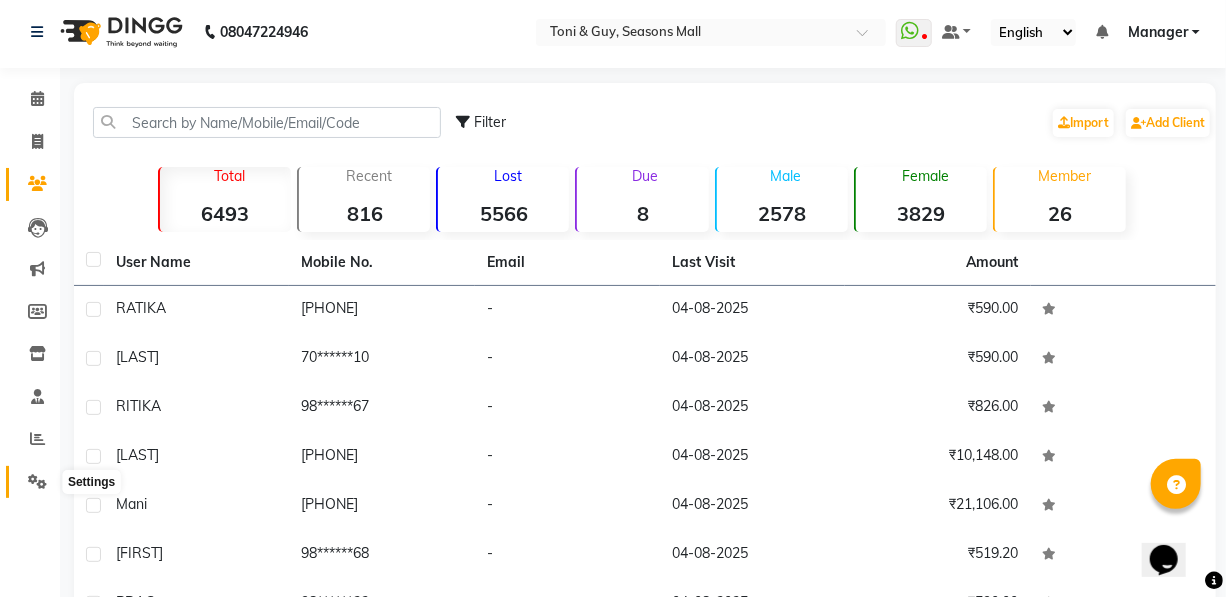 click 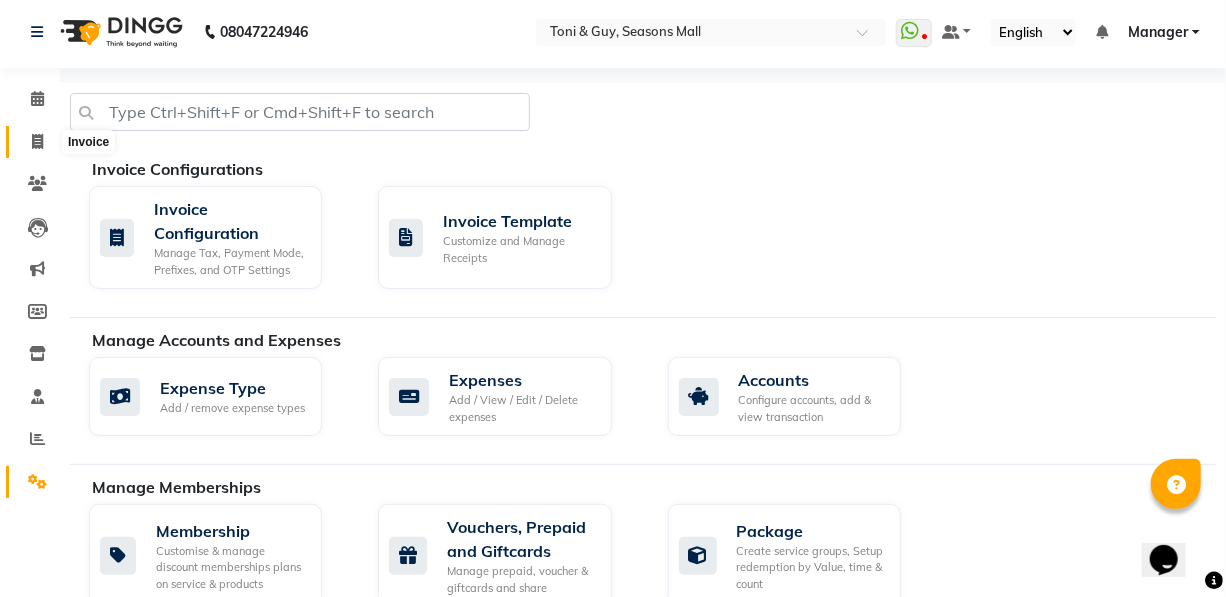 click 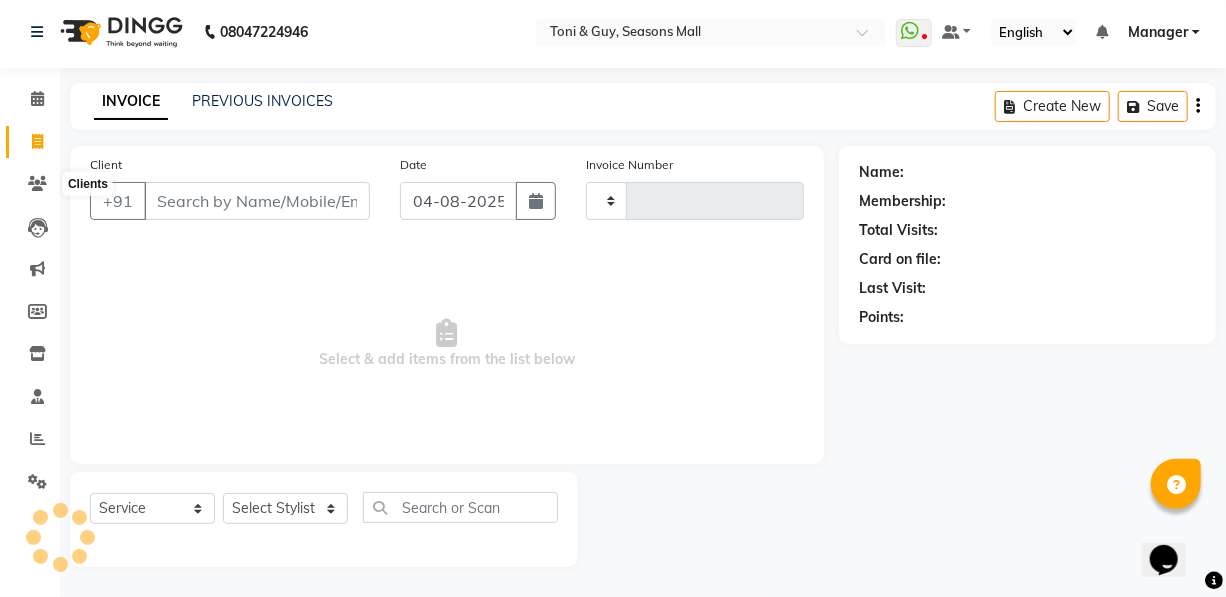 type on "1361" 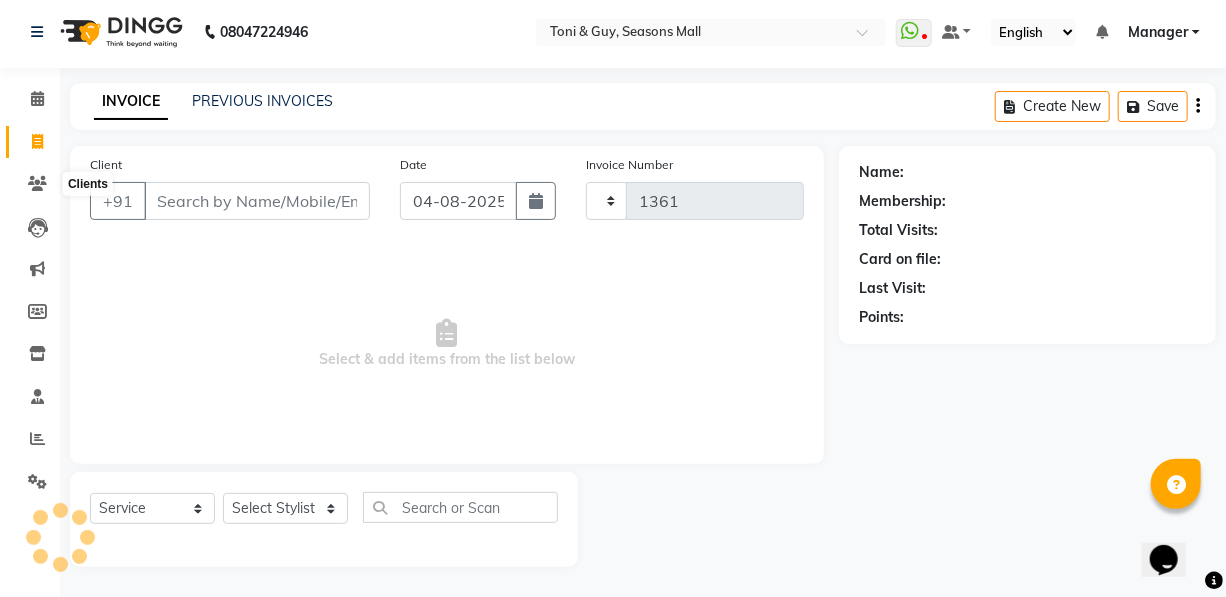 select on "3906" 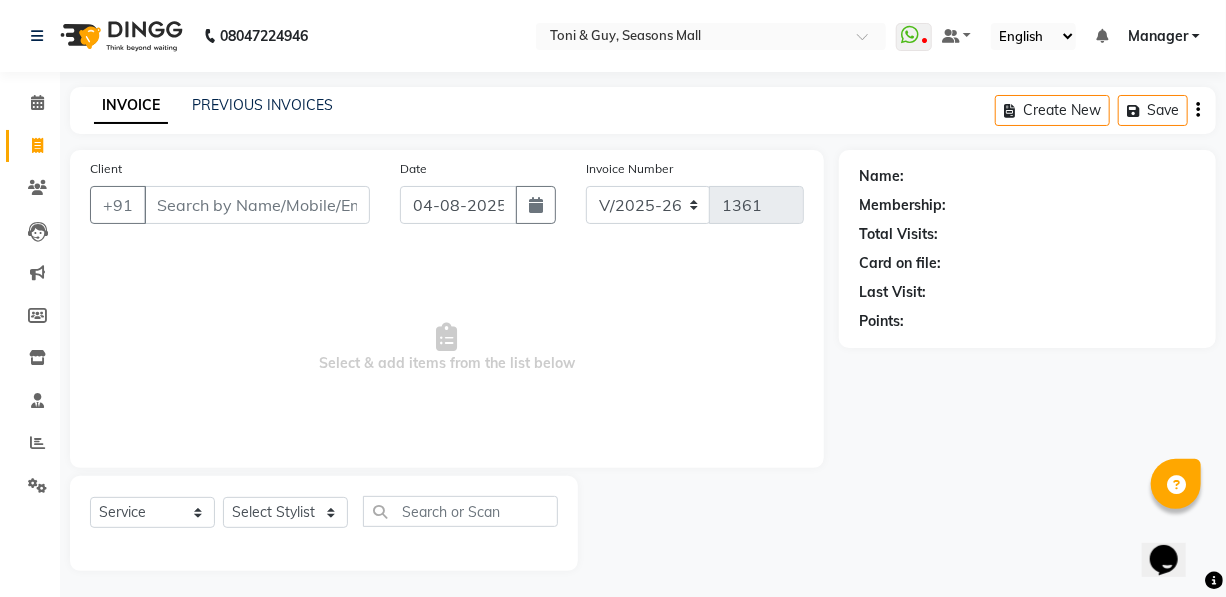scroll, scrollTop: 0, scrollLeft: 0, axis: both 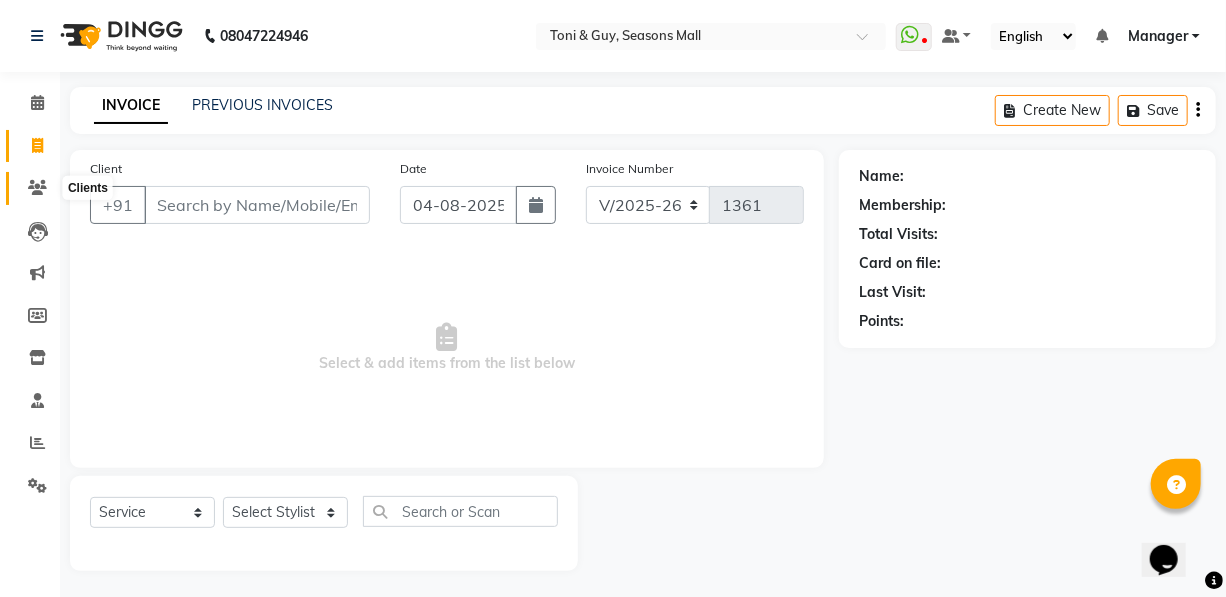 click 